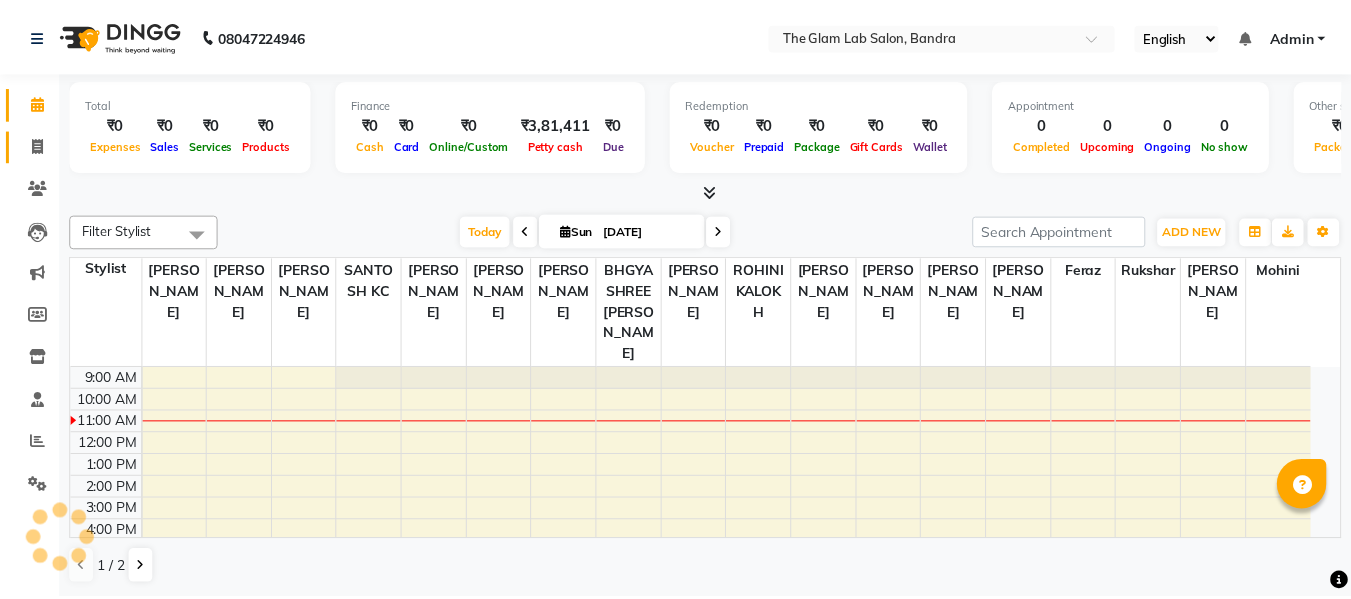 scroll, scrollTop: 0, scrollLeft: 0, axis: both 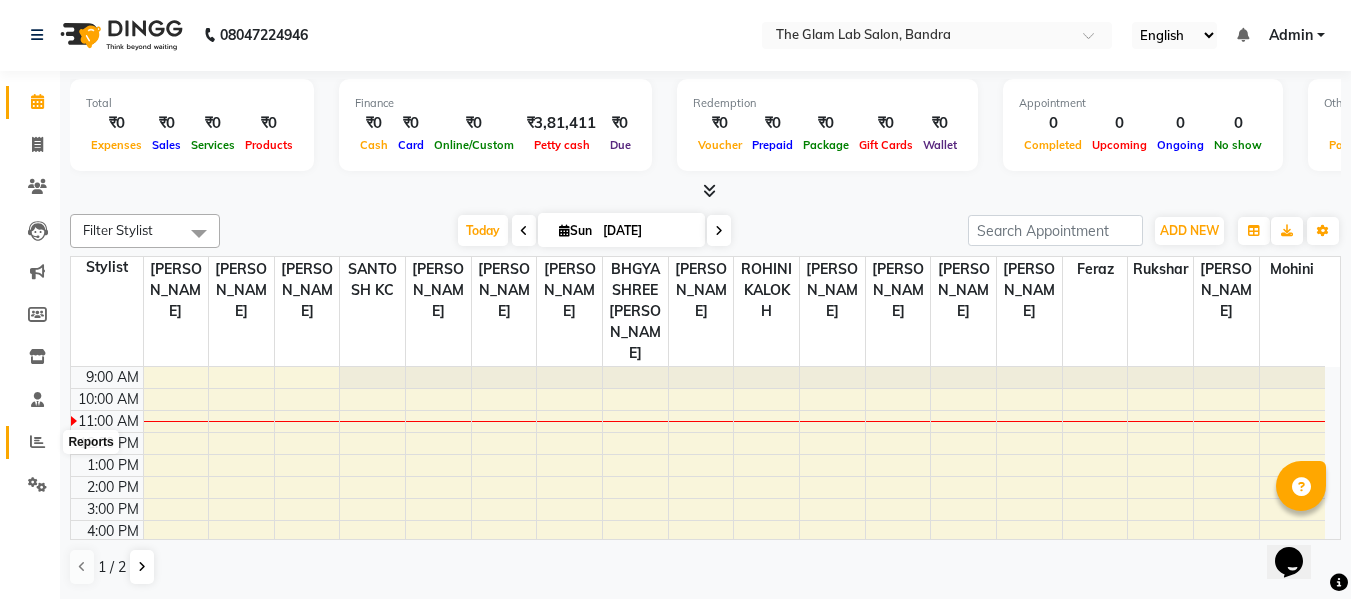 click 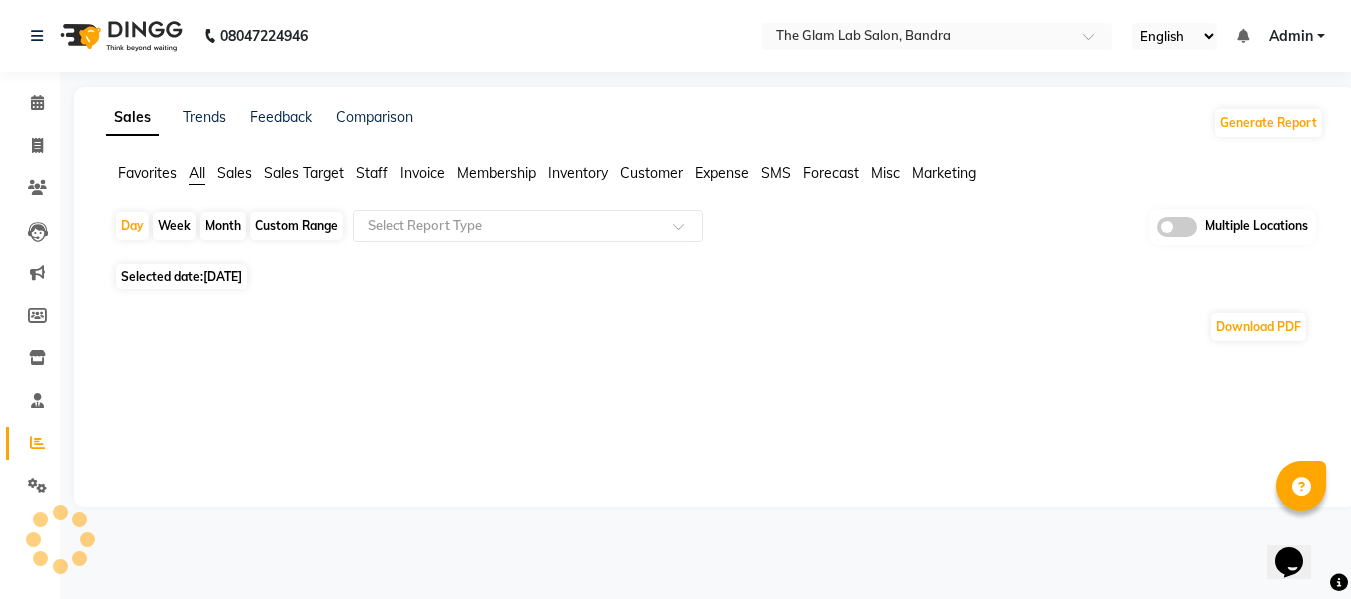 scroll, scrollTop: 0, scrollLeft: 0, axis: both 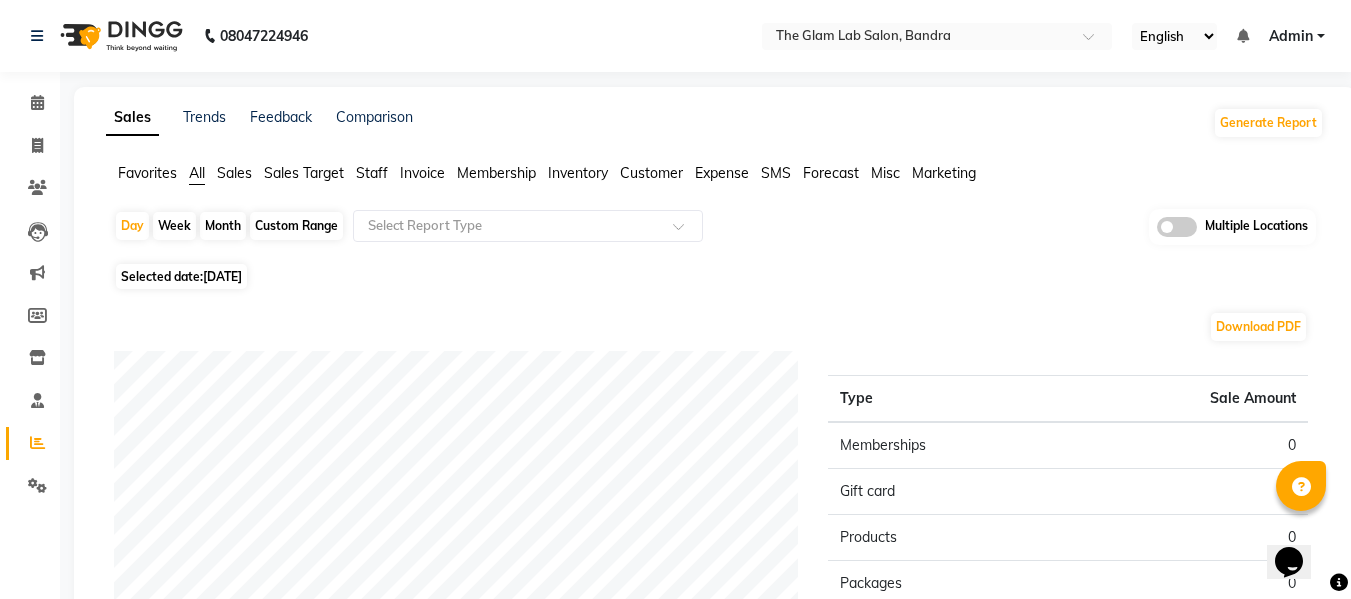 click on "[DATE]" 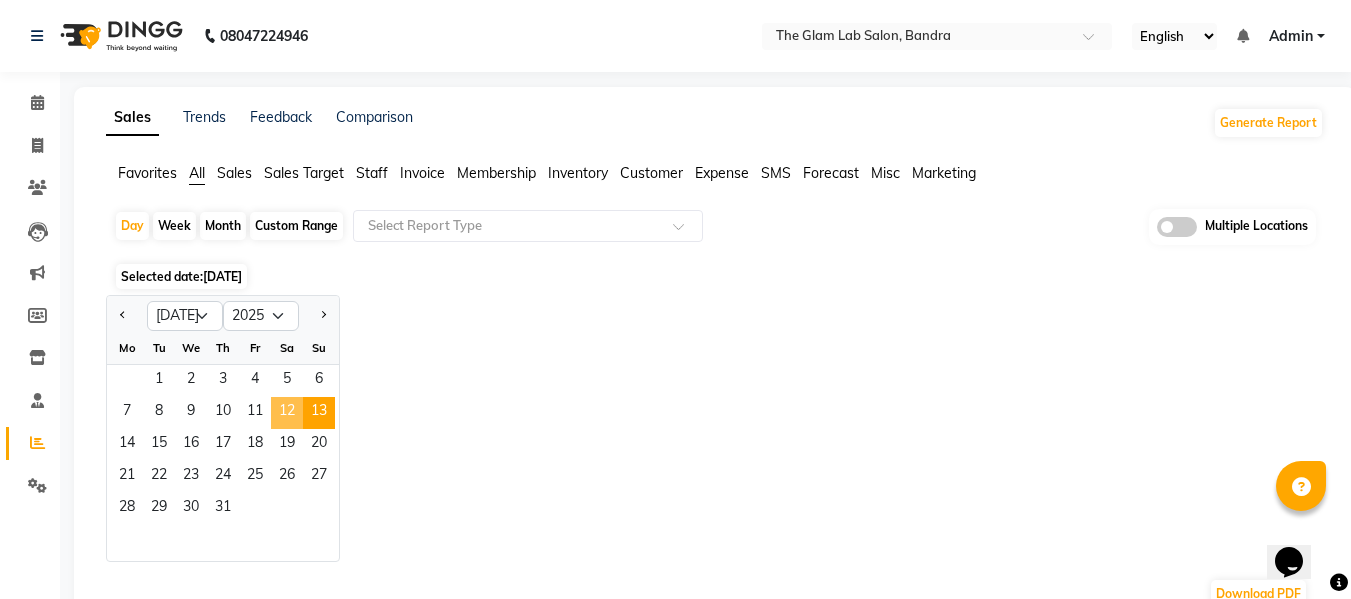 click on "12" 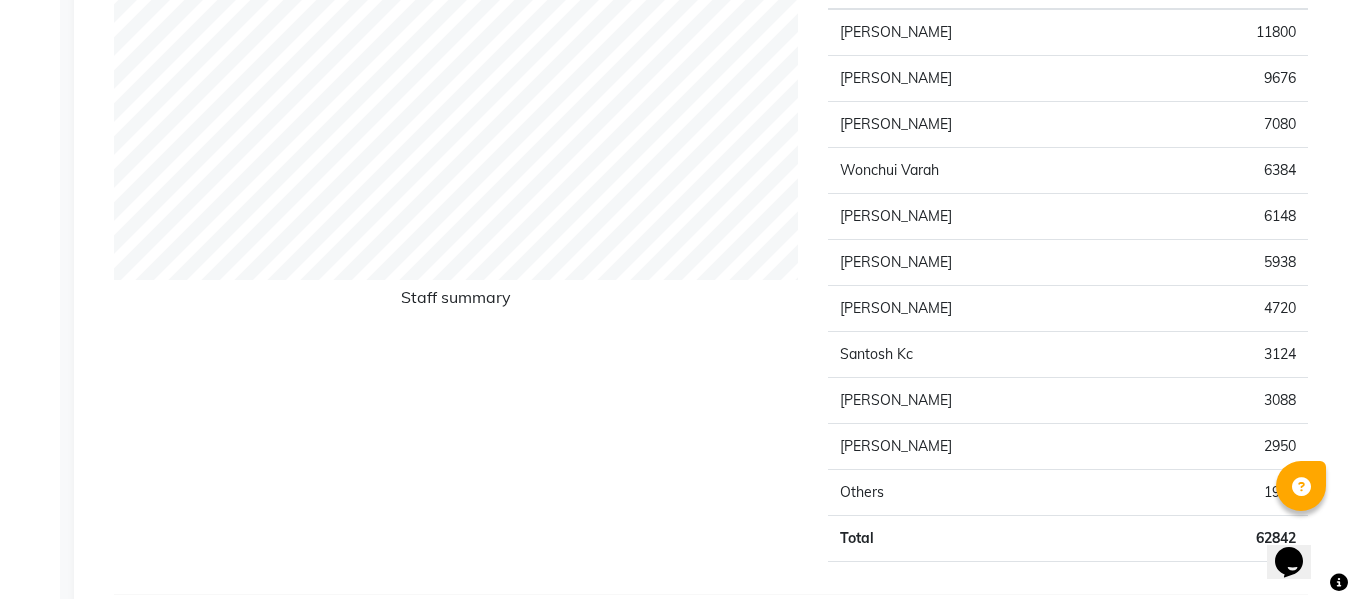 scroll, scrollTop: 0, scrollLeft: 0, axis: both 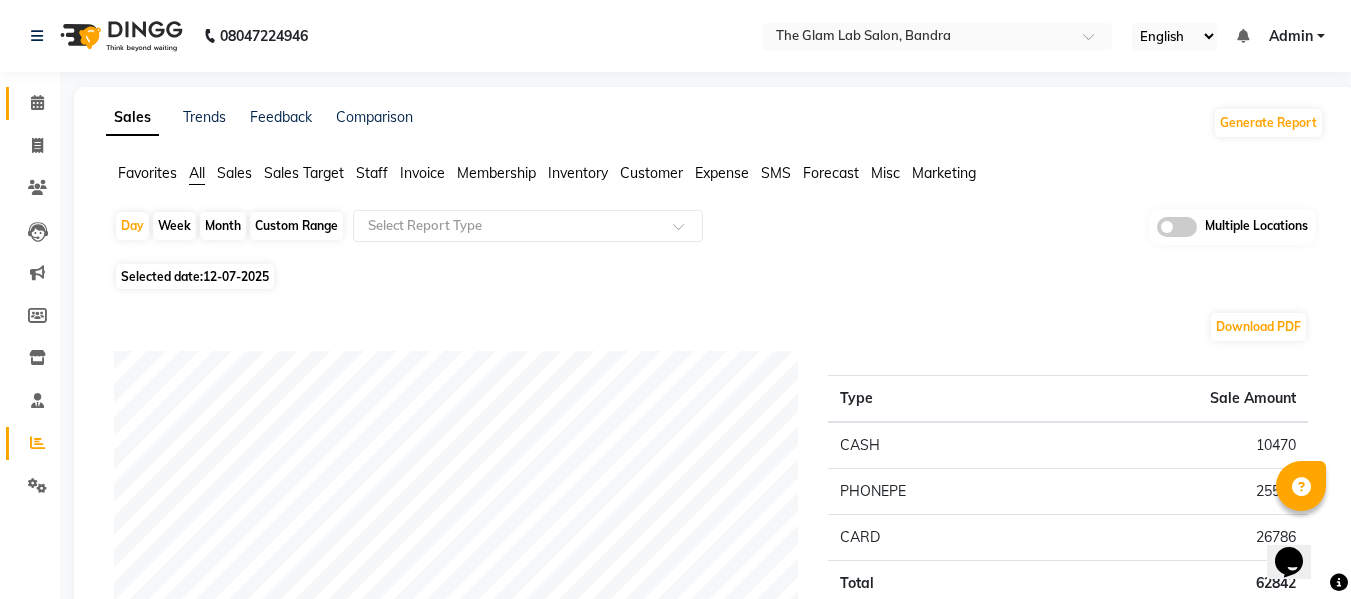 click on "Calendar" 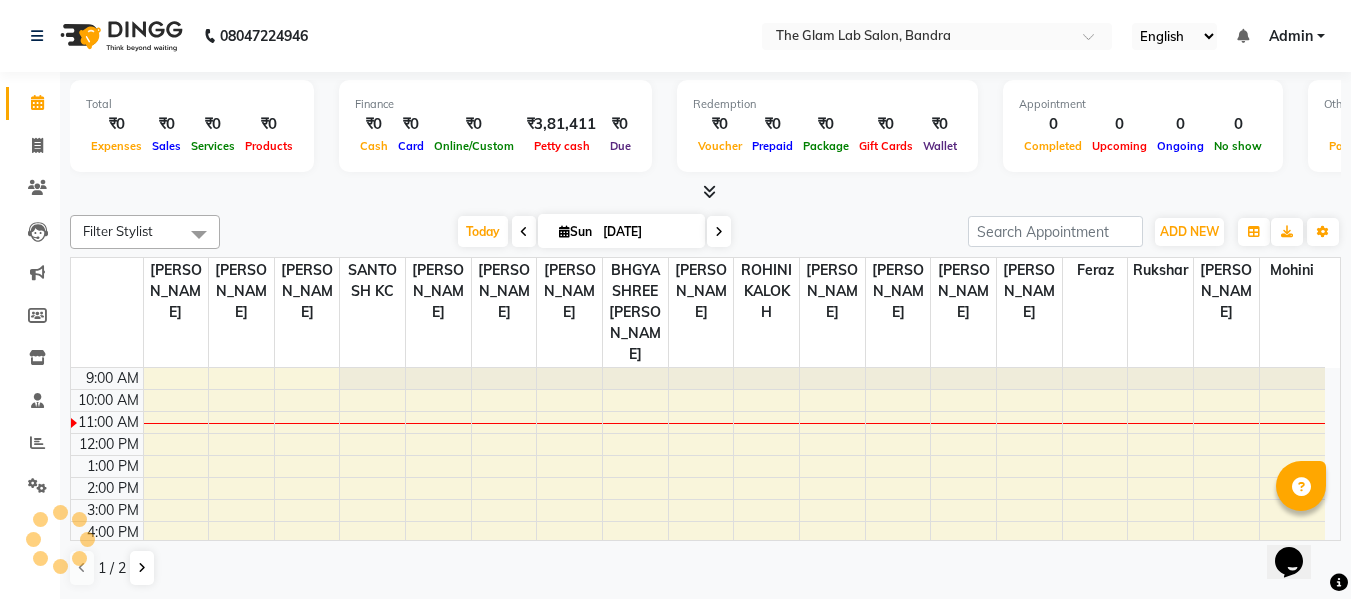 scroll, scrollTop: 0, scrollLeft: 0, axis: both 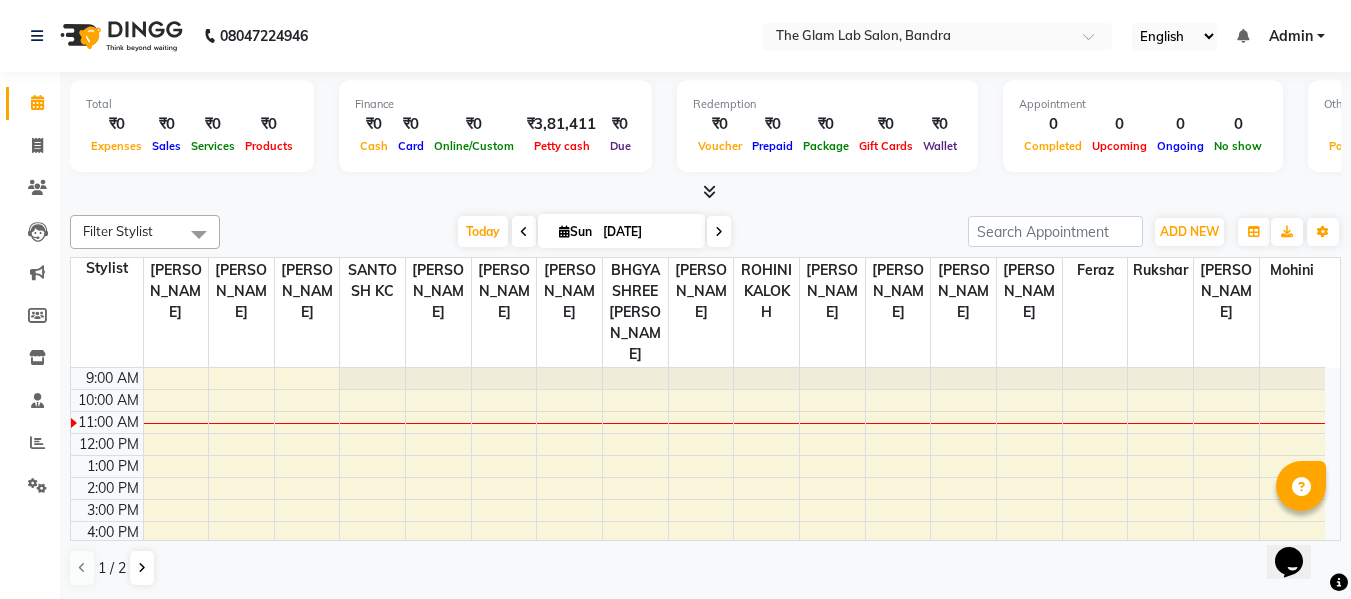 click at bounding box center (524, 232) 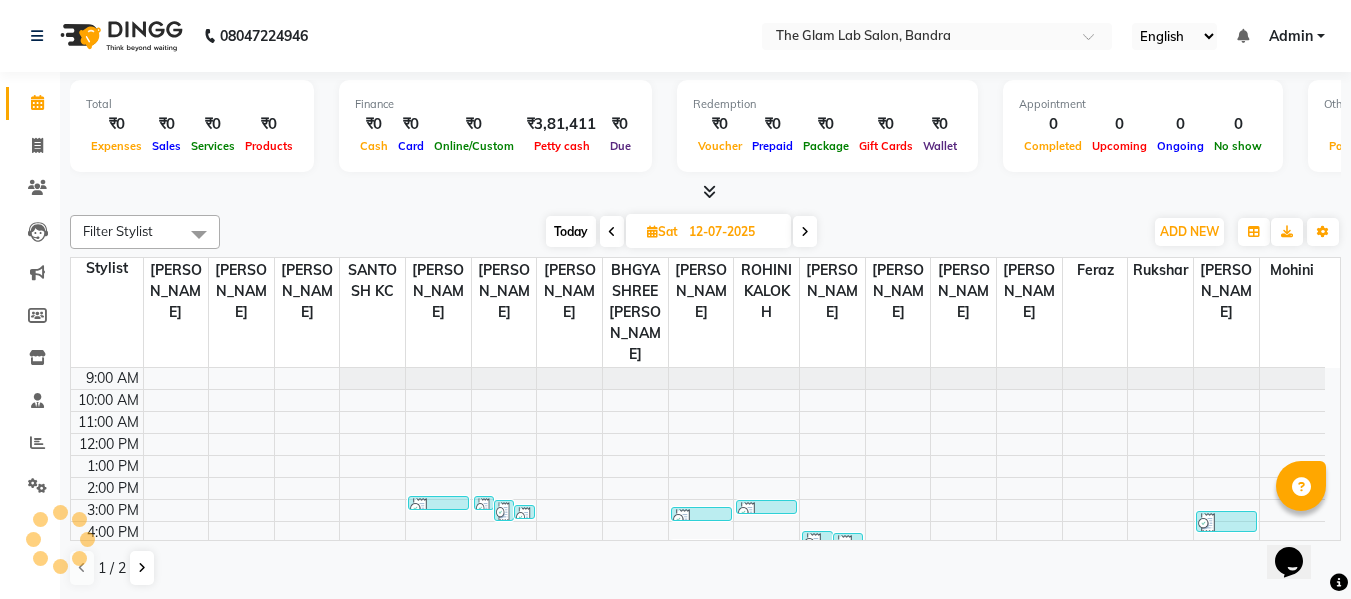 scroll, scrollTop: 45, scrollLeft: 0, axis: vertical 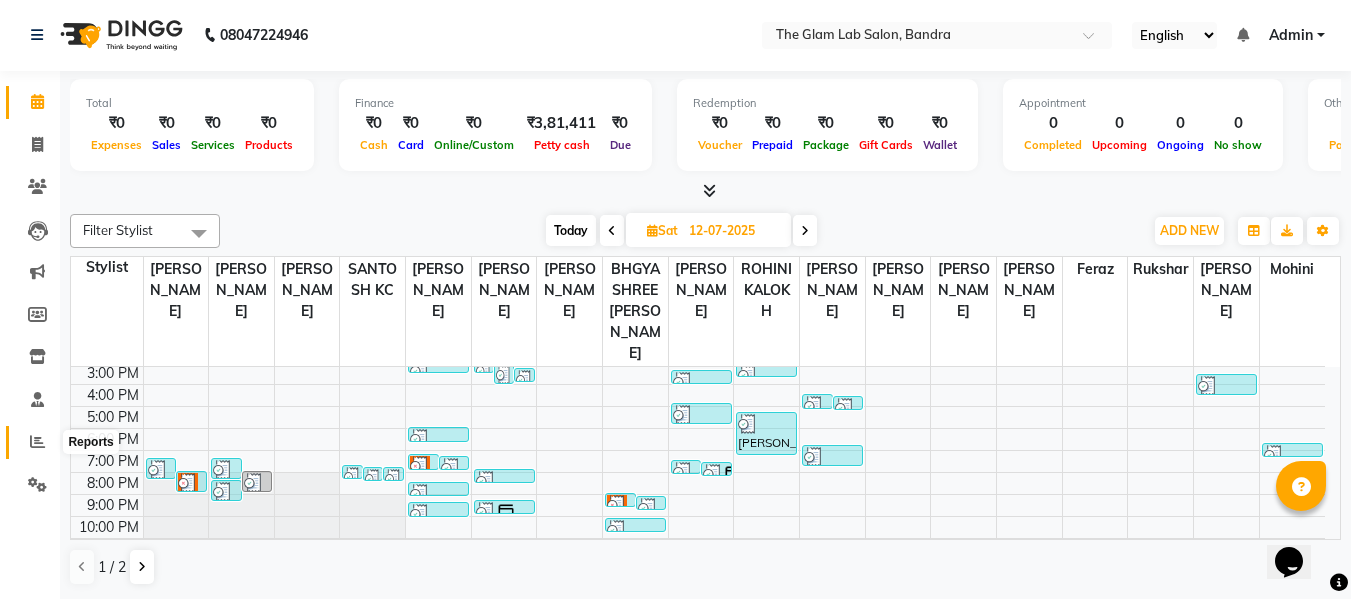 click 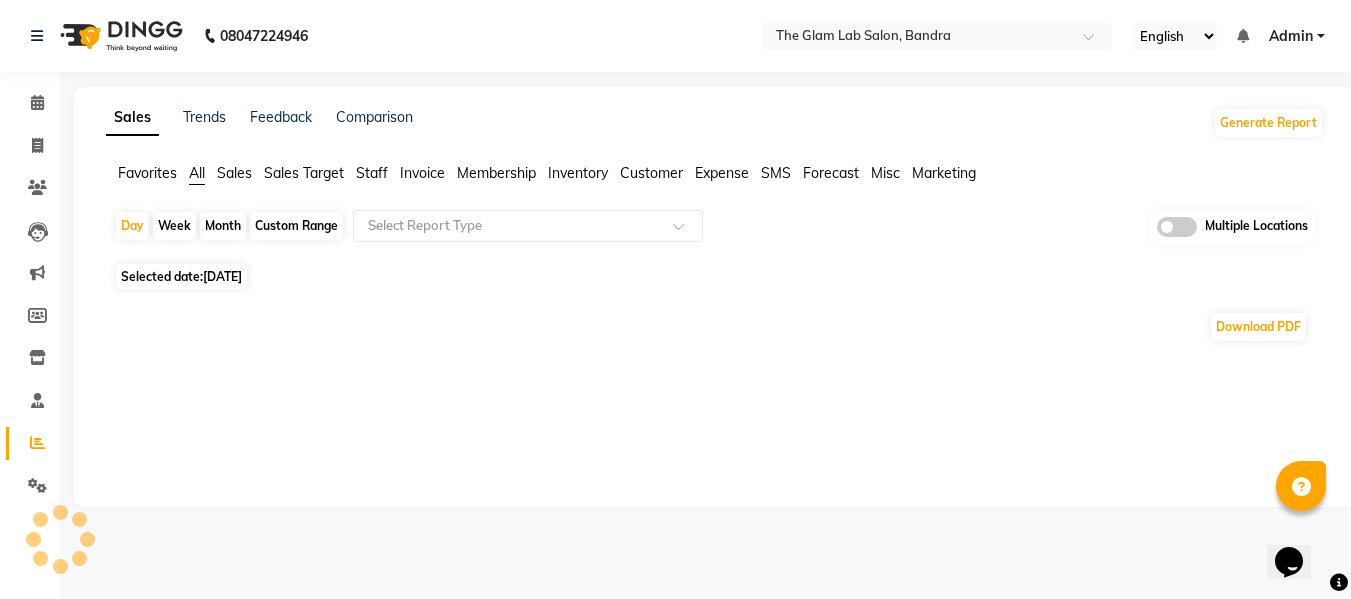 scroll, scrollTop: 0, scrollLeft: 0, axis: both 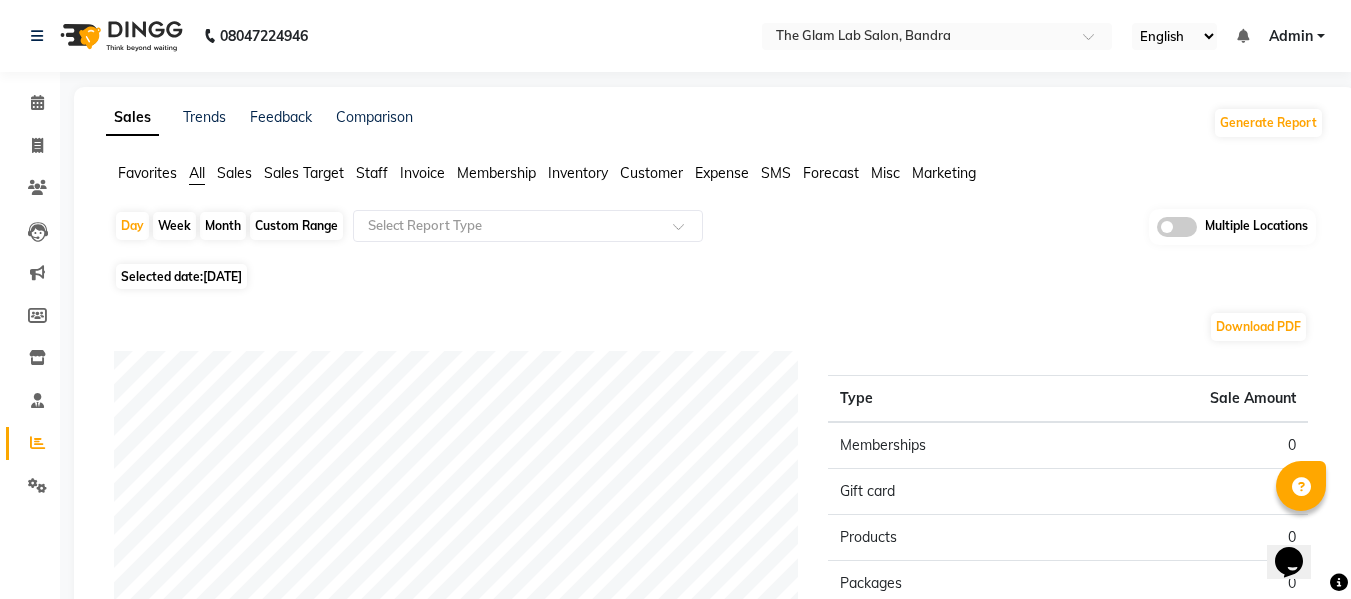 click on "[DATE]" 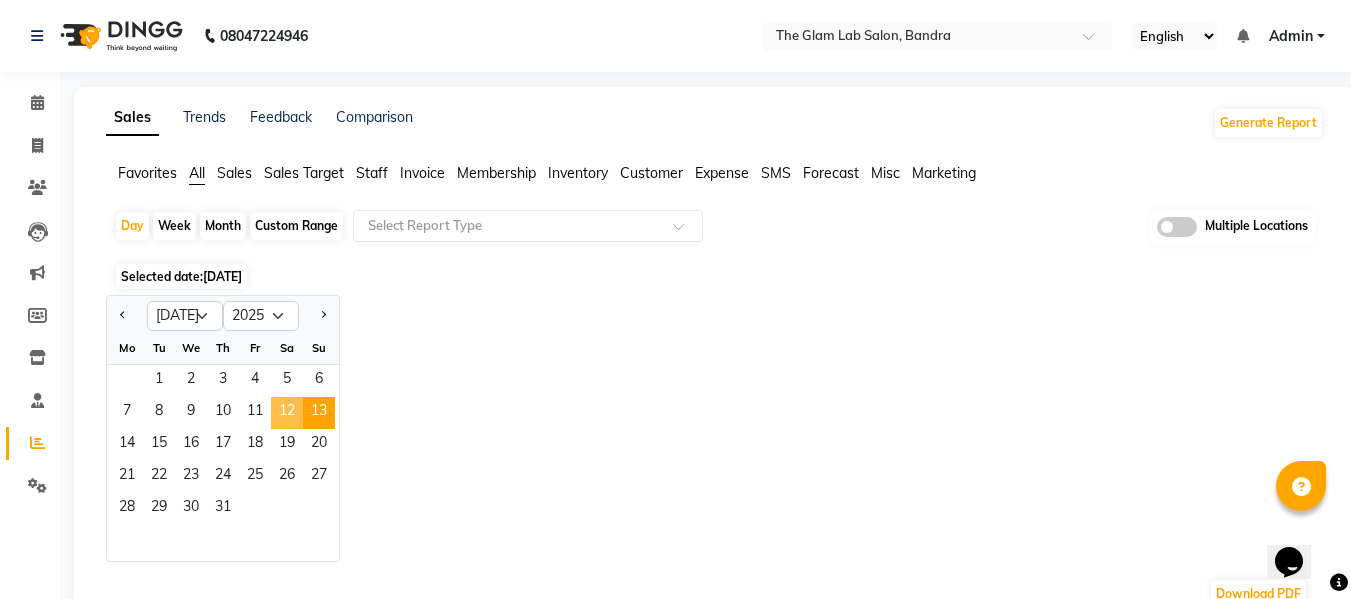 click on "12" 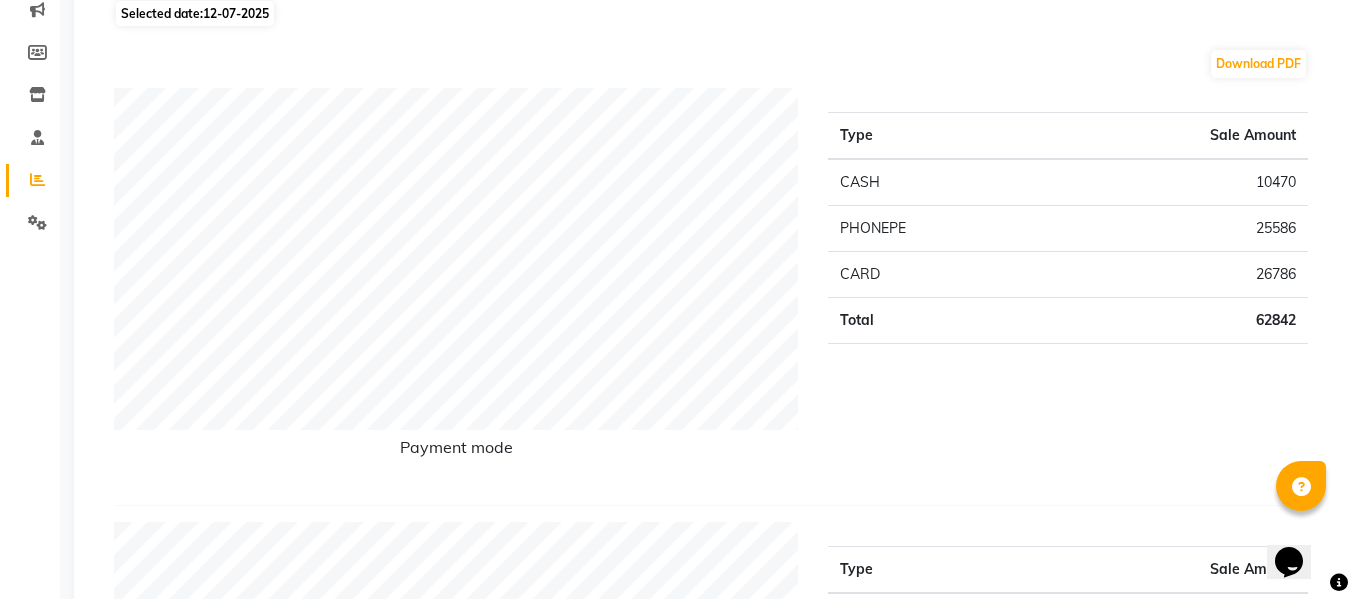 scroll, scrollTop: 0, scrollLeft: 0, axis: both 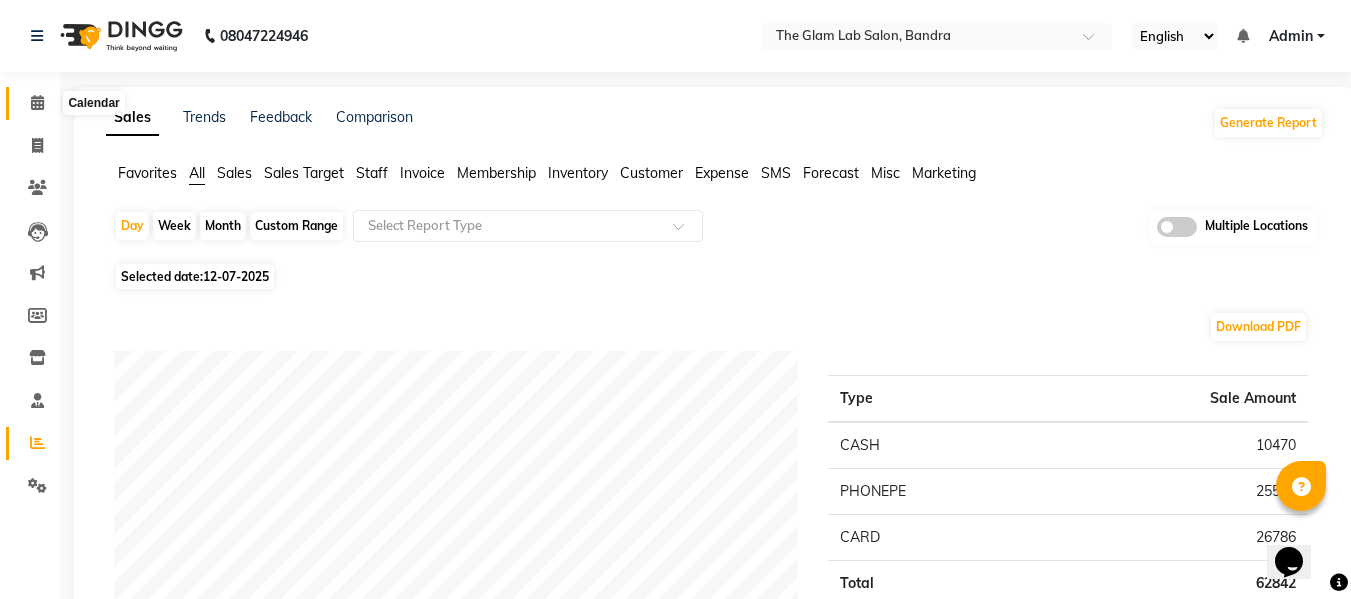 click 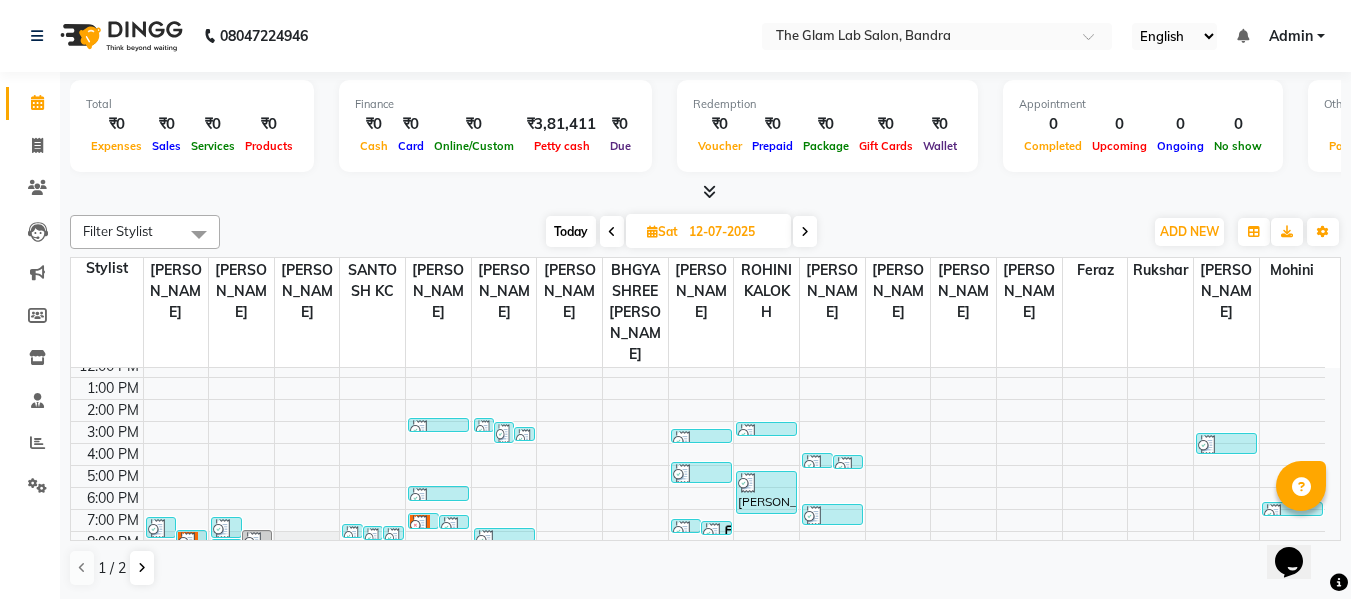 scroll, scrollTop: 136, scrollLeft: 0, axis: vertical 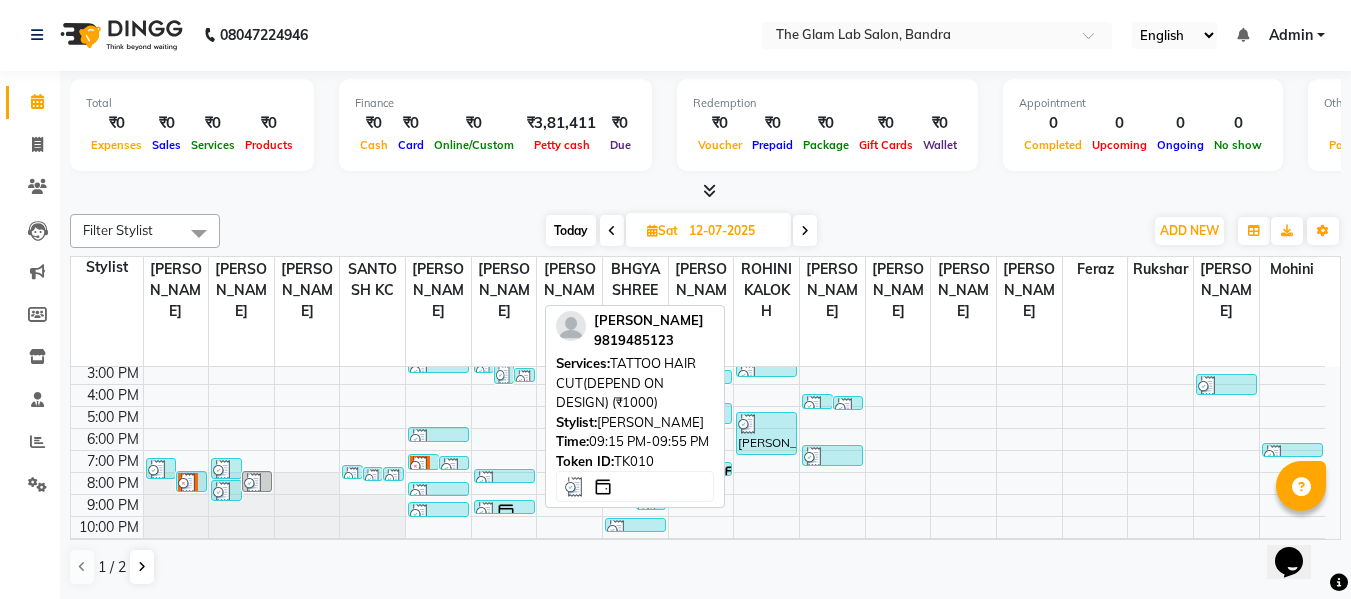 click at bounding box center (506, 512) 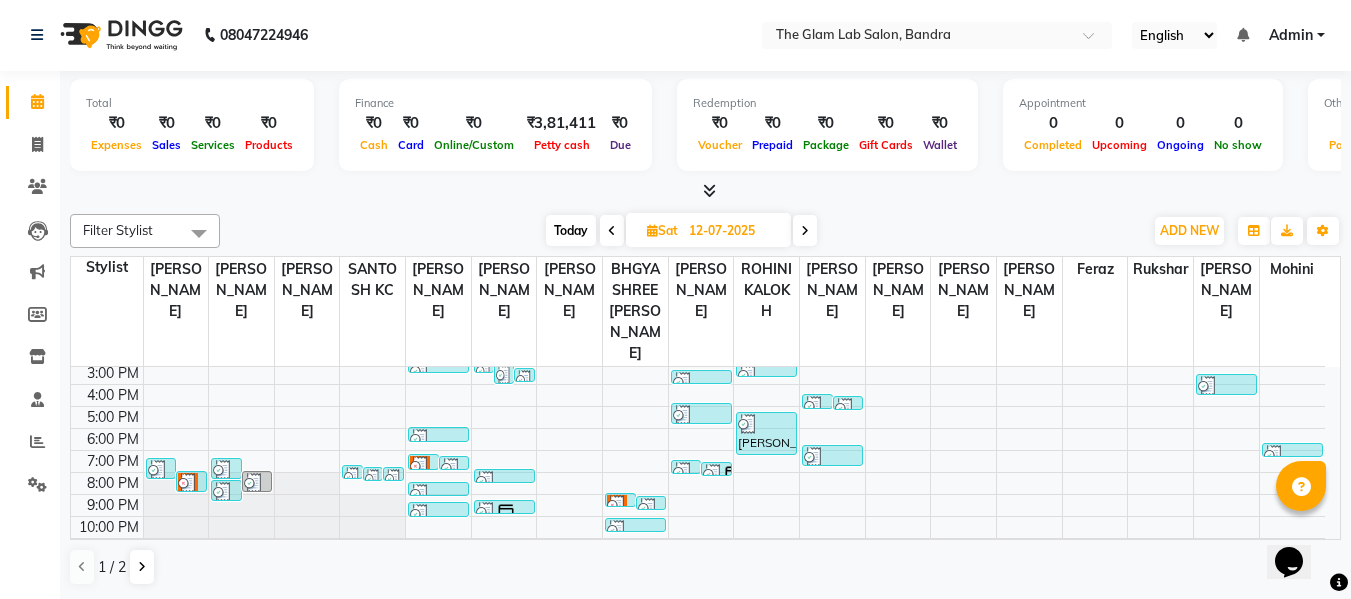 click on "Reports" 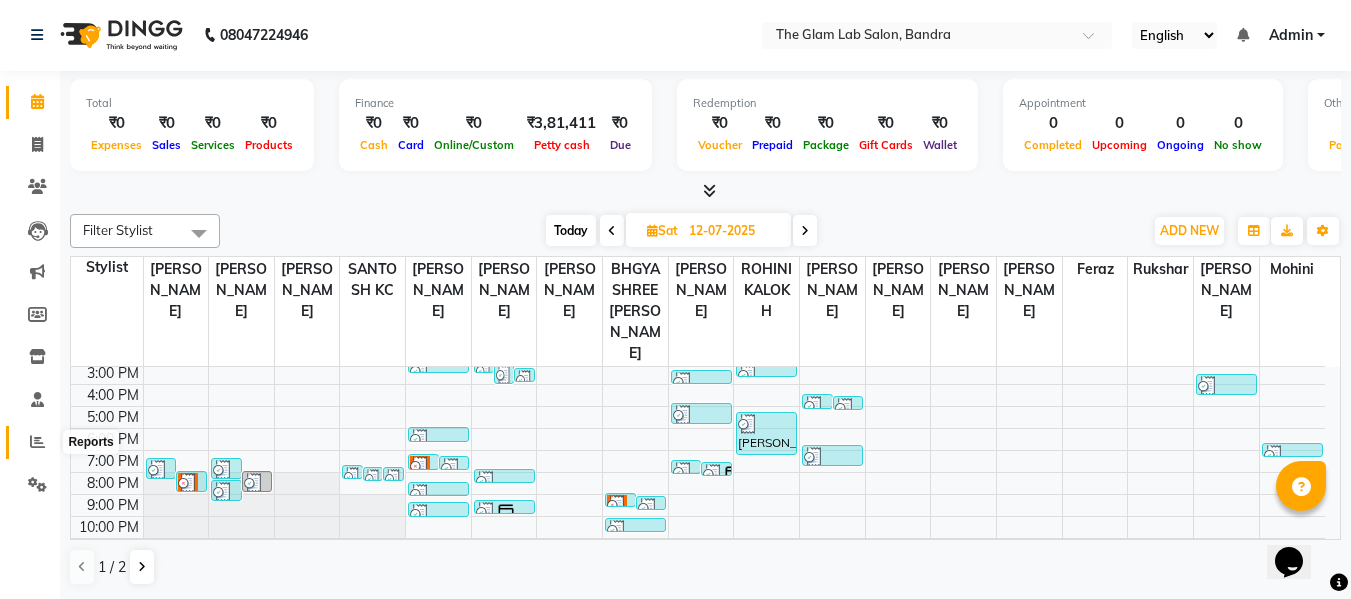 click 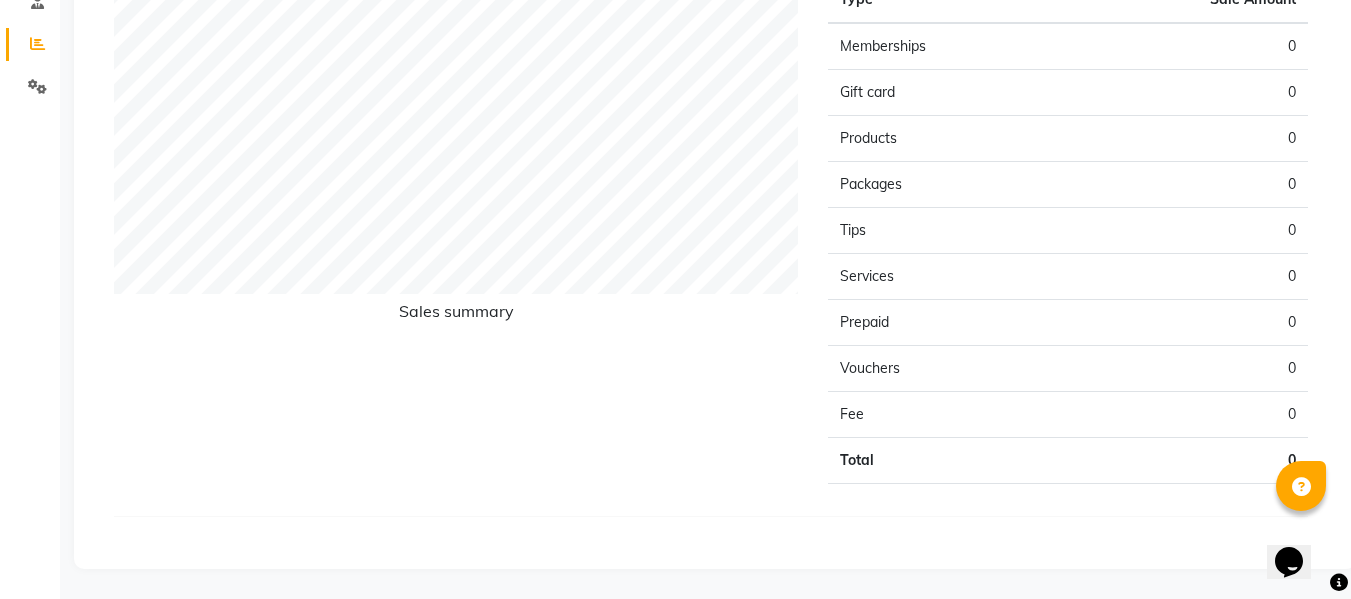 scroll, scrollTop: 0, scrollLeft: 0, axis: both 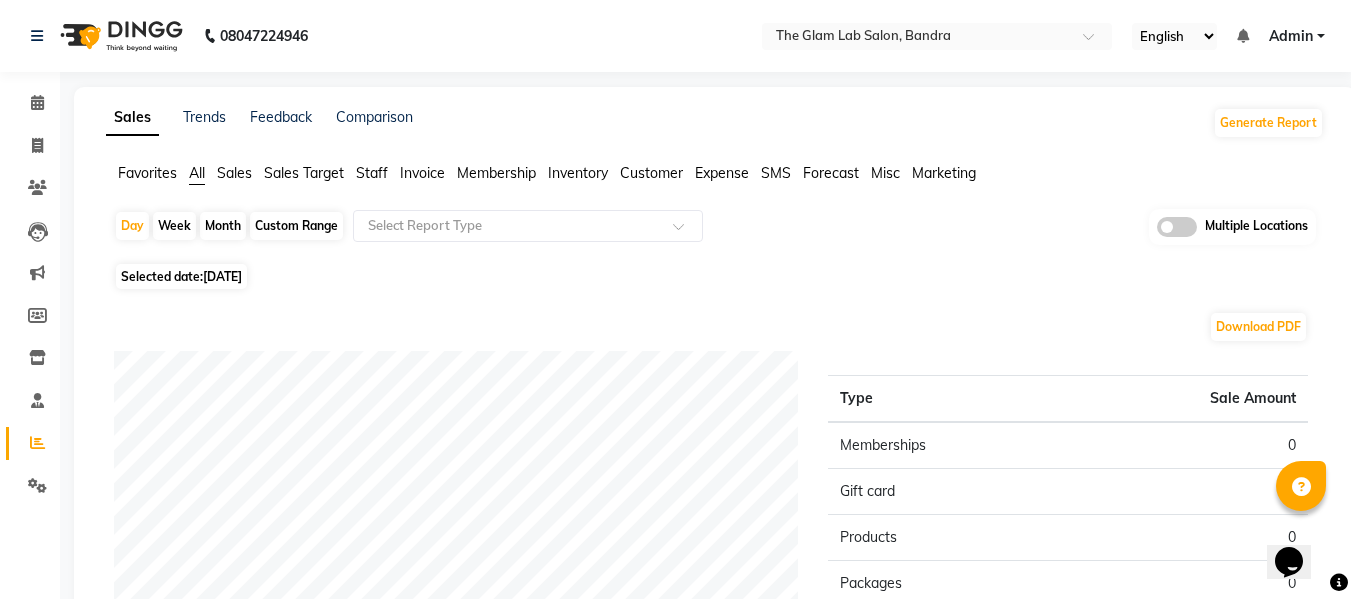 click on "[DATE]" 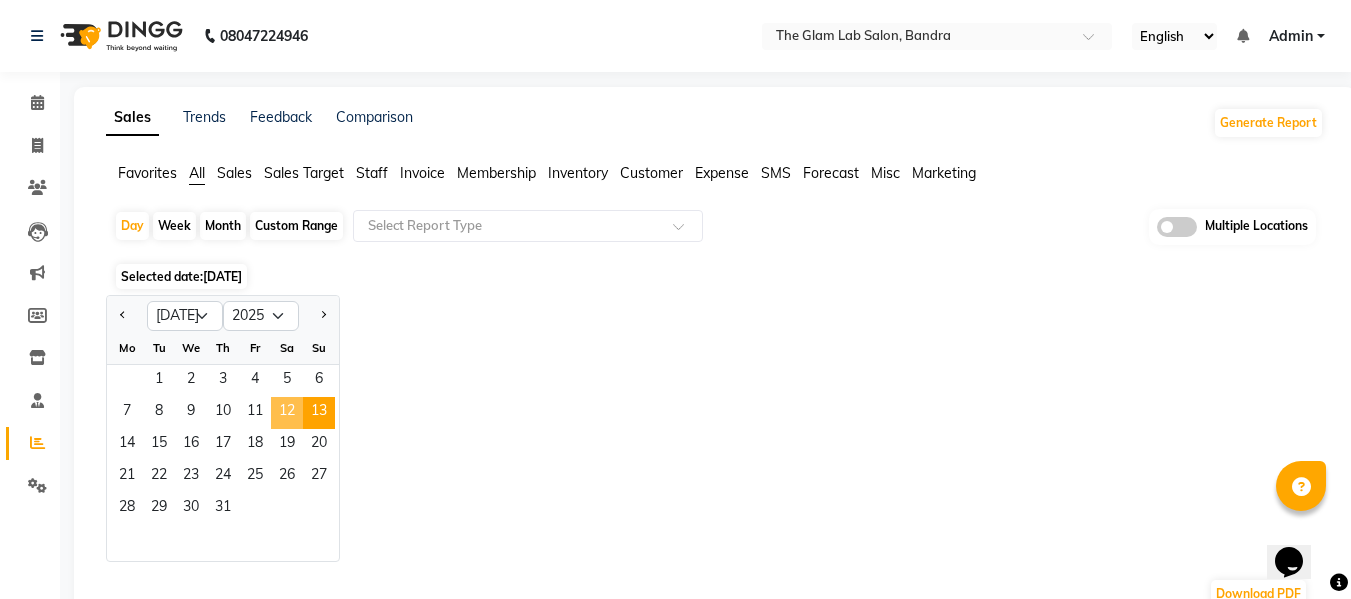 click on "12" 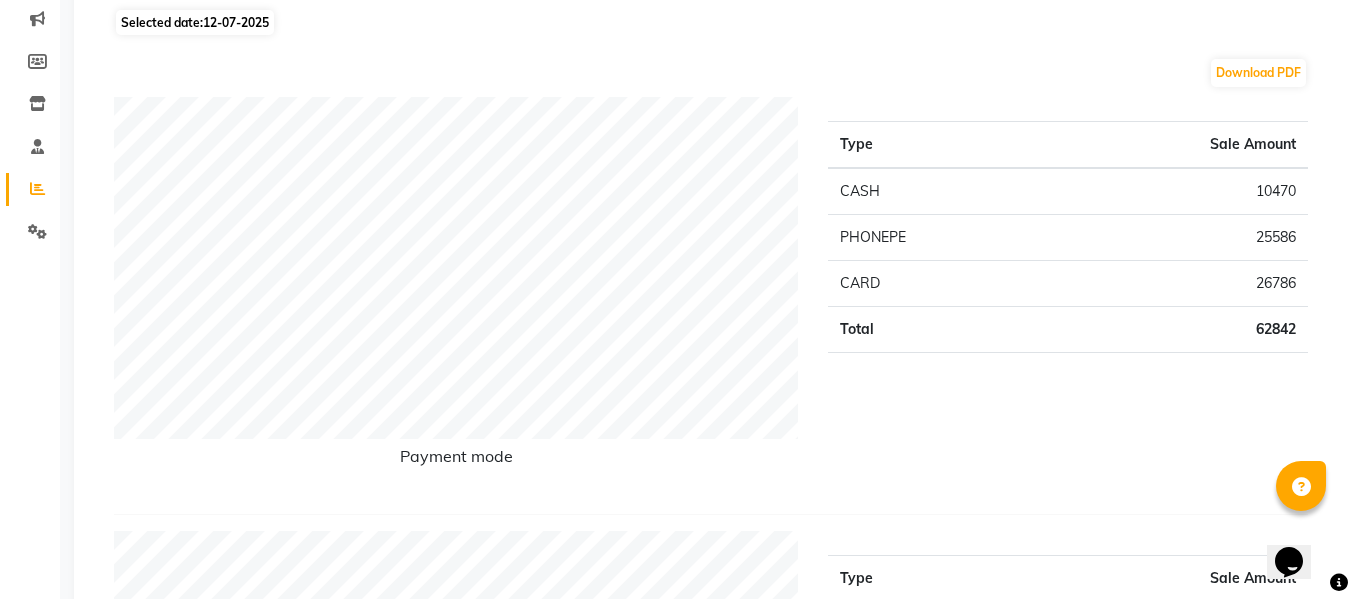 scroll, scrollTop: 0, scrollLeft: 0, axis: both 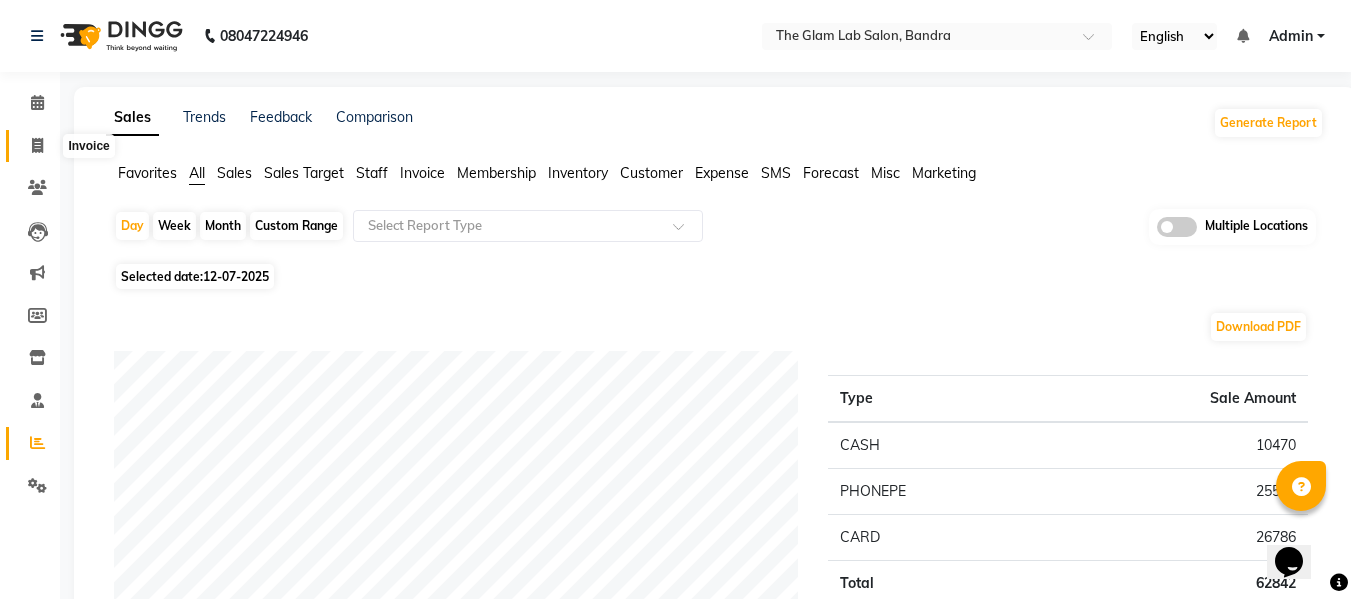 click 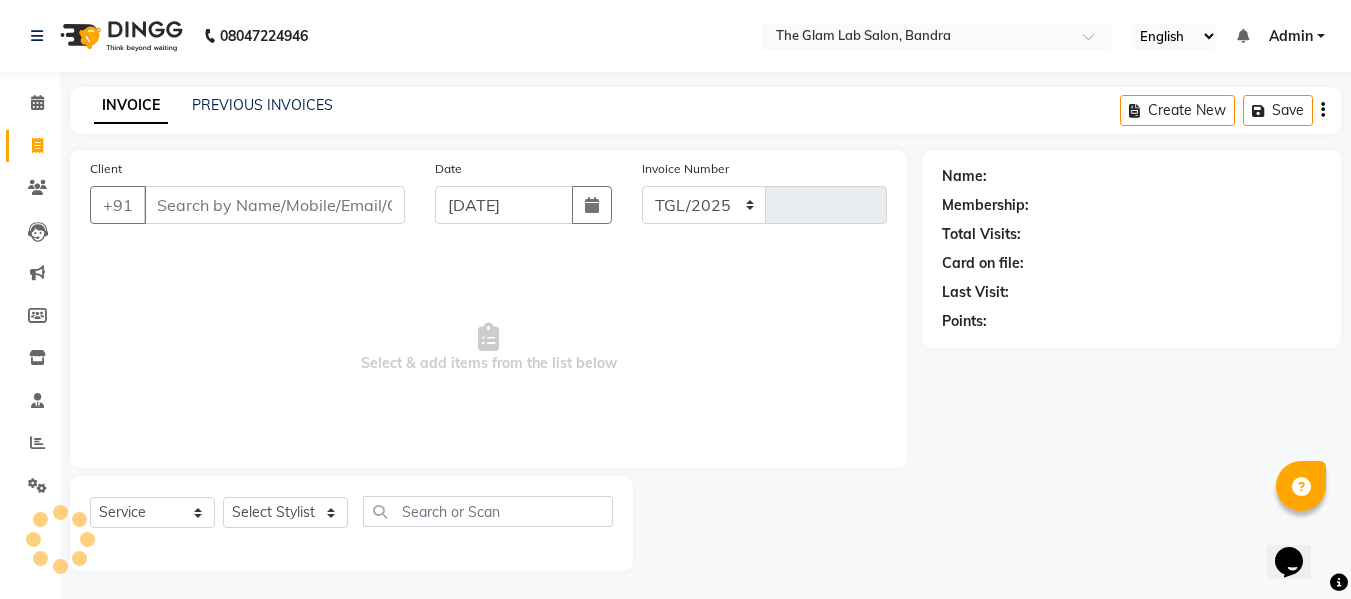 select on "734" 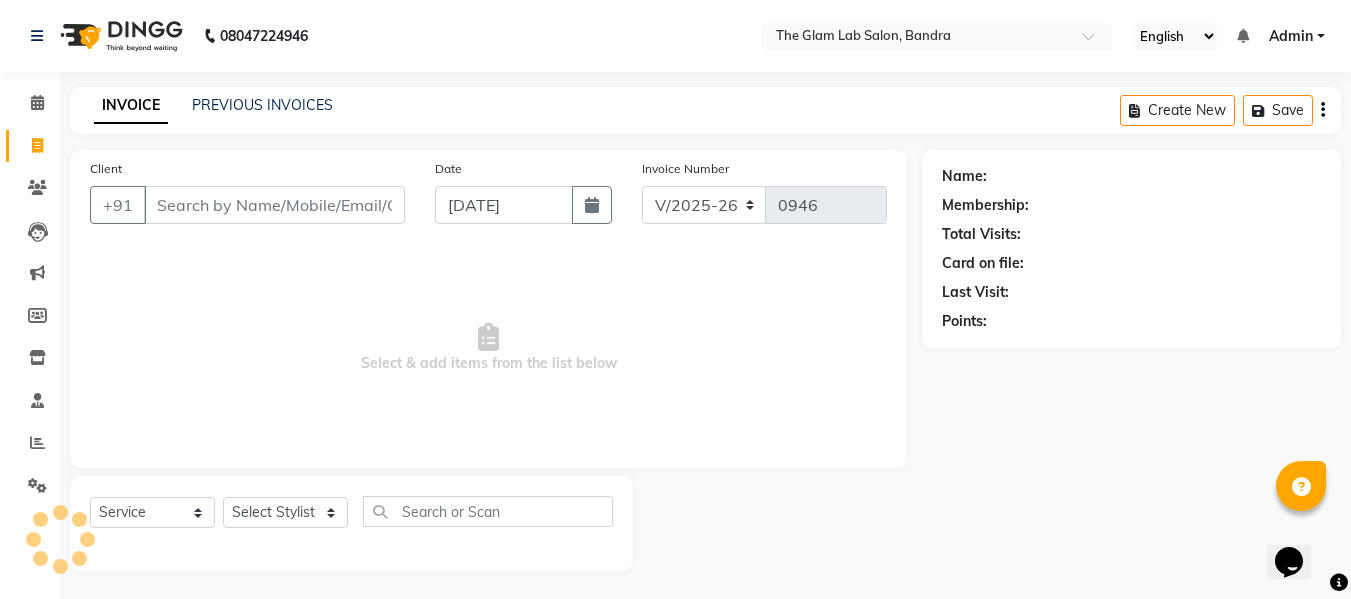 scroll, scrollTop: 2, scrollLeft: 0, axis: vertical 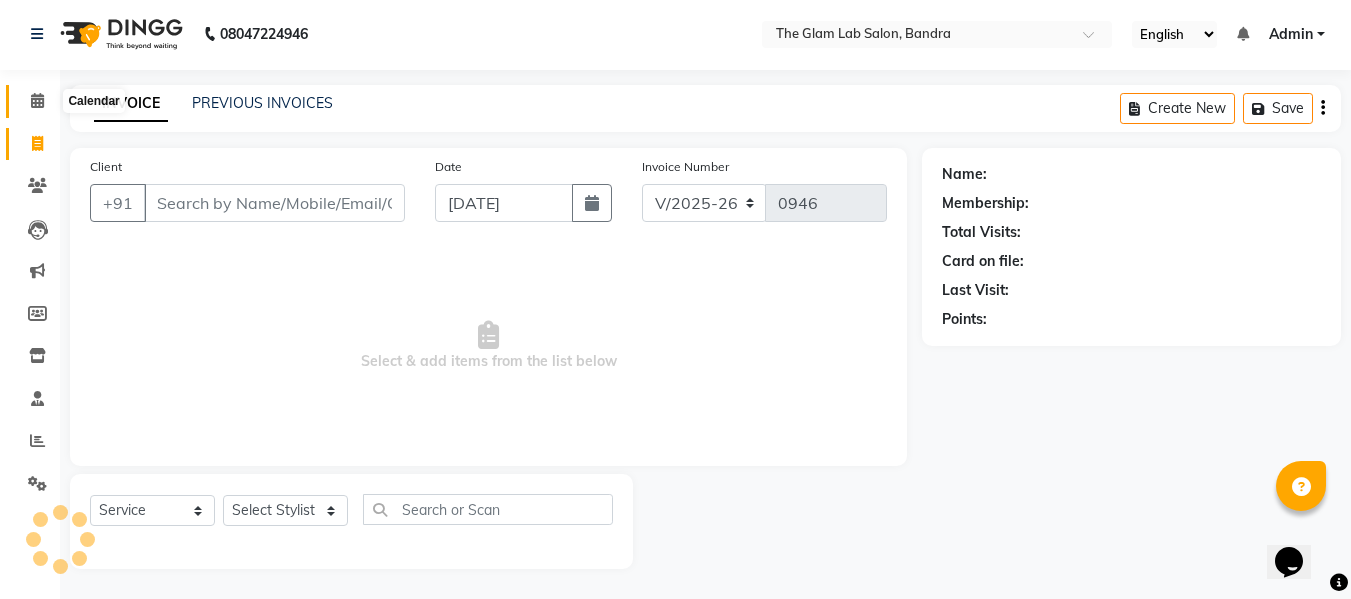 click 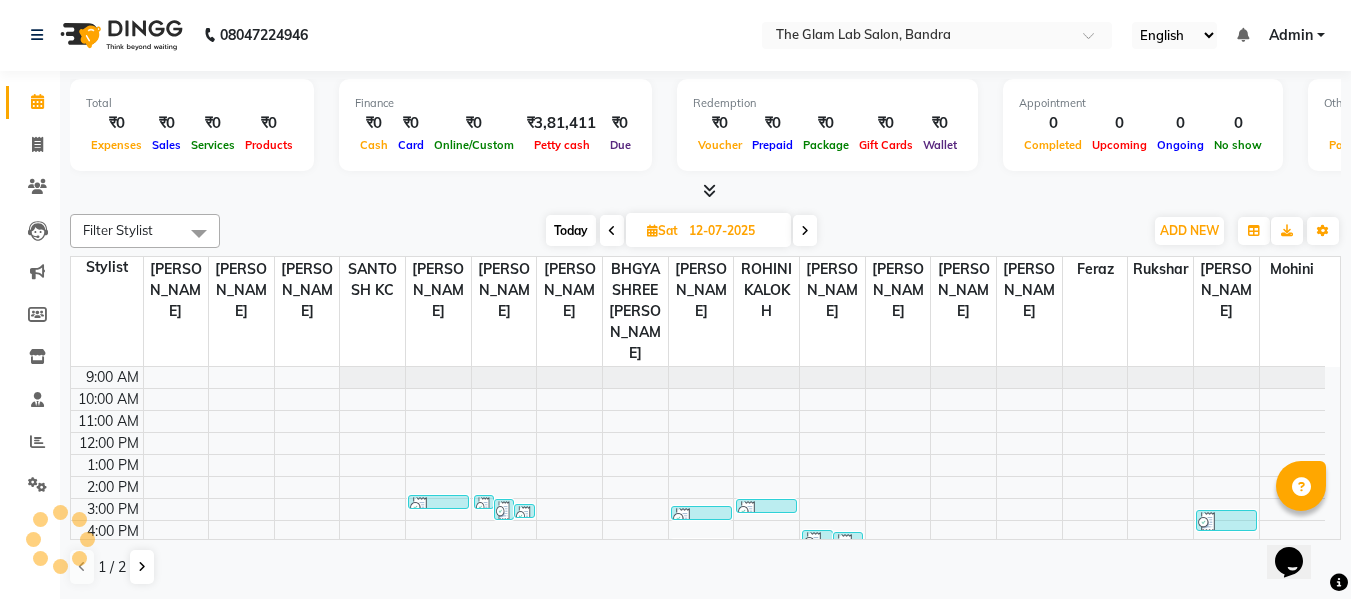scroll, scrollTop: 0, scrollLeft: 0, axis: both 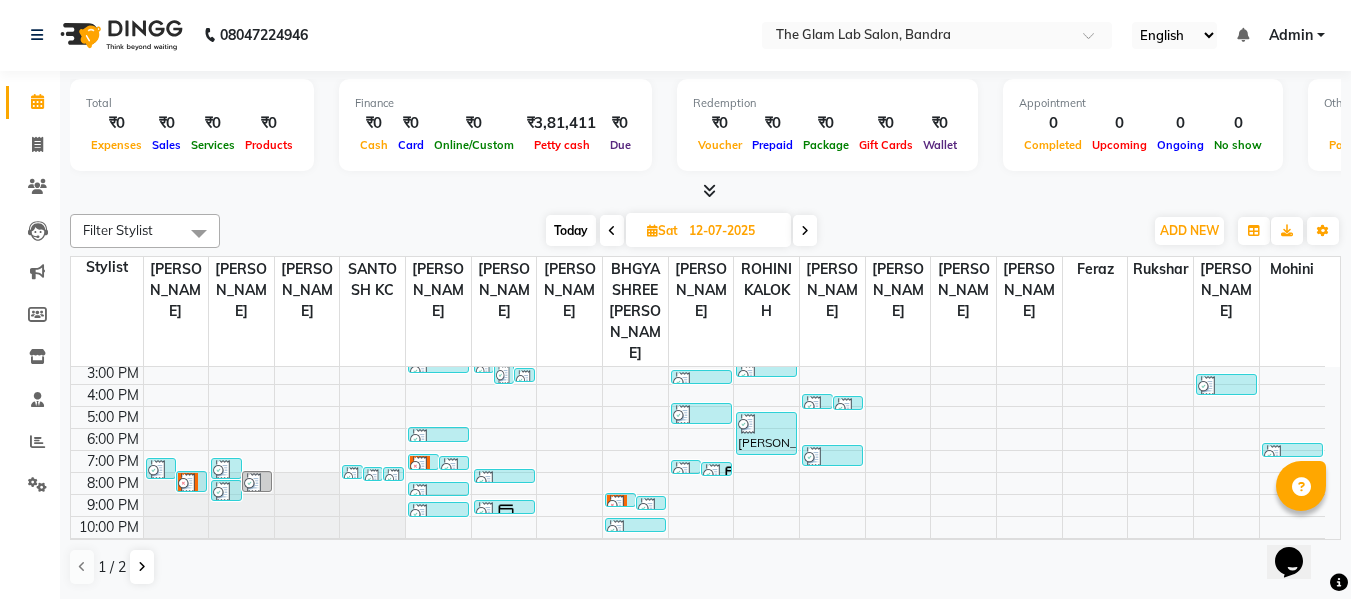 click on "Filter Stylist Select All [PERSON_NAME] [PERSON_NAME] [PERSON_NAME] [PERSON_NAME] BHGYASHREE [PERSON_NAME] [PERSON_NAME] [PERSON_NAME] [PERSON_NAME] [PERSON_NAME] [PERSON_NAME] NEHA PAULKAR [PERSON_NAME] [PERSON_NAME] [PERSON_NAME] [PERSON_NAME] [PERSON_NAME] [PERSON_NAME] WONCHUI [PERSON_NAME] [PERSON_NAME] ZAIN [DATE]  [DATE] Toggle Dropdown Add Appointment Add Invoice Add Expense Add Attendance Add Client Add Transaction Toggle Dropdown Add Appointment Add Invoice Add Expense Add Attendance Add Client ADD NEW Toggle Dropdown Add Appointment Add Invoice Add Expense Add Attendance Add Client Add Transaction Filter Stylist Select All [PERSON_NAME] [PERSON_NAME] [PERSON_NAME] [PERSON_NAME] BHGYASHREE [PERSON_NAME] [PERSON_NAME] [PERSON_NAME] [PERSON_NAME] [PERSON_NAME] [PERSON_NAME] [PERSON_NAME] [PERSON_NAME] [PERSON_NAME] [PERSON_NAME] [PERSON_NAME] [PERSON_NAME] [PERSON_NAME] WONCHUI [PERSON_NAME] [PERSON_NAME] ZAIN Group By  Staff View   Room View  View as Vertical  Vertical - Week View  Horizontal  Horizontal - Week View  List  Toggle Dropdown Calendar Settings Zoom" 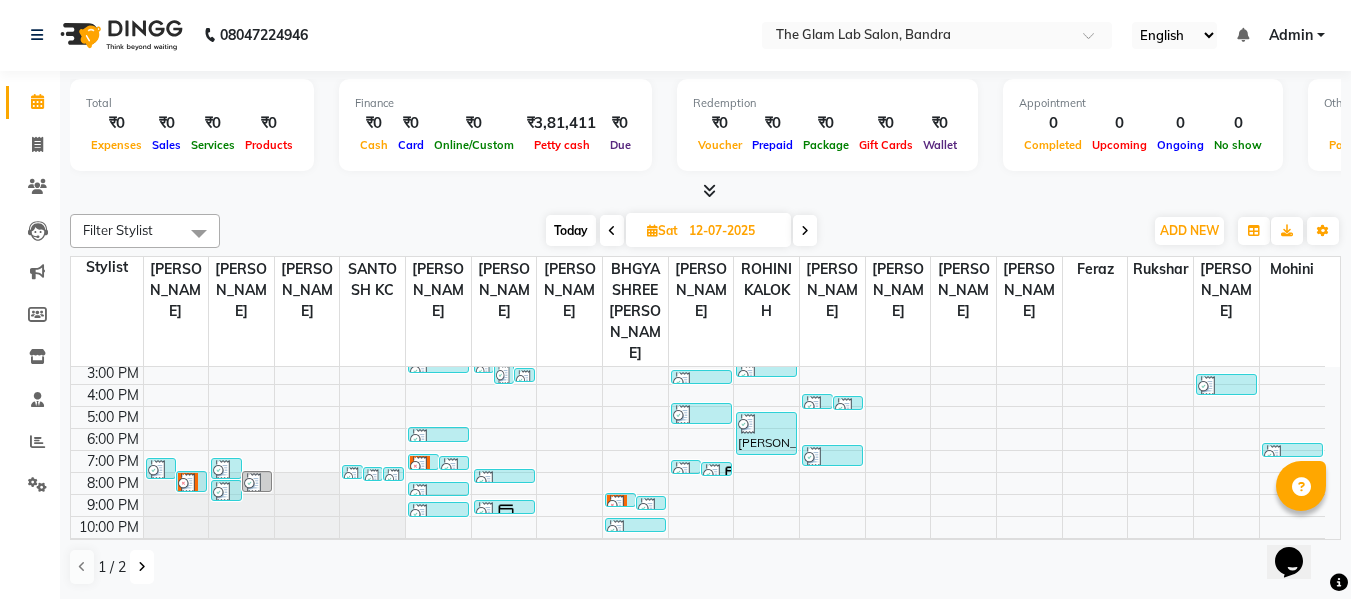 click at bounding box center [142, 567] 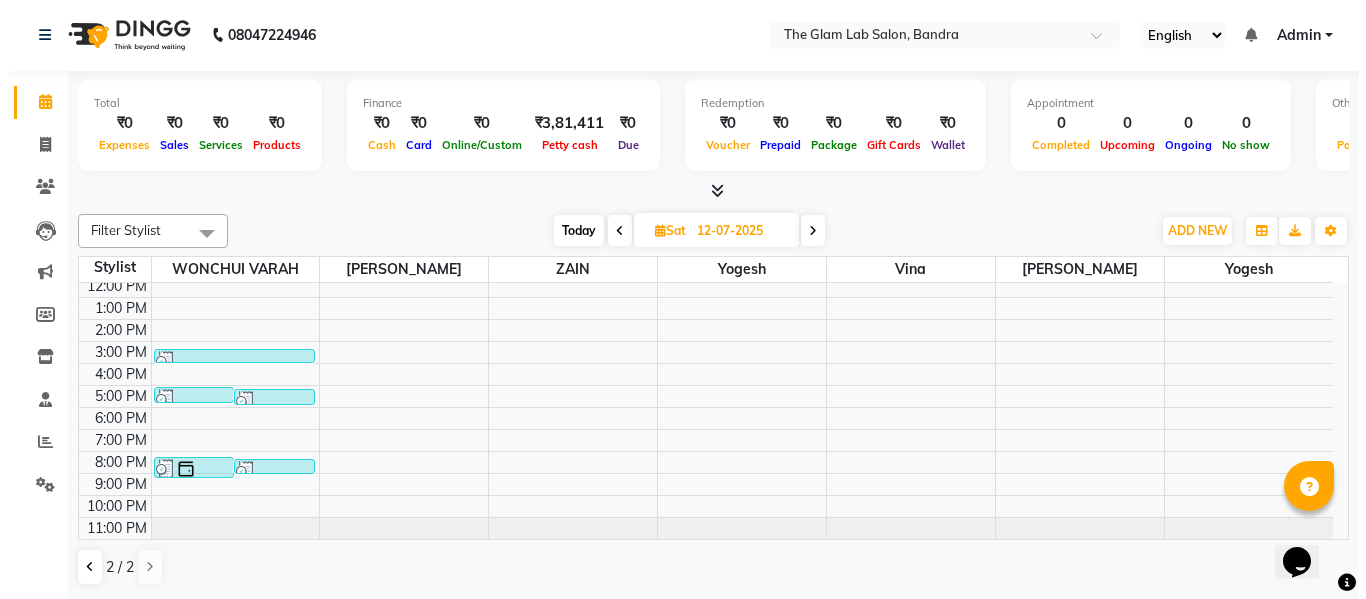 scroll, scrollTop: 73, scrollLeft: 0, axis: vertical 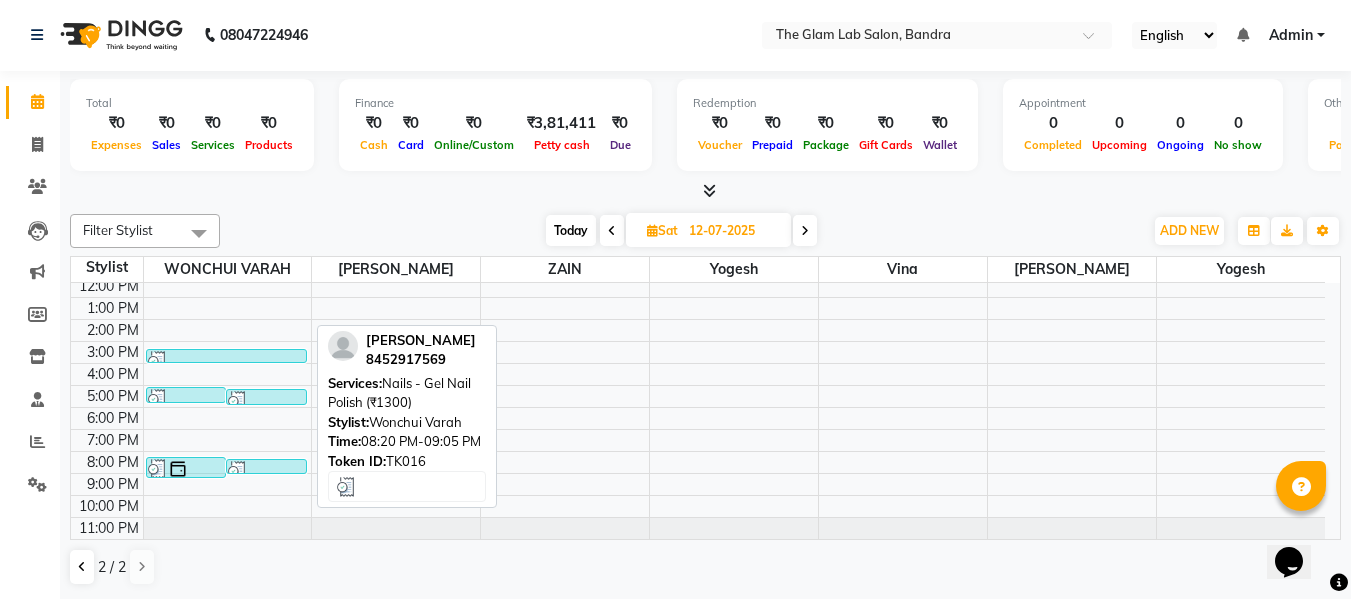 click at bounding box center (266, 471) 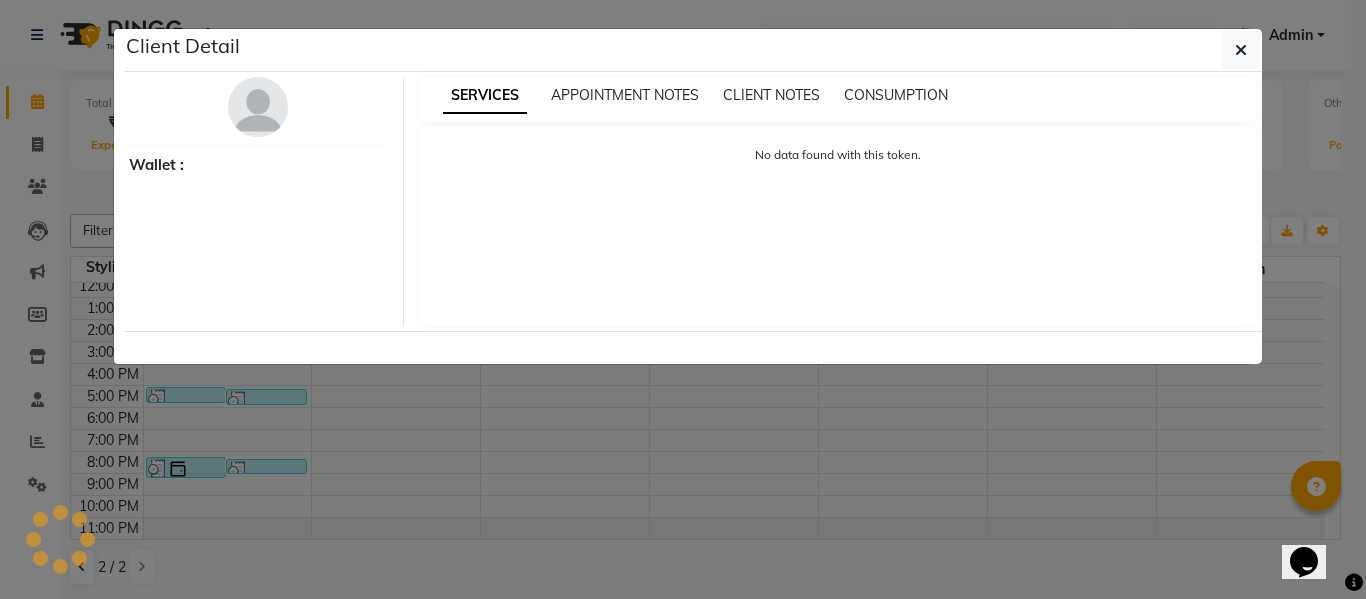 select on "3" 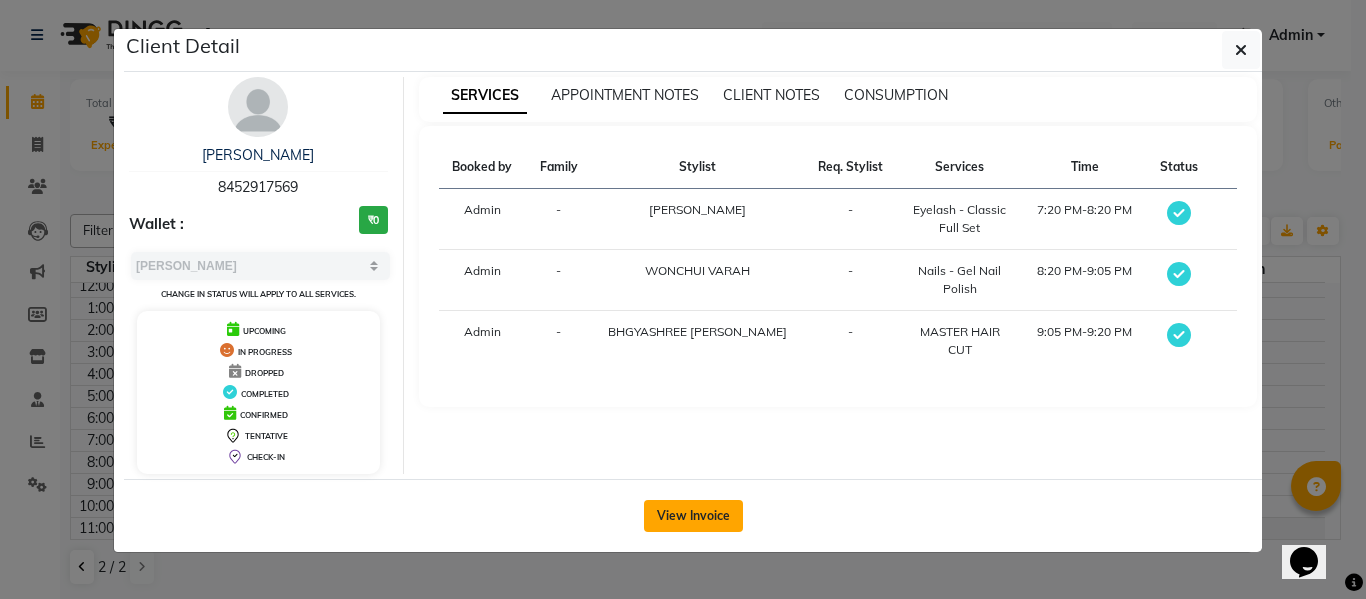 click on "View Invoice" 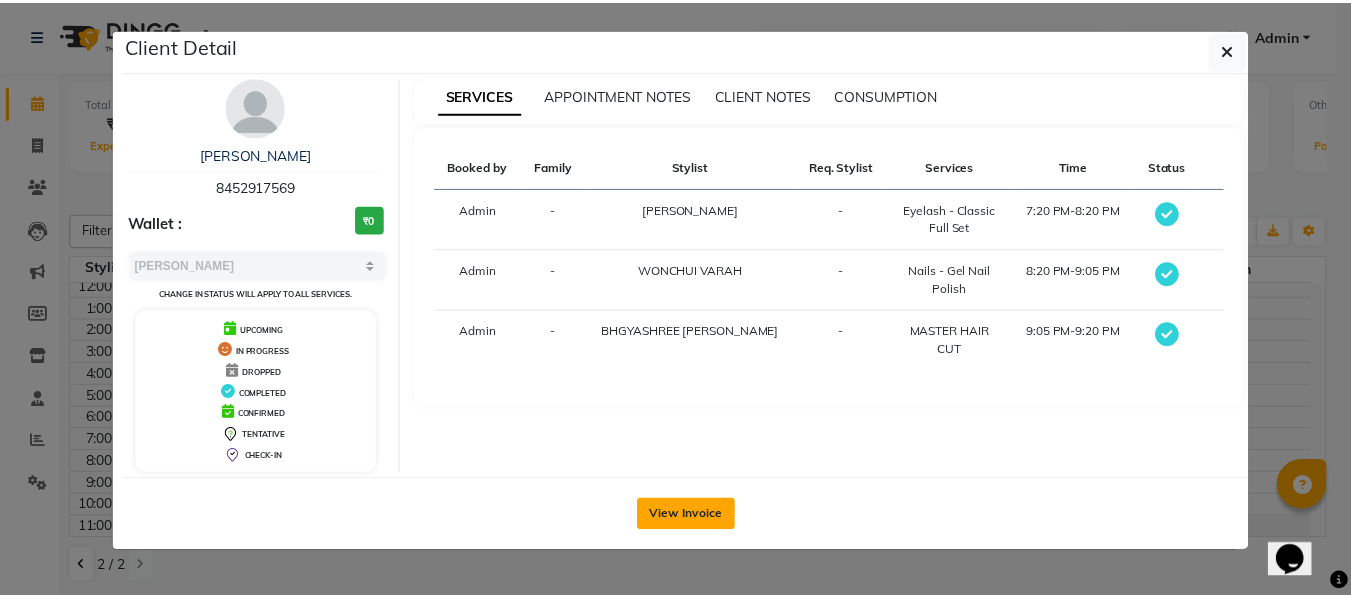 scroll, scrollTop: 0, scrollLeft: 0, axis: both 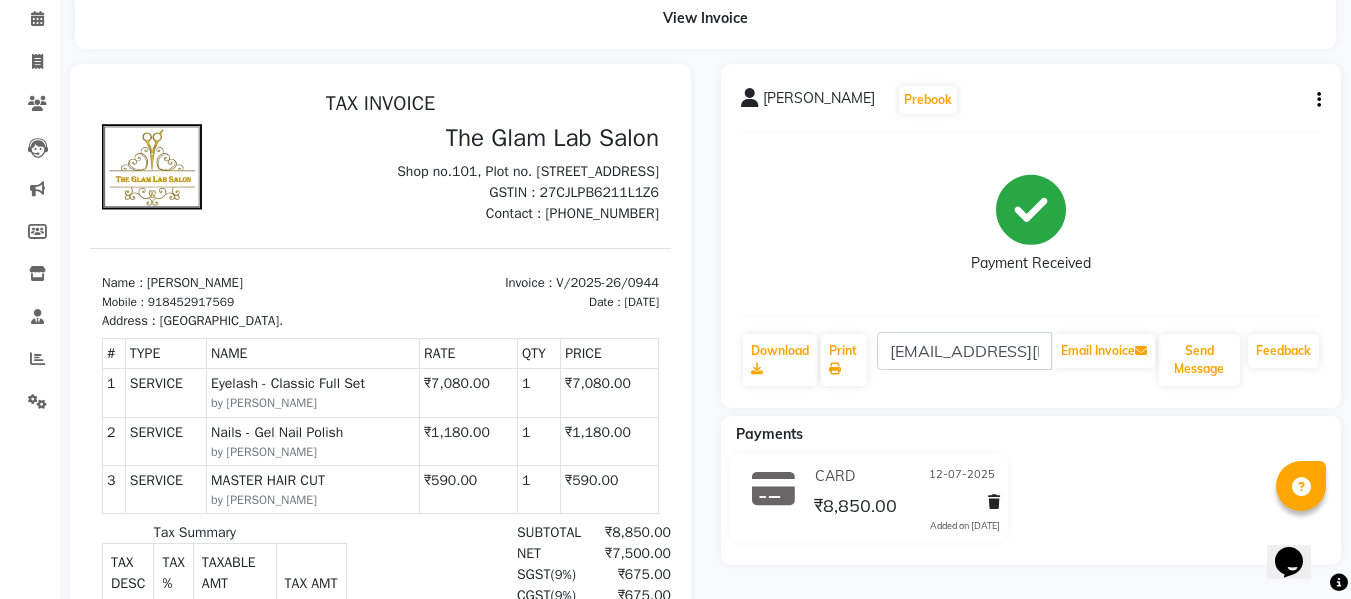 click on "₹7,080.00" at bounding box center (610, 393) 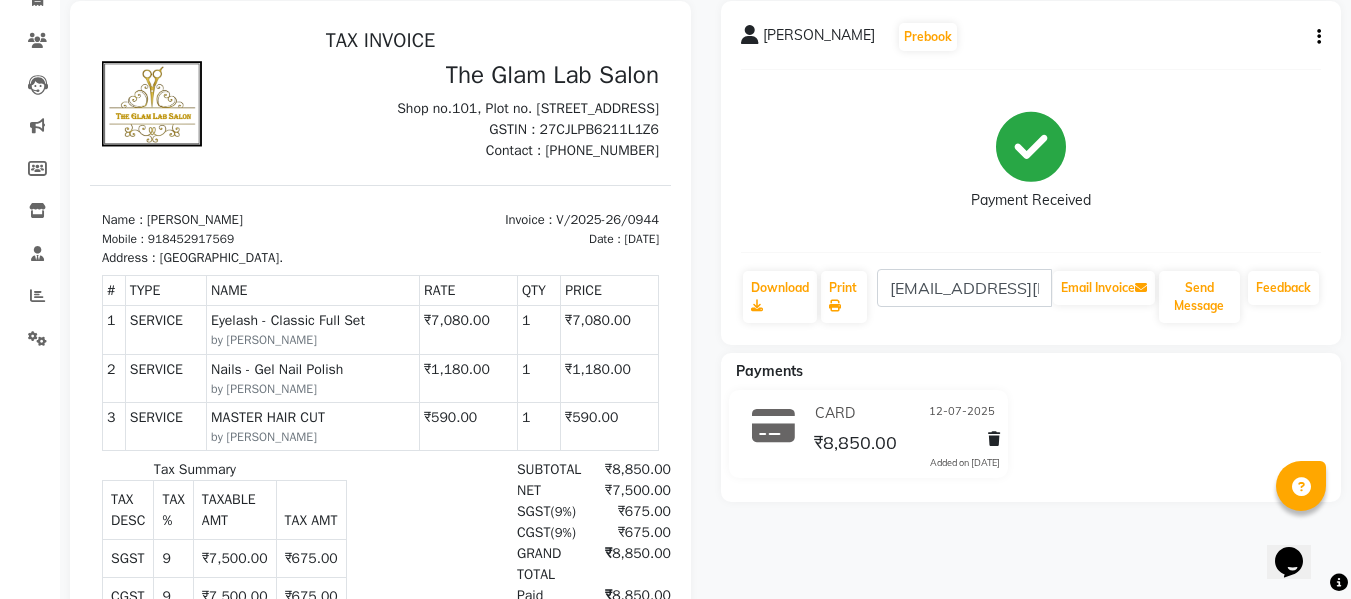 scroll, scrollTop: 0, scrollLeft: 0, axis: both 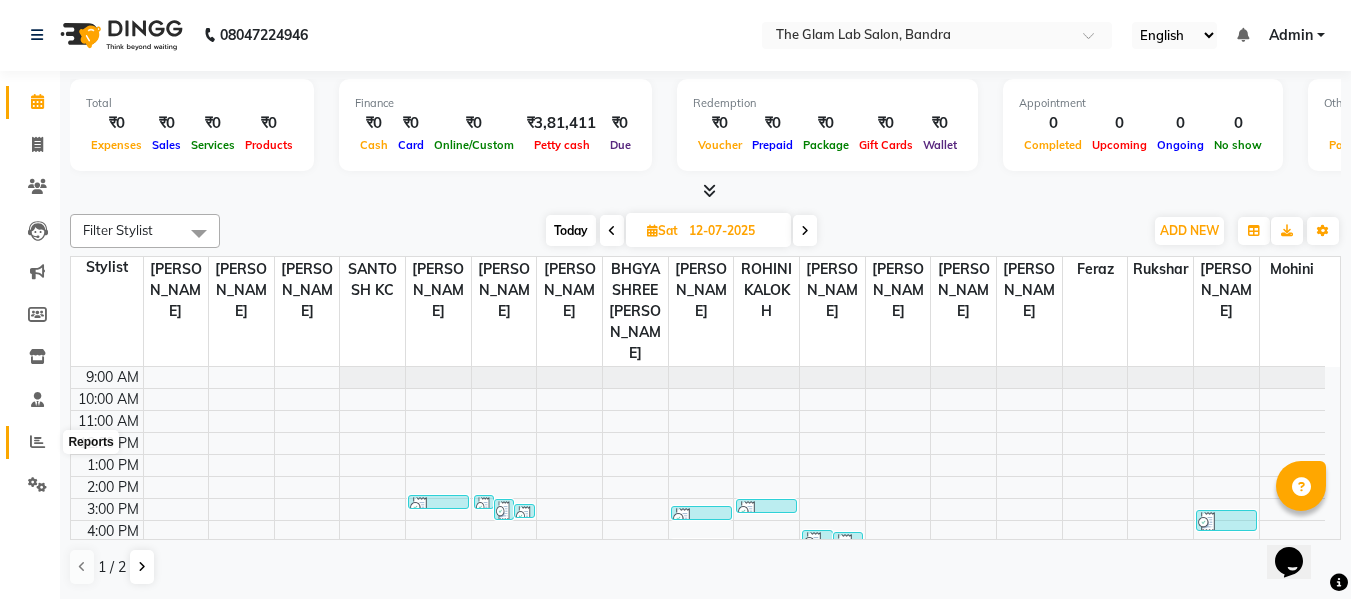 click 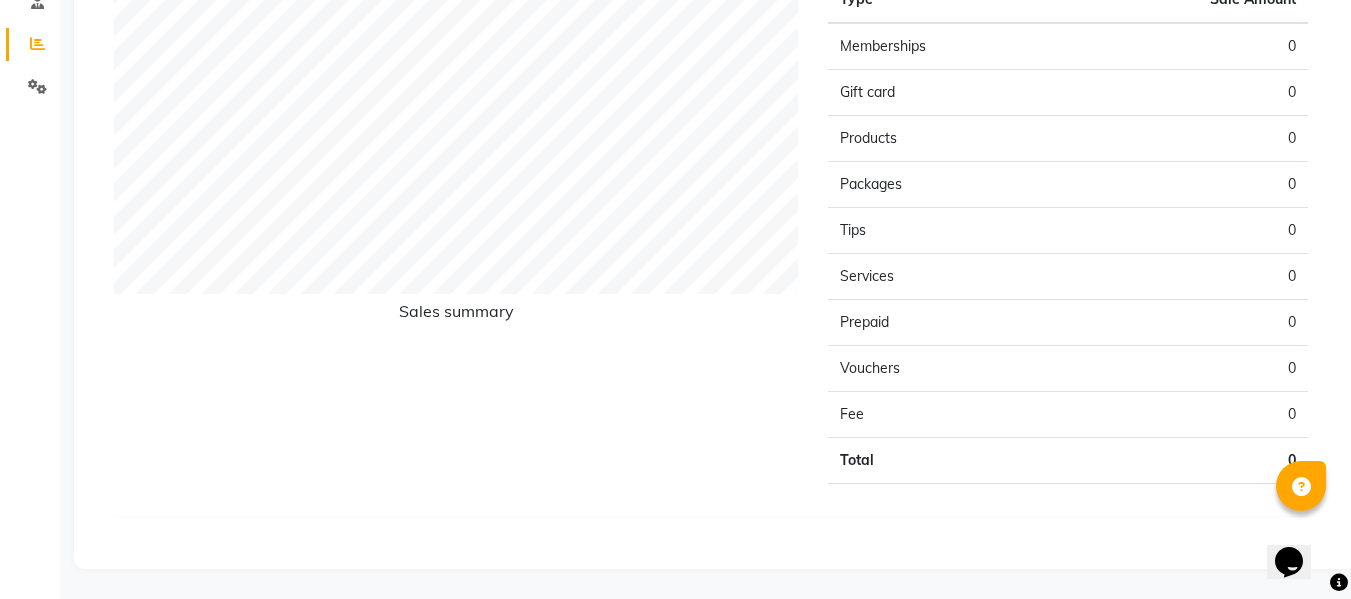 scroll, scrollTop: 30, scrollLeft: 0, axis: vertical 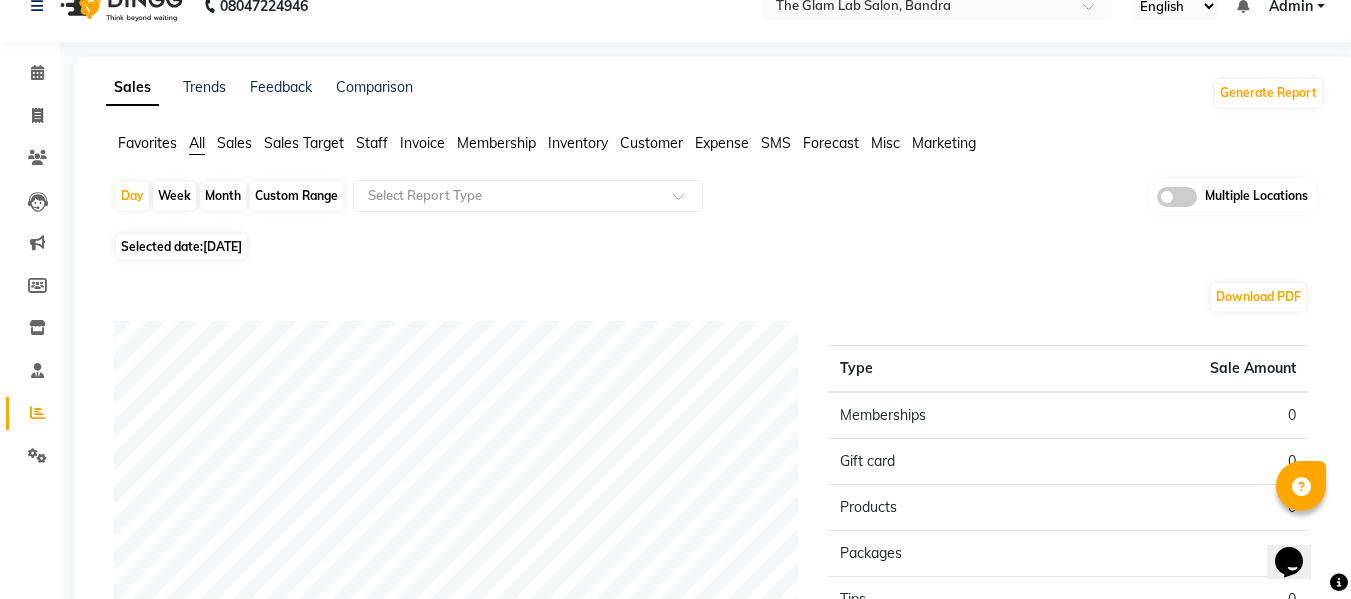 click on "[DATE]" 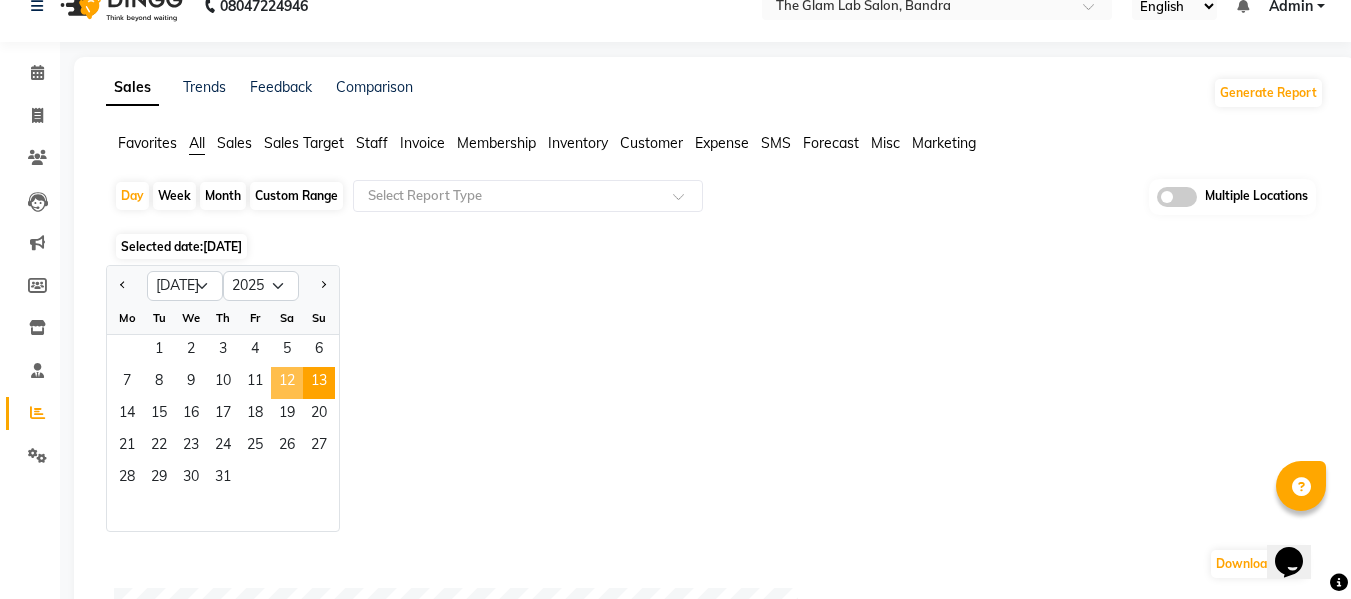 click on "12" 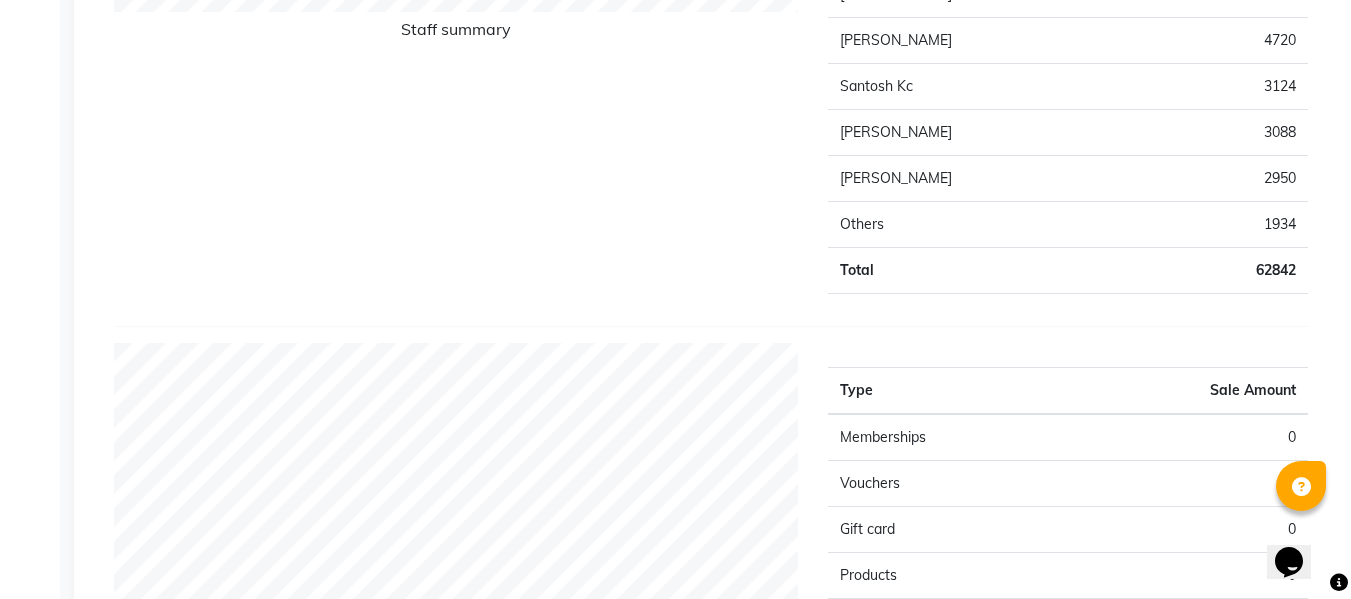 scroll, scrollTop: 984, scrollLeft: 0, axis: vertical 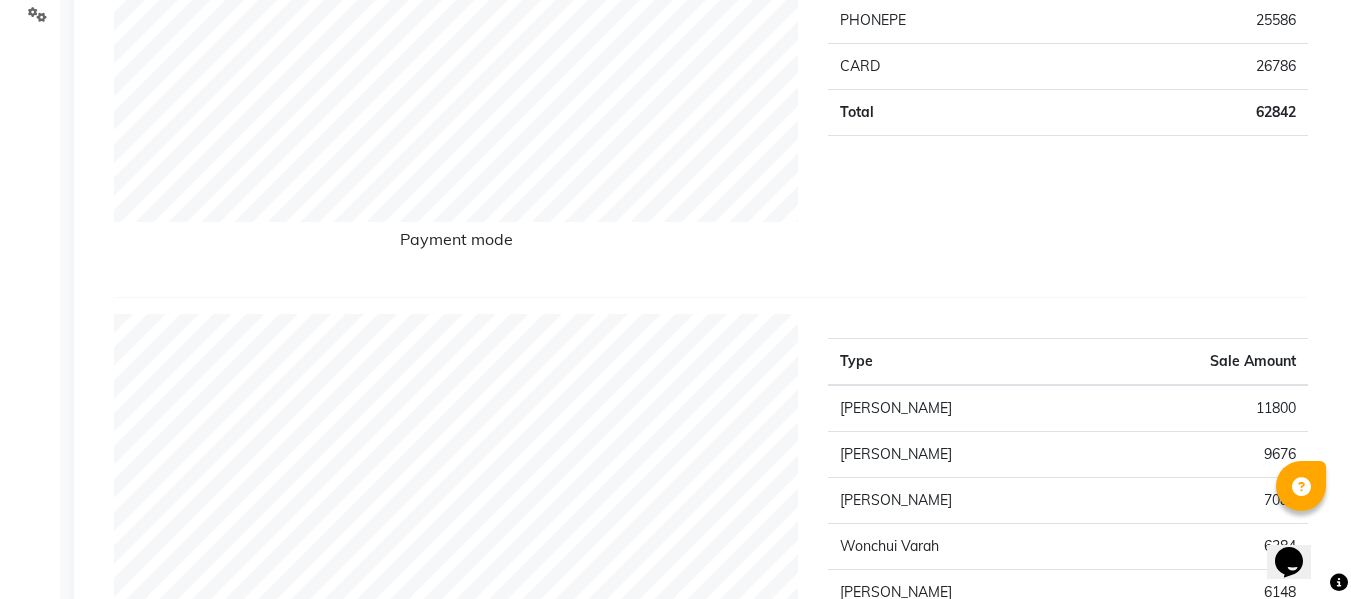 click on "Type" 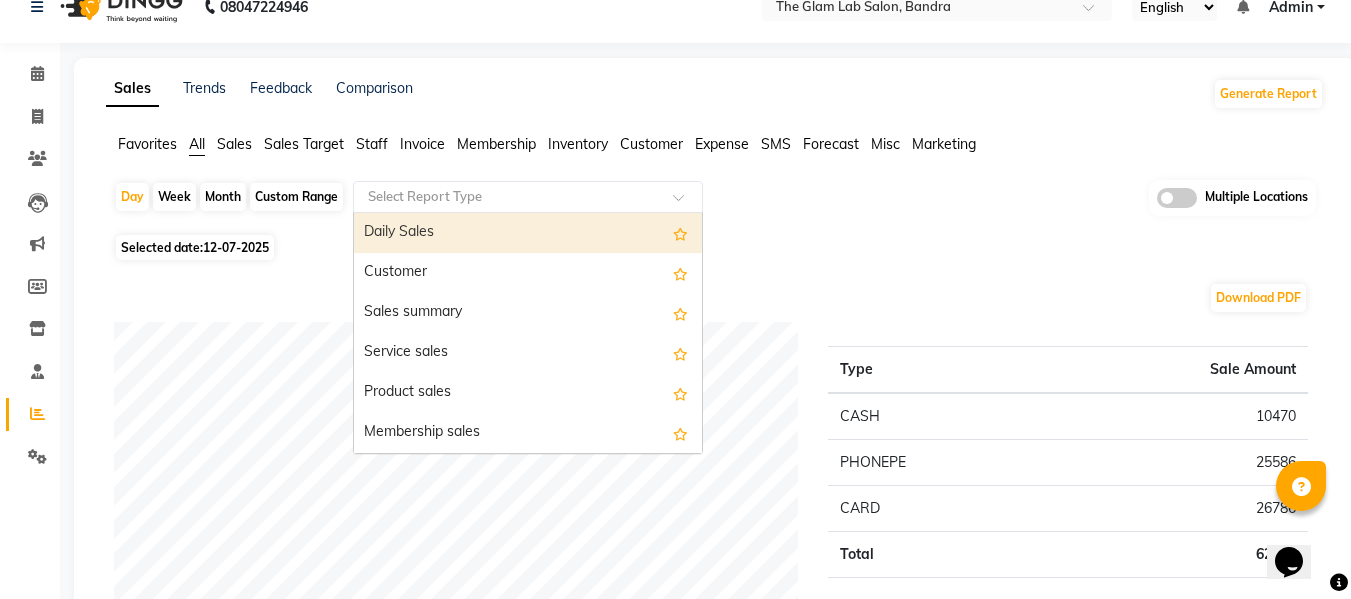 click 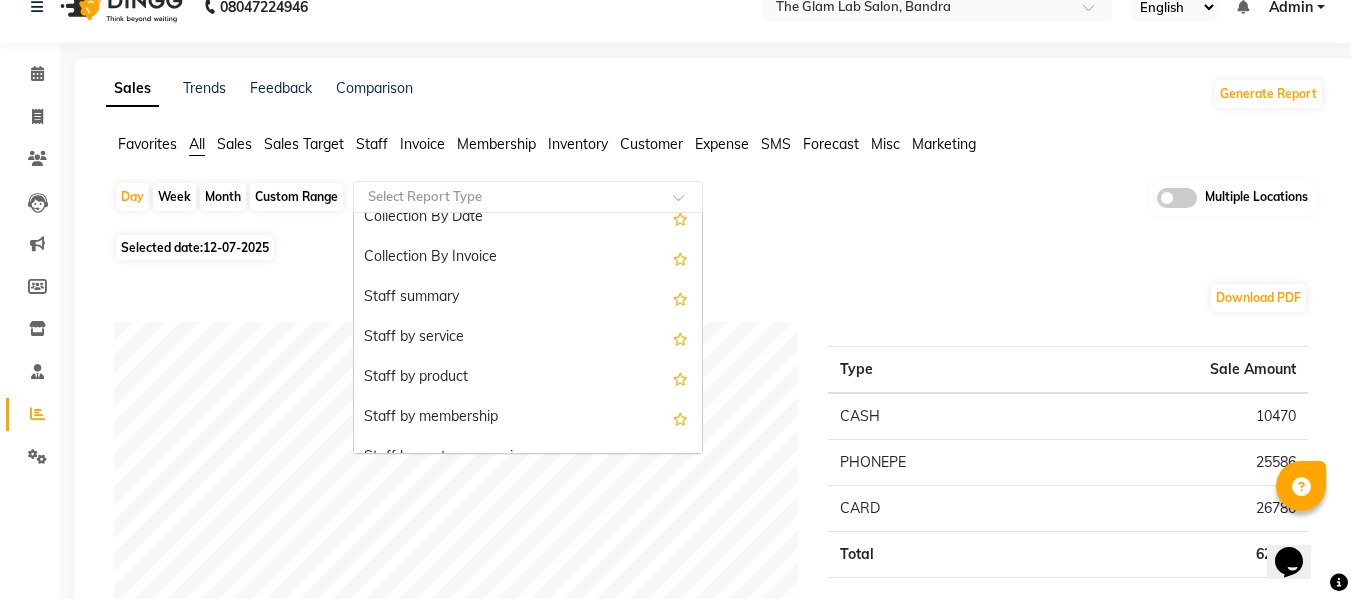 scroll, scrollTop: 656, scrollLeft: 0, axis: vertical 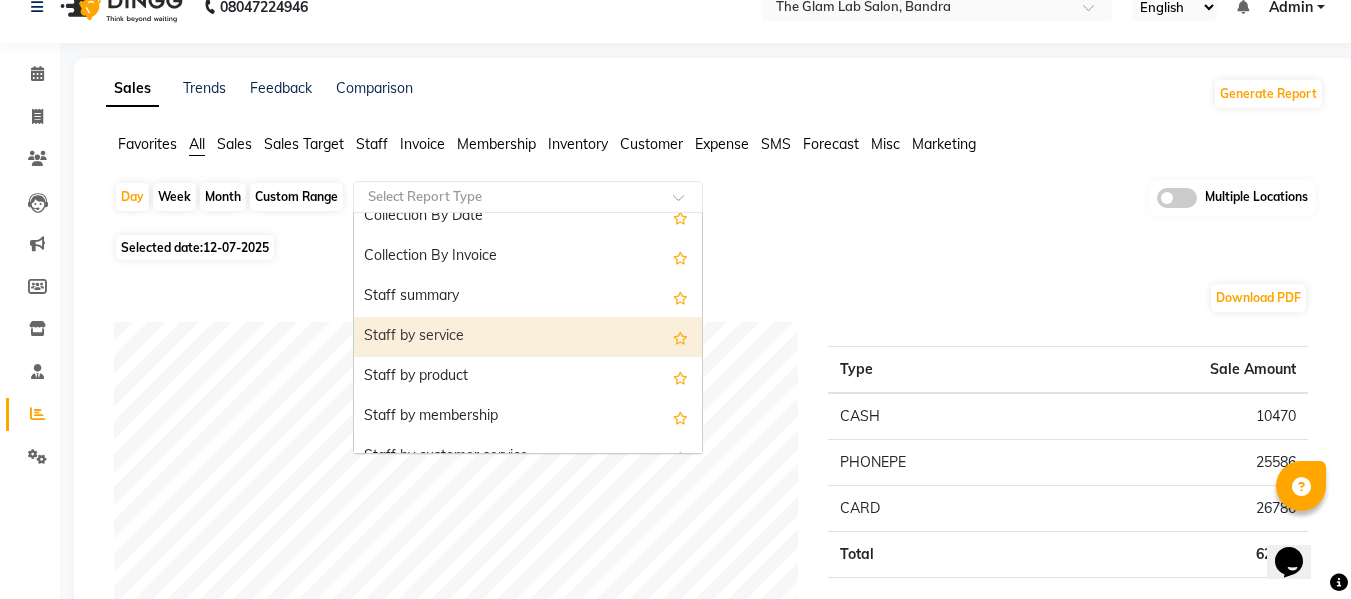 click on "Staff by service" at bounding box center (528, 337) 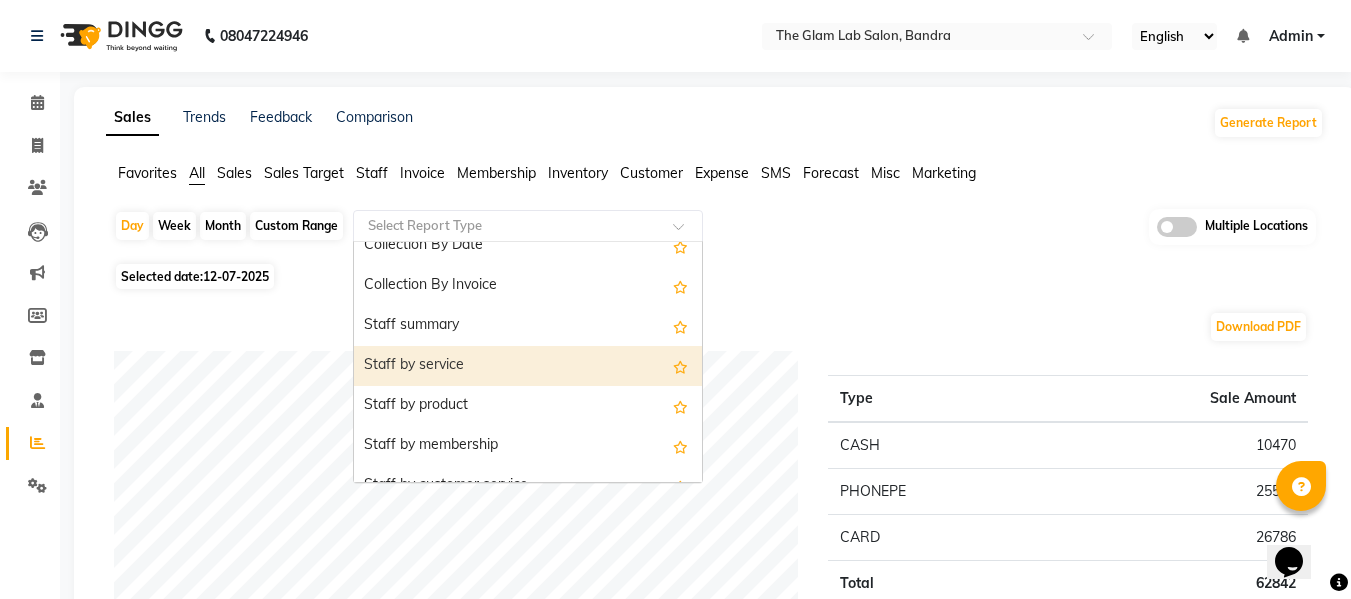 select on "full_report" 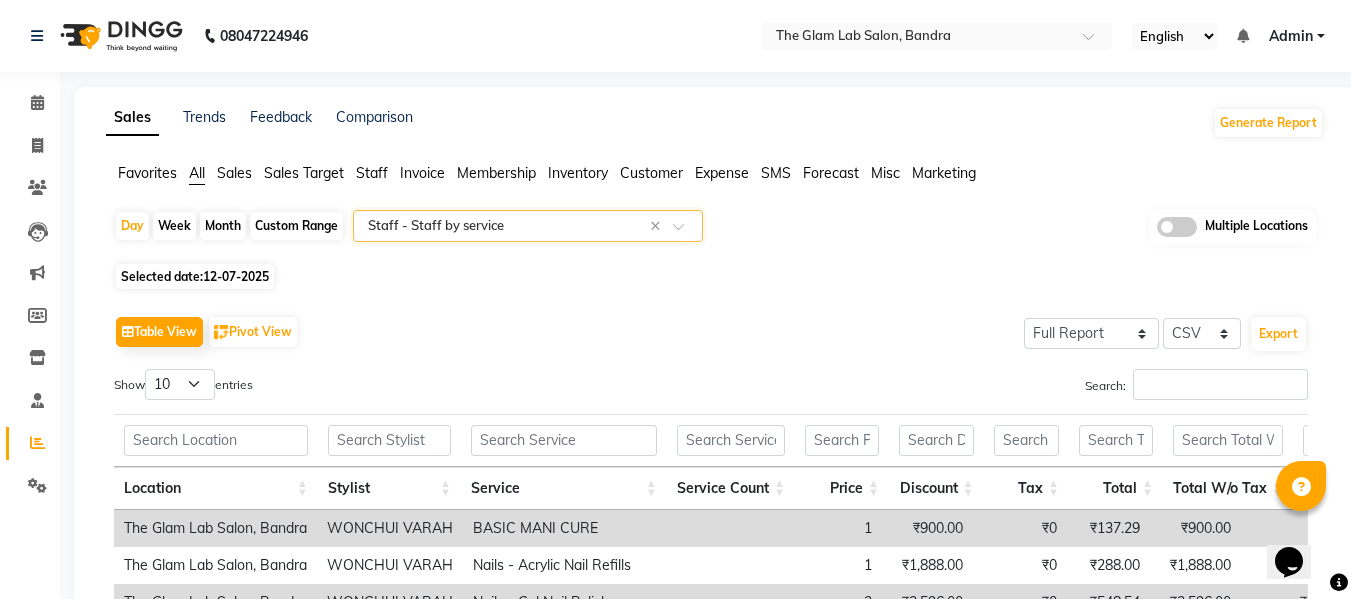 scroll, scrollTop: 50, scrollLeft: 0, axis: vertical 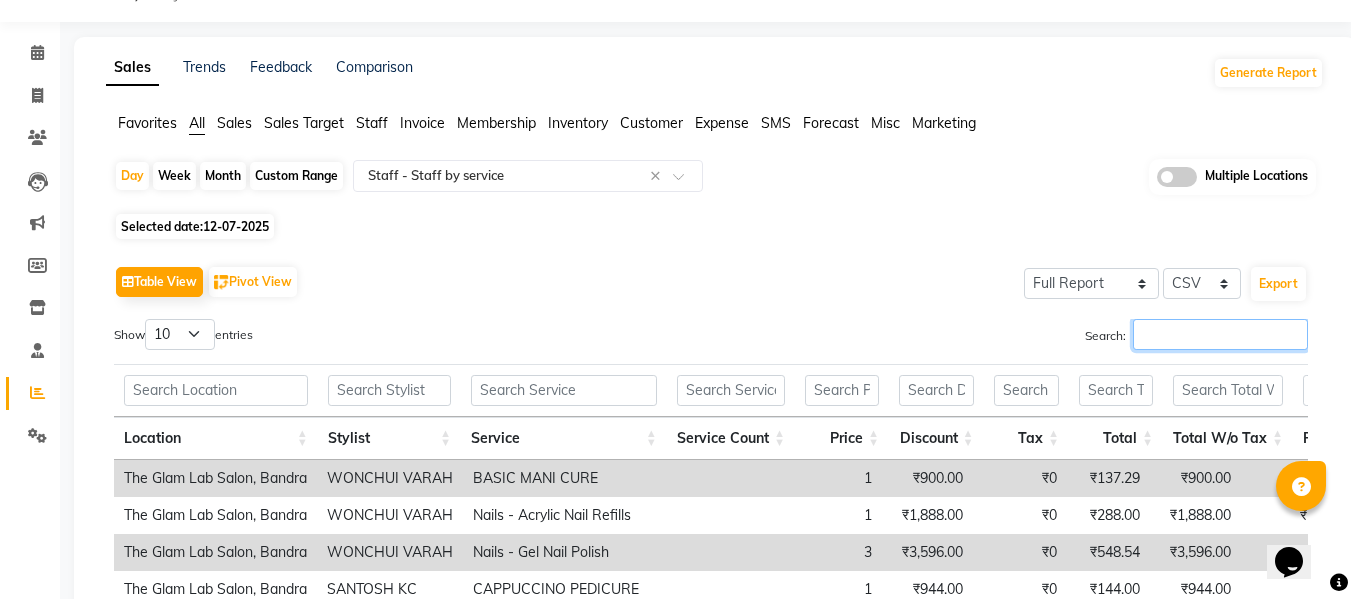 click on "Search:" at bounding box center (1220, 334) 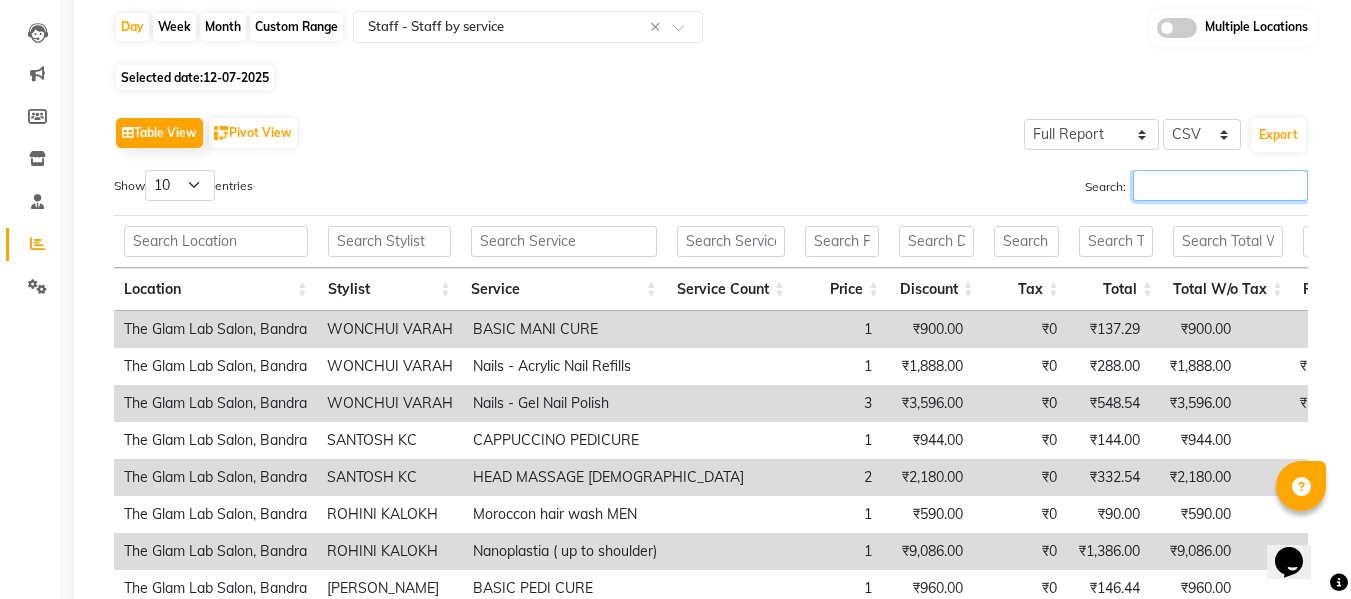 scroll, scrollTop: 308, scrollLeft: 0, axis: vertical 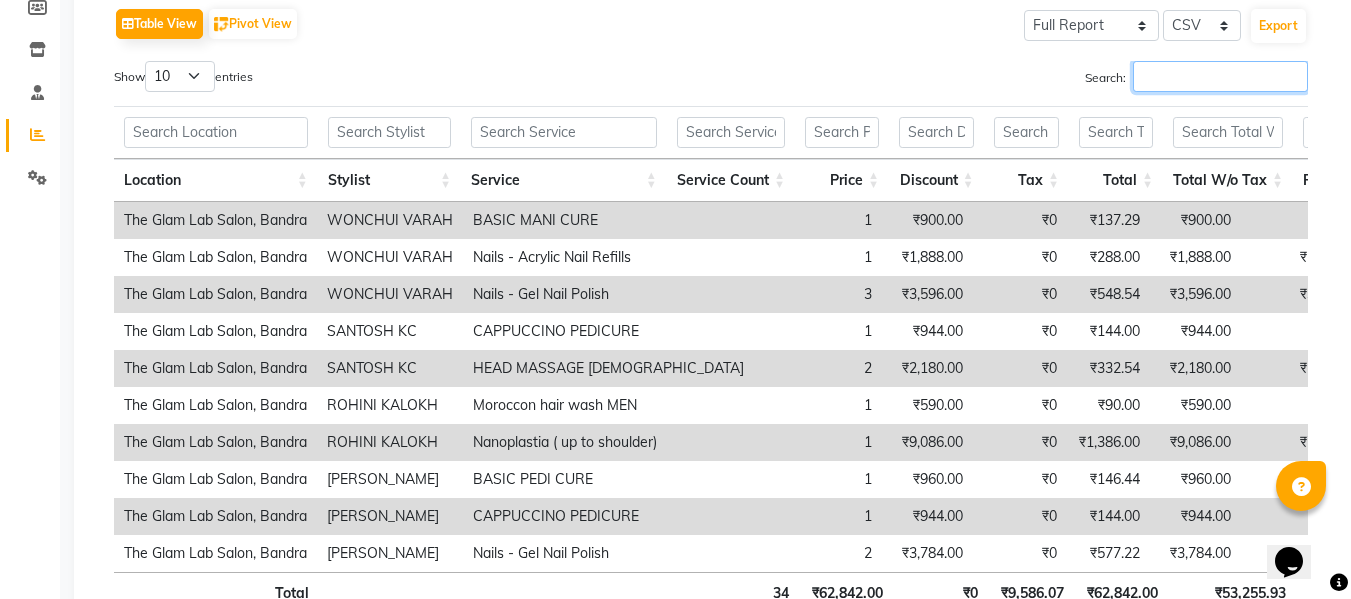 click on "Search:" at bounding box center (1220, 76) 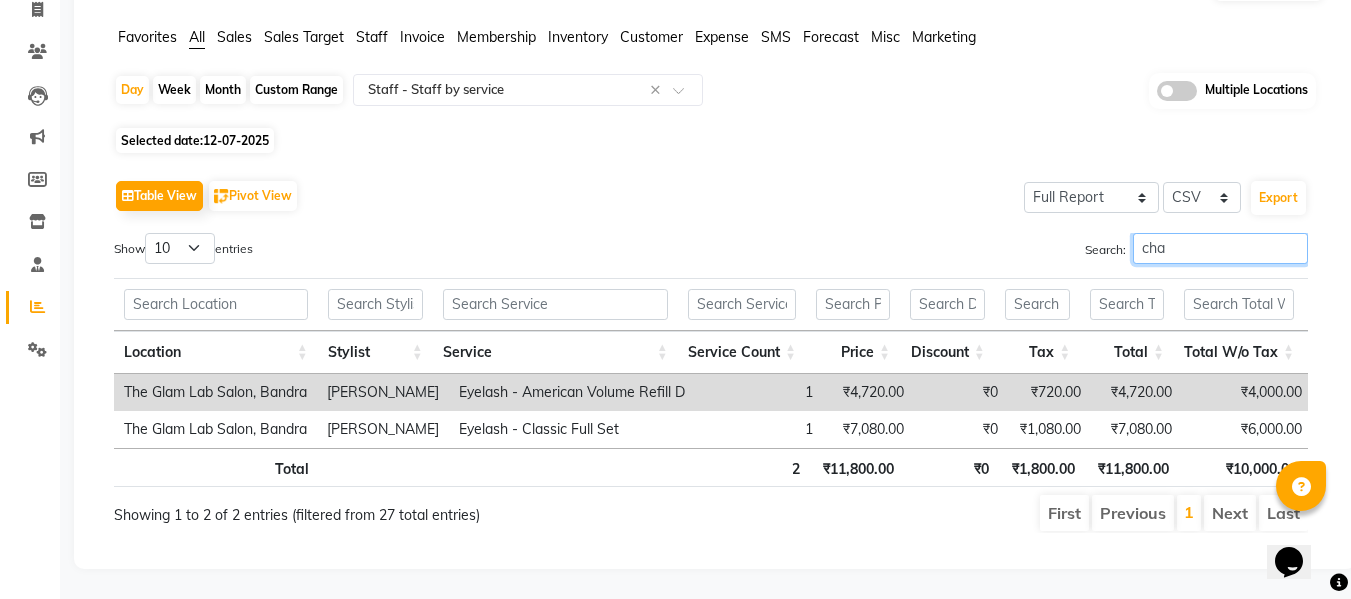 scroll, scrollTop: 166, scrollLeft: 0, axis: vertical 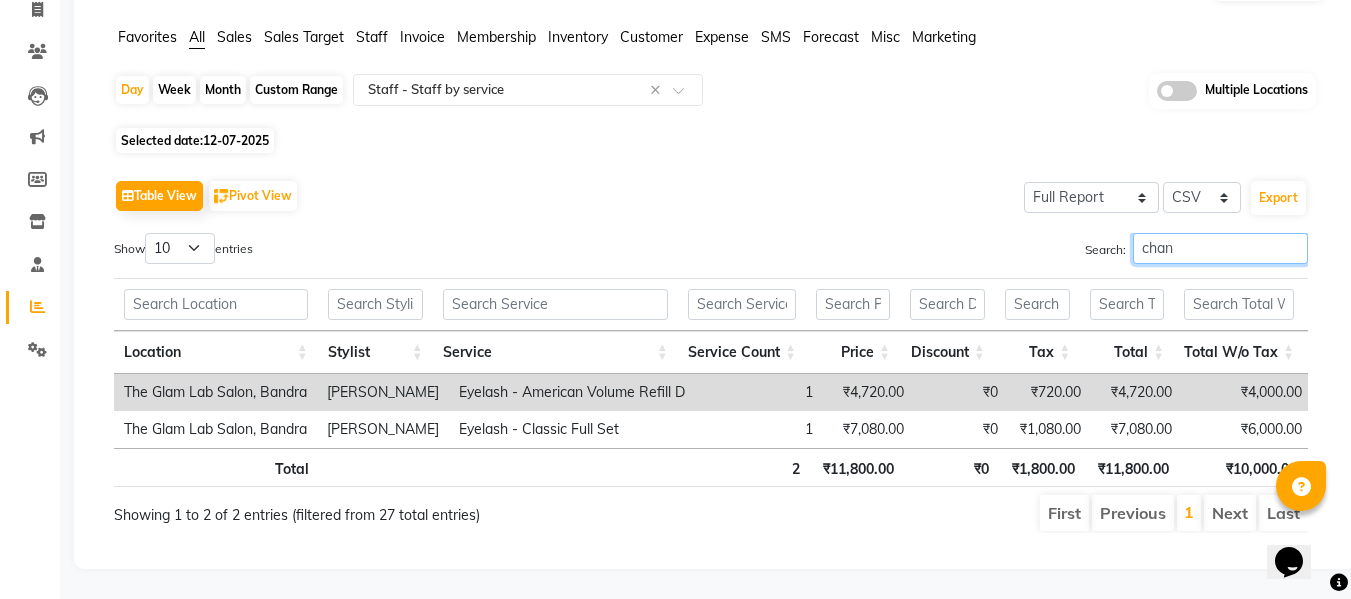 type on "chand" 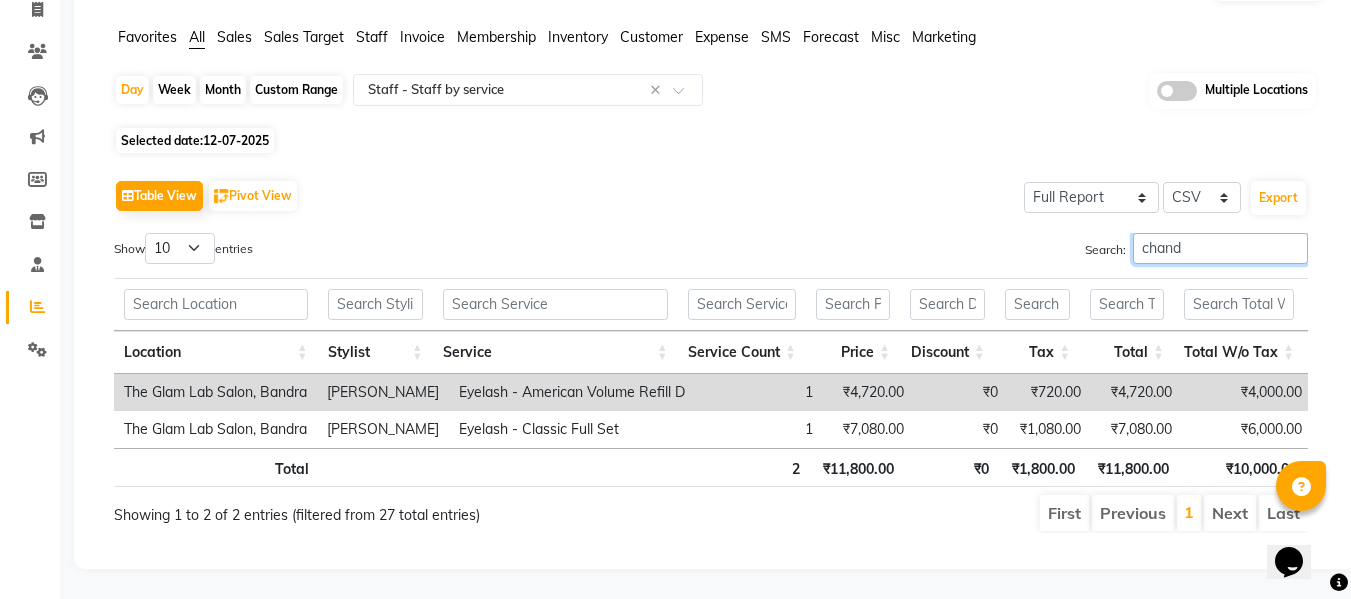 click on "chand" at bounding box center (1220, 248) 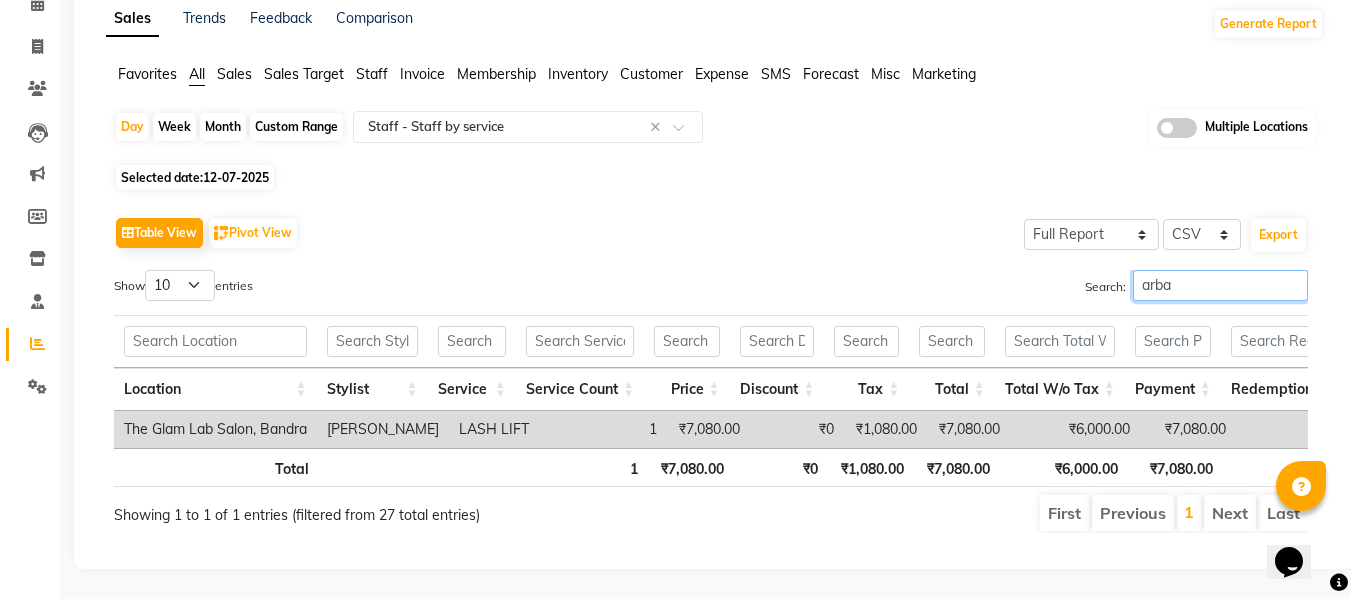 scroll, scrollTop: 129, scrollLeft: 0, axis: vertical 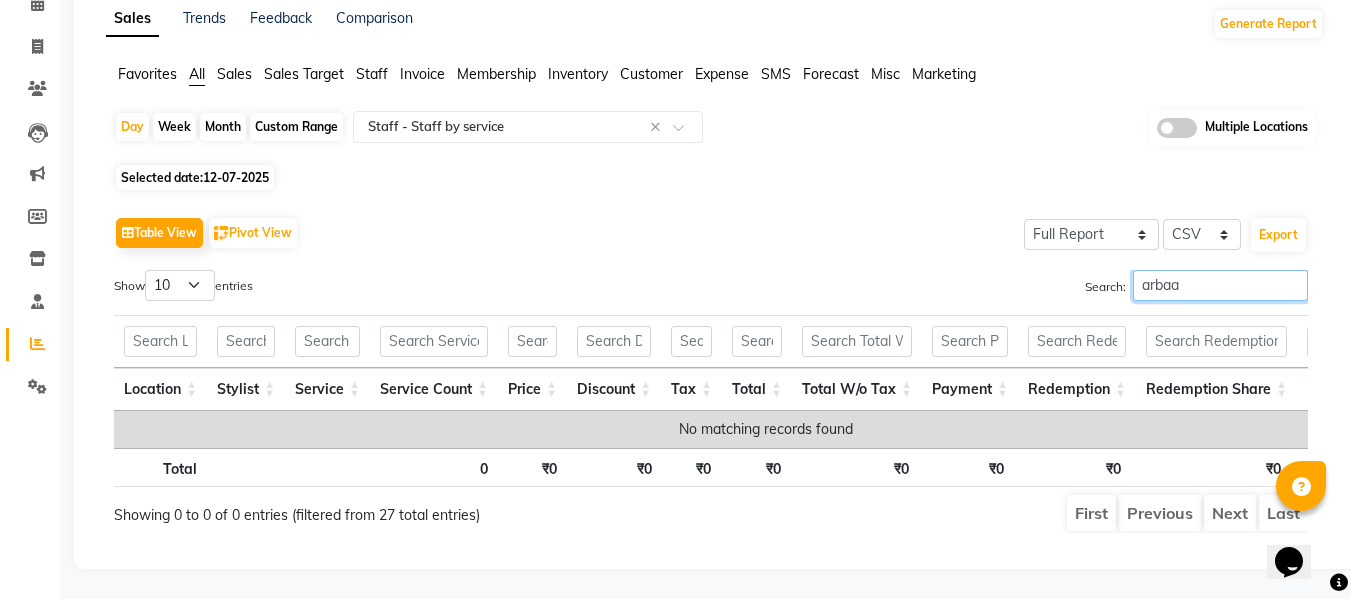type on "arba" 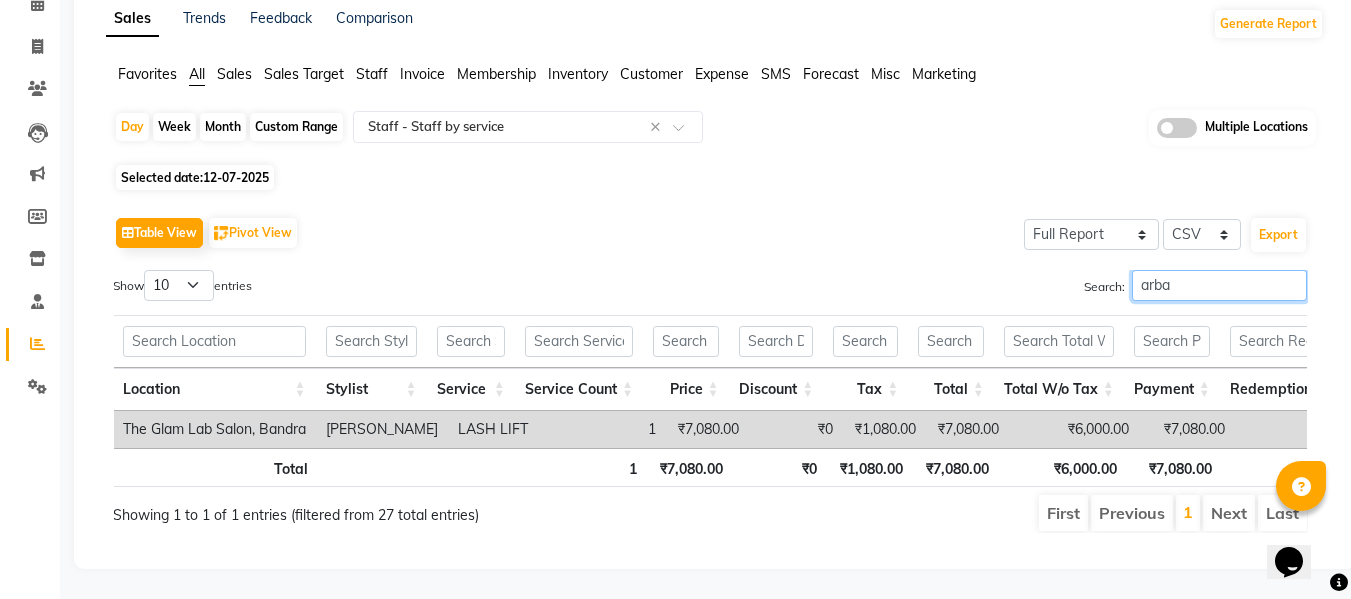 scroll, scrollTop: 0, scrollLeft: 15, axis: horizontal 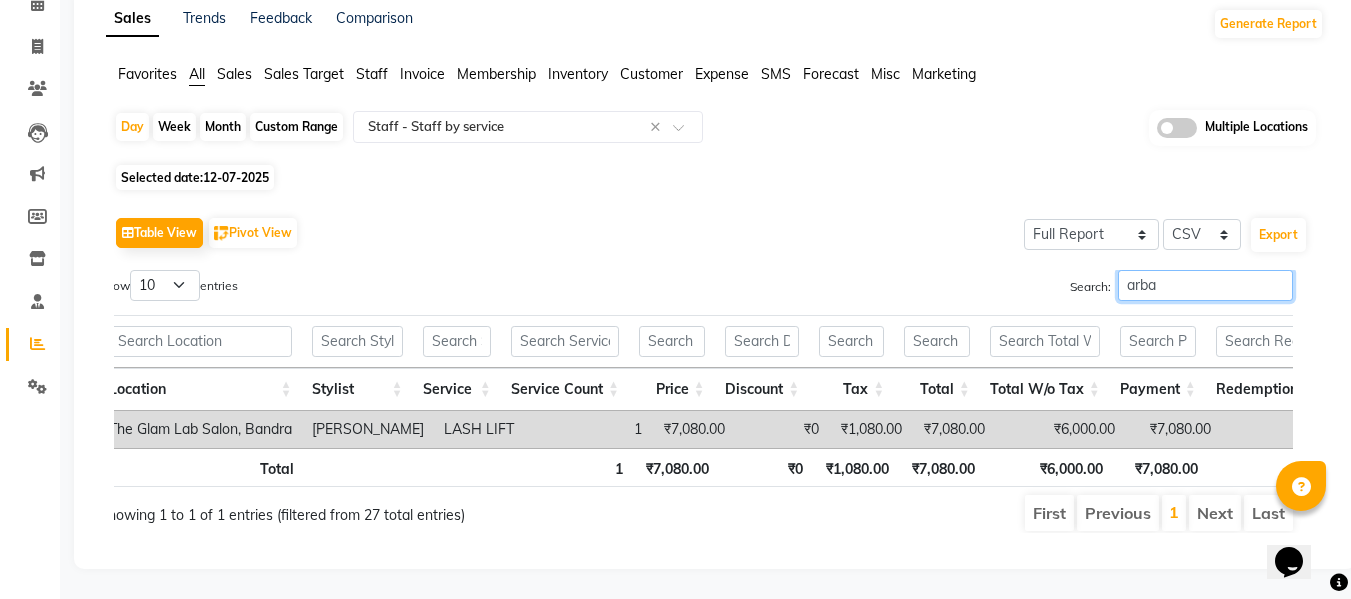 click on "arba" at bounding box center [1205, 285] 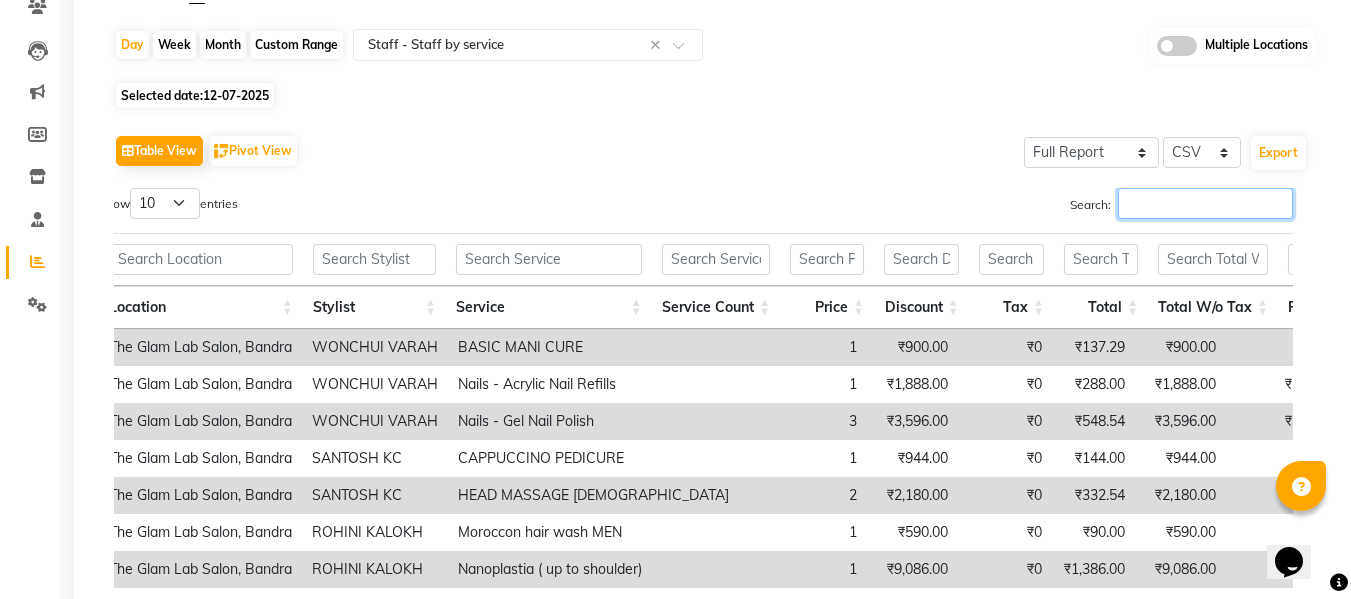 scroll, scrollTop: 207, scrollLeft: 0, axis: vertical 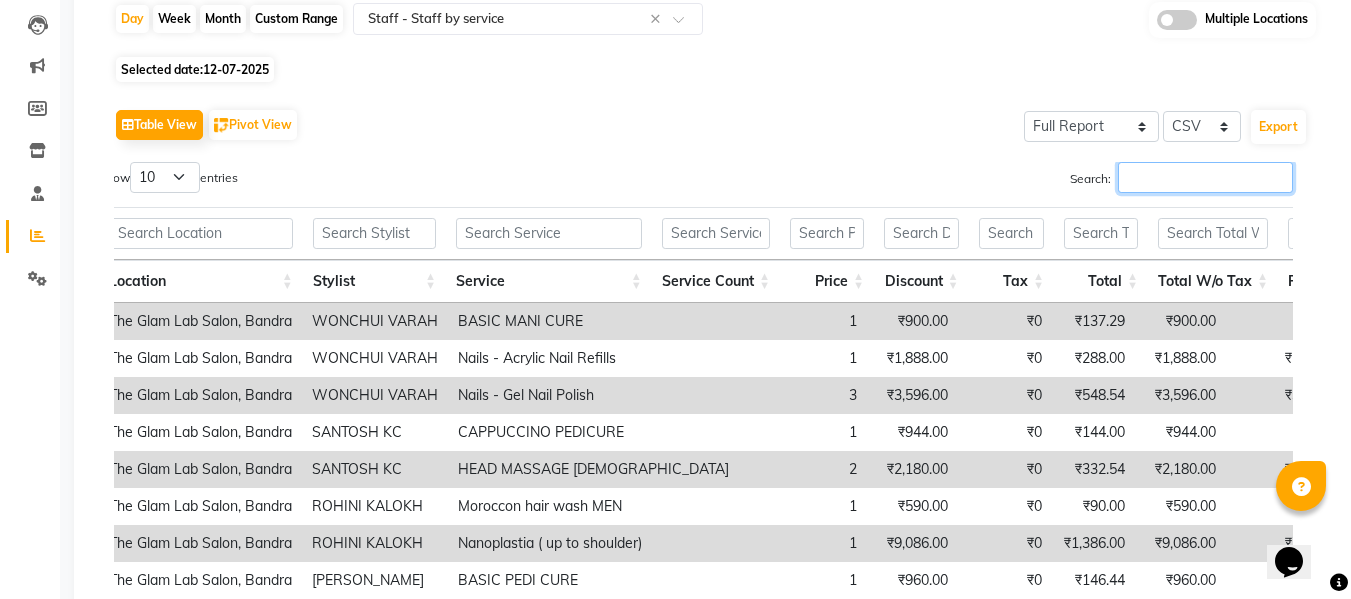 click on "Search:" at bounding box center (1205, 177) 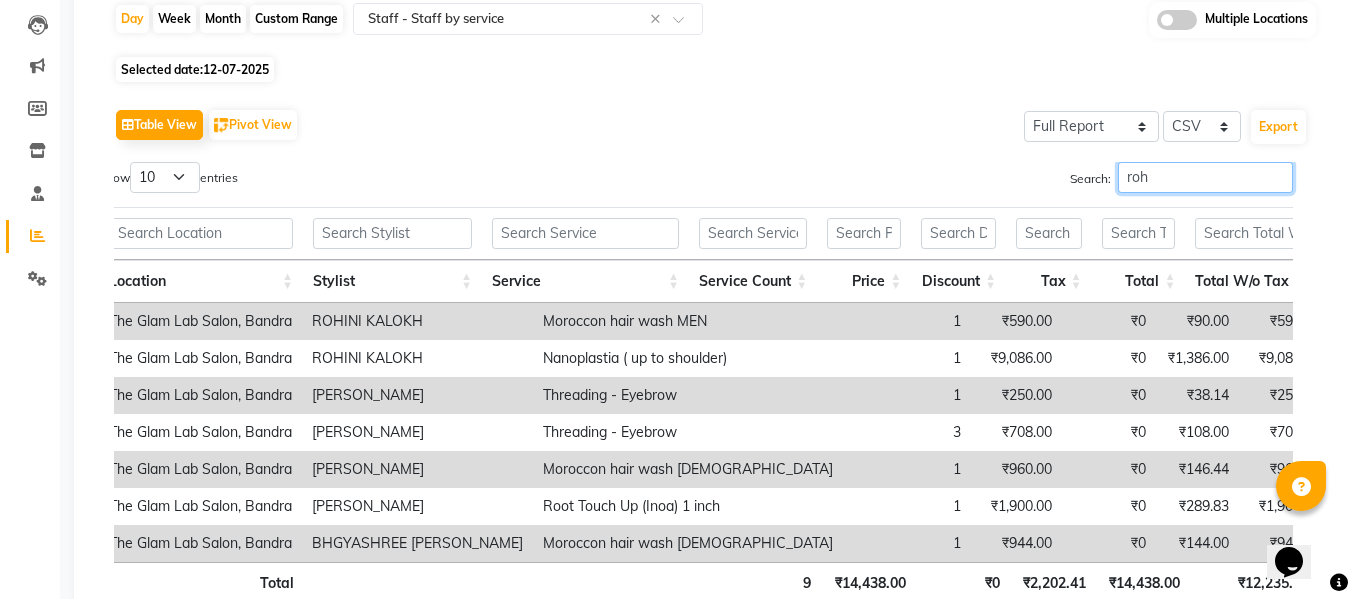 type on "rohi" 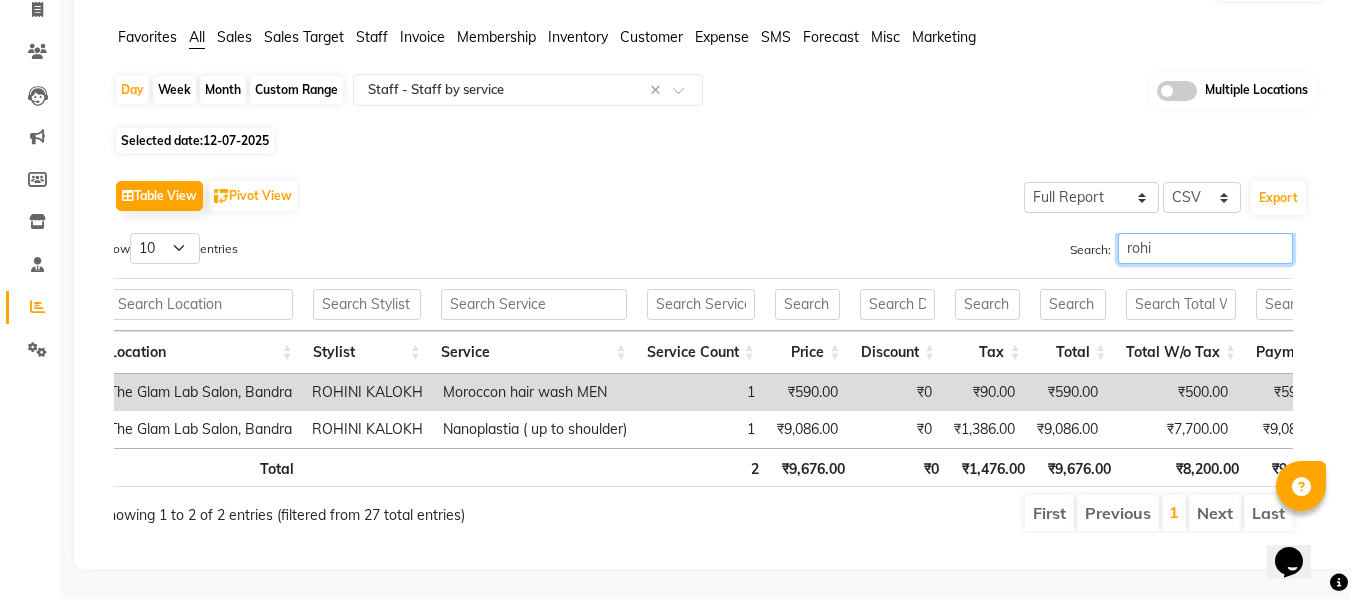 scroll, scrollTop: 166, scrollLeft: 0, axis: vertical 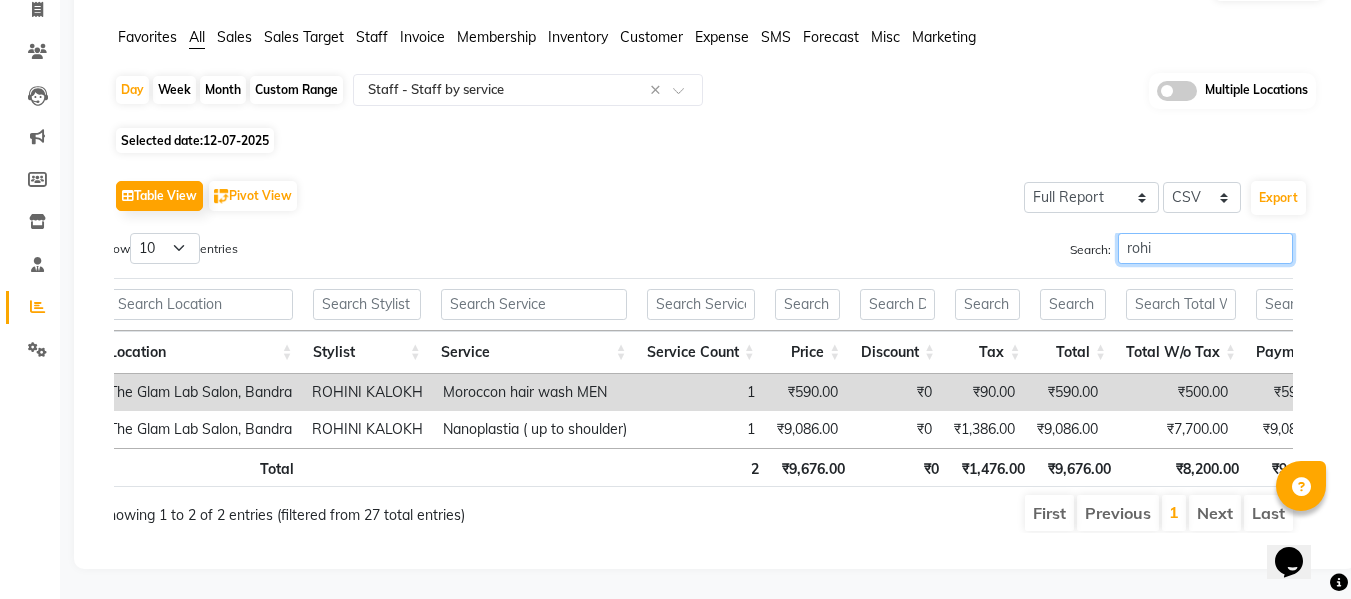click on "rohi" at bounding box center [1205, 248] 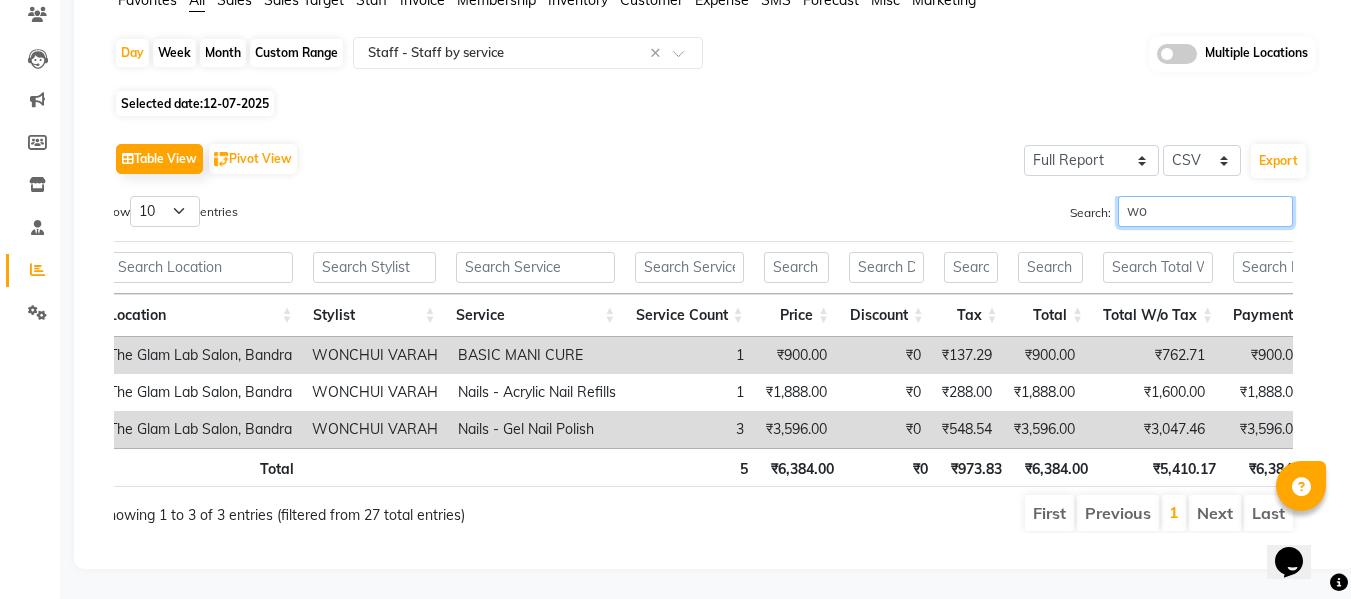 scroll, scrollTop: 203, scrollLeft: 0, axis: vertical 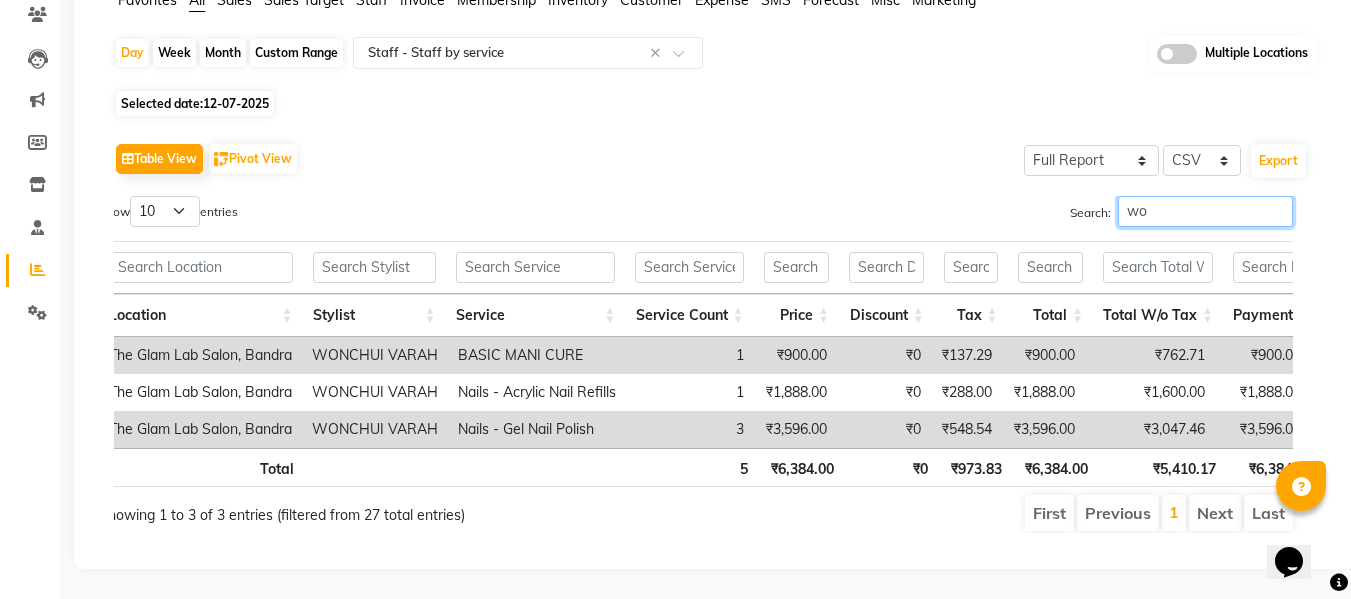 type on "won" 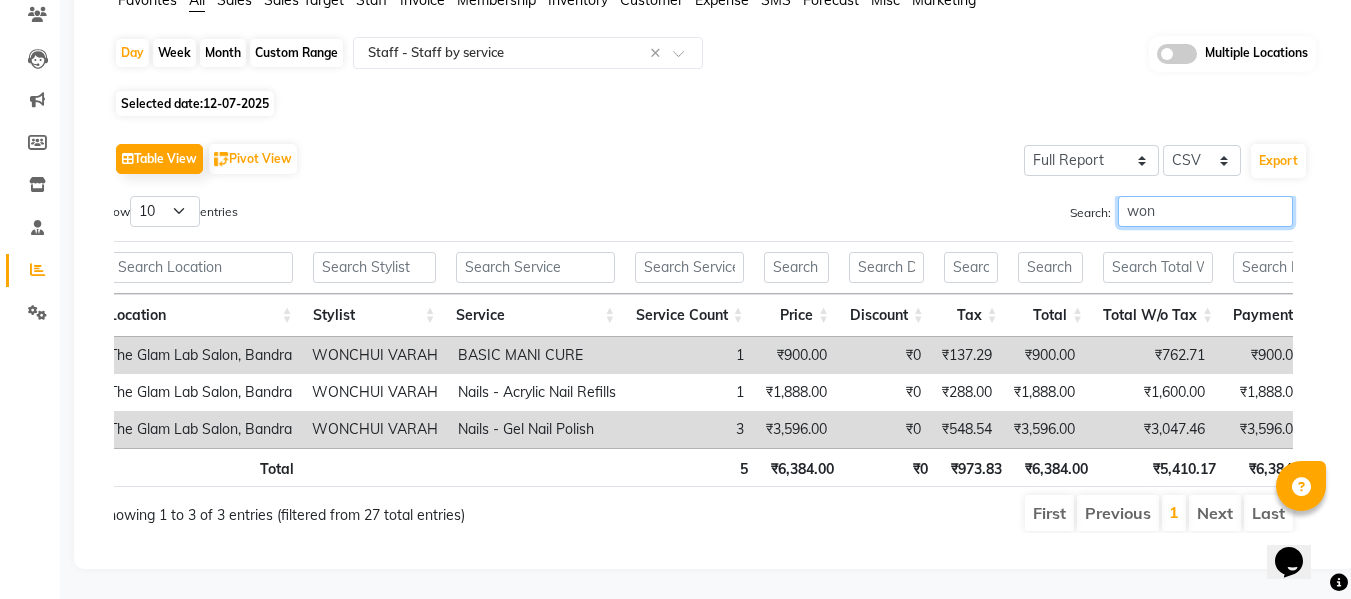 click on "won" at bounding box center (1205, 211) 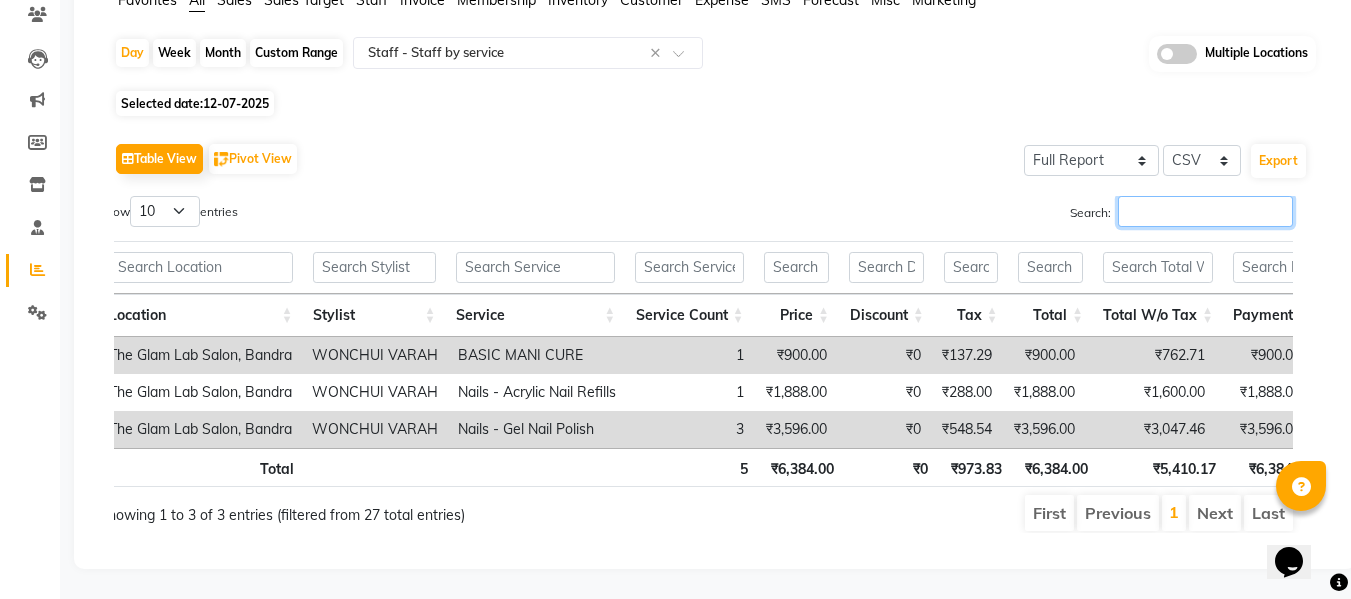scroll, scrollTop: 207, scrollLeft: 0, axis: vertical 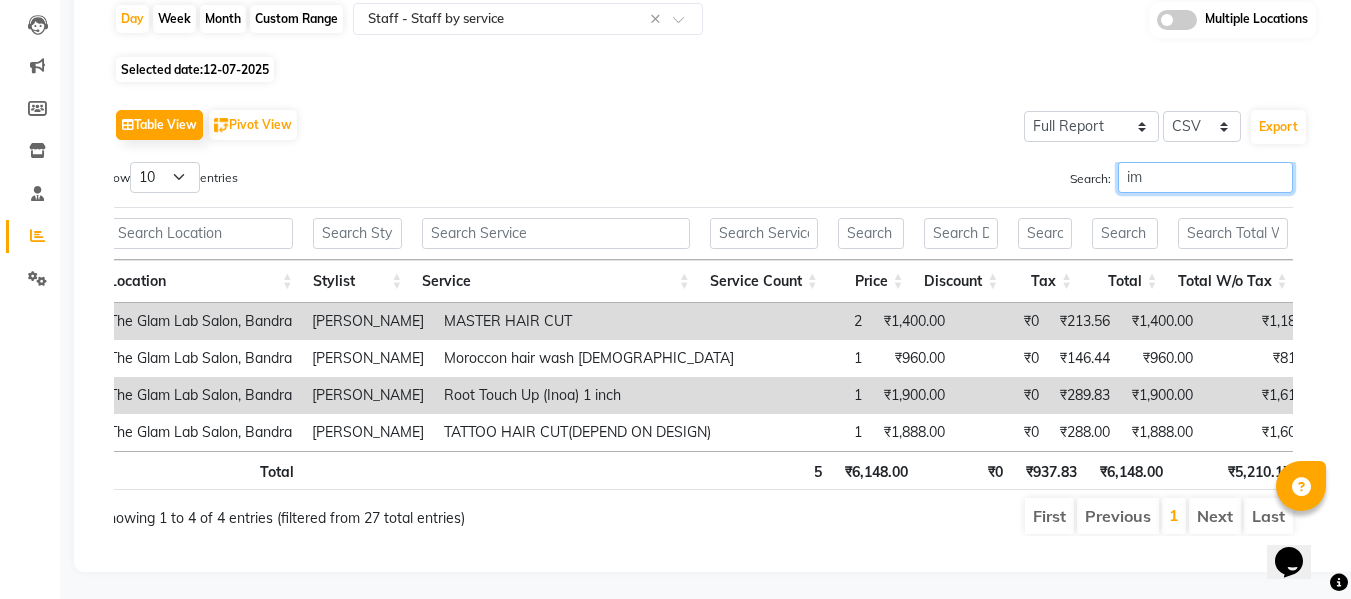 type on "imr" 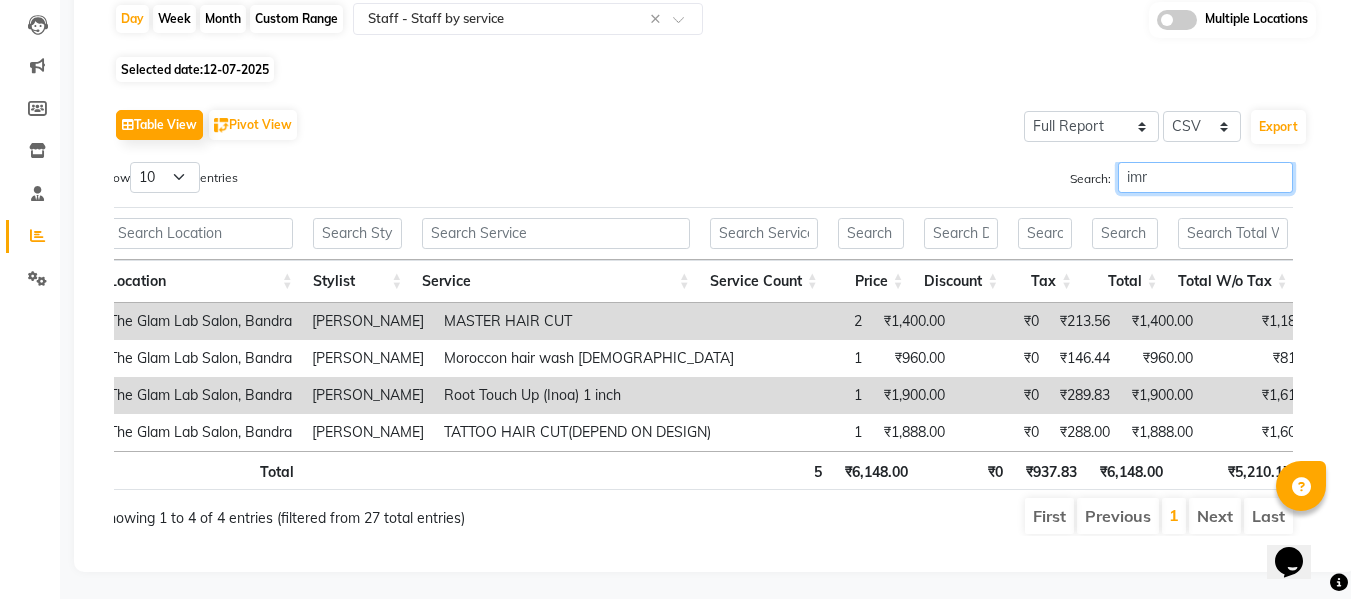 click on "imr" at bounding box center (1205, 177) 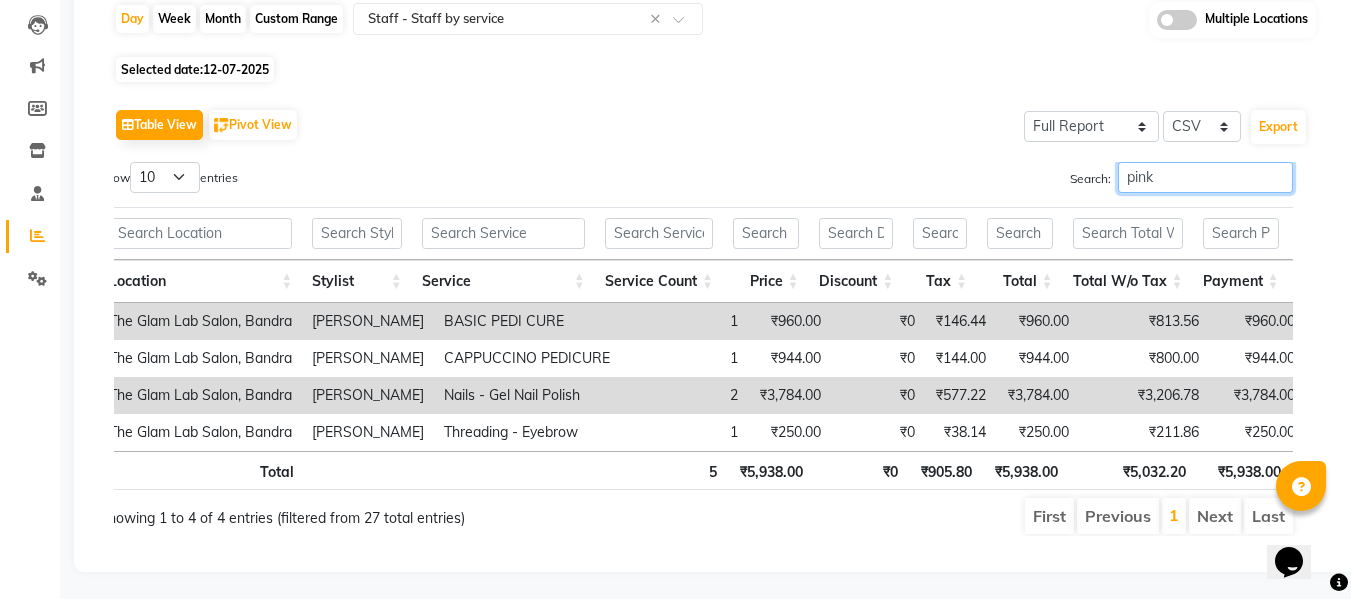 type on "pinky" 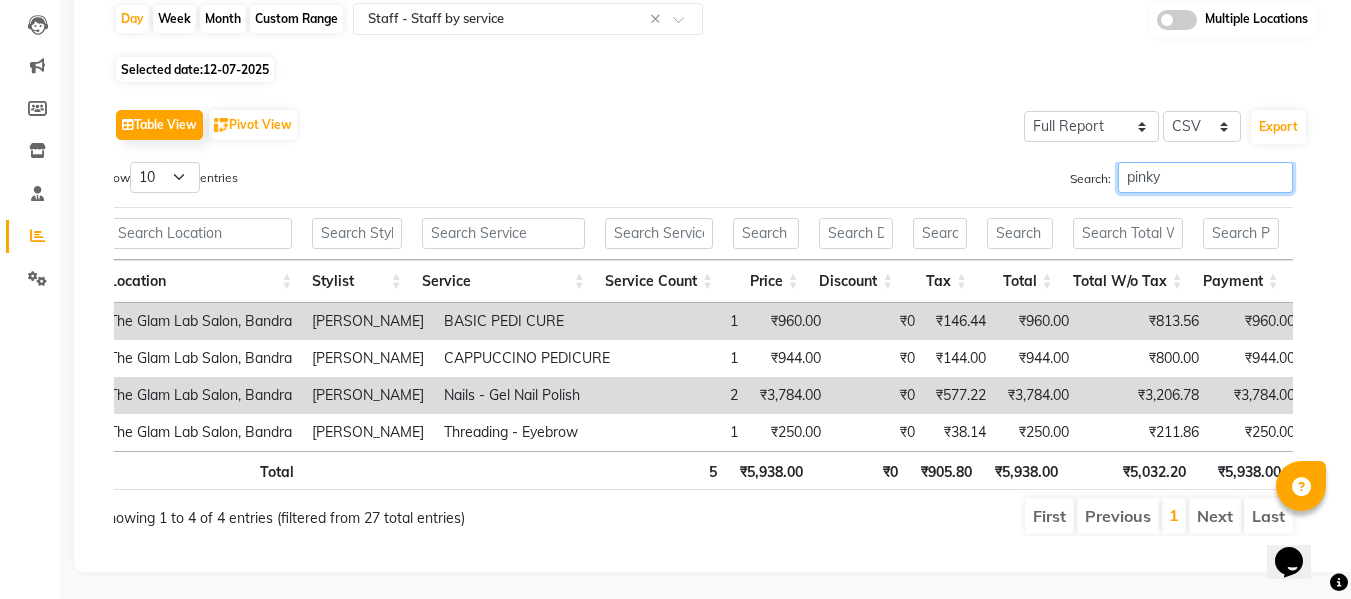 click on "pinky" at bounding box center [1205, 177] 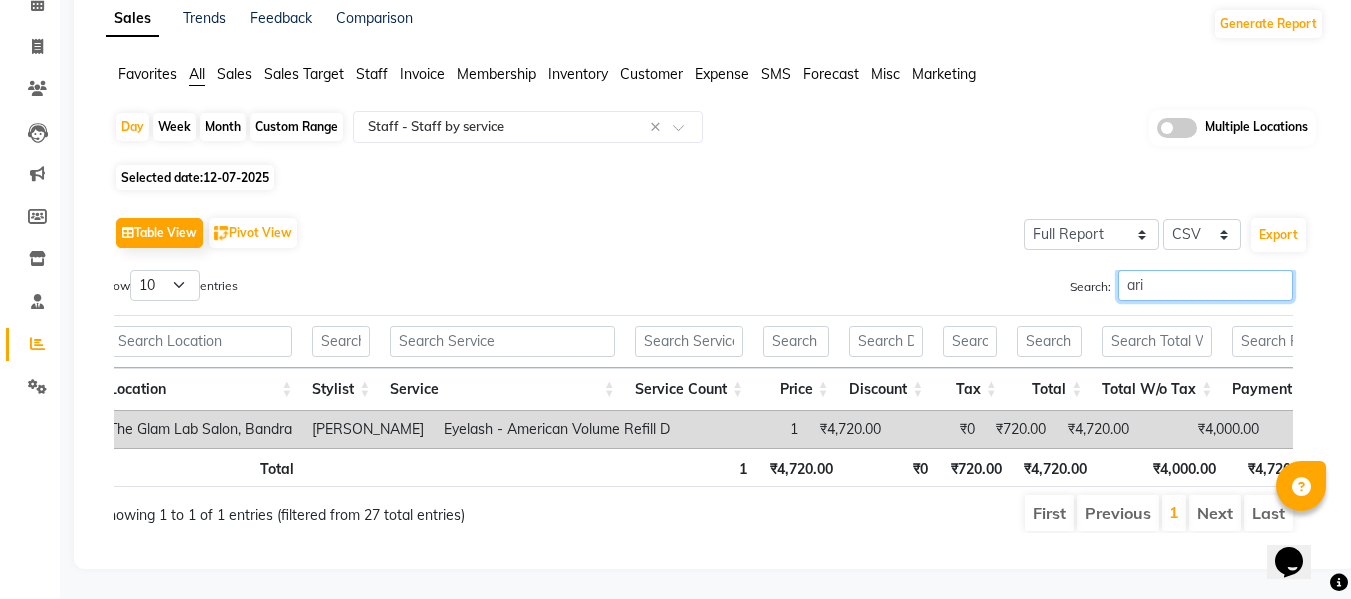 scroll, scrollTop: 129, scrollLeft: 0, axis: vertical 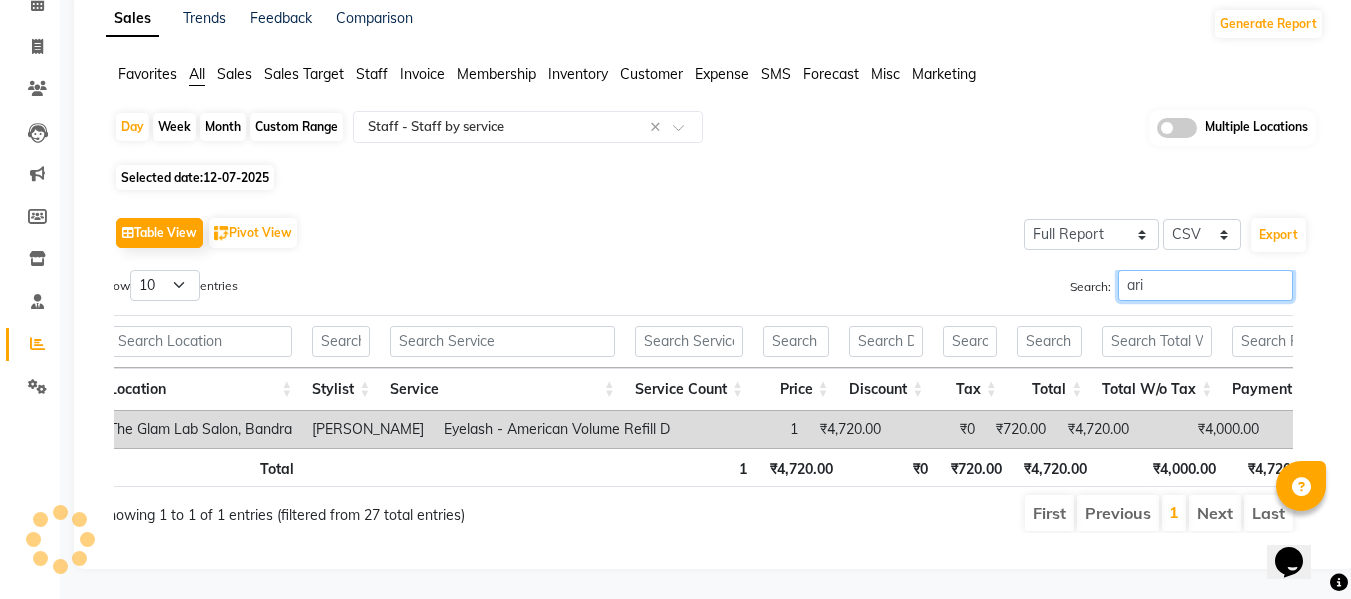 type on "[PERSON_NAME]" 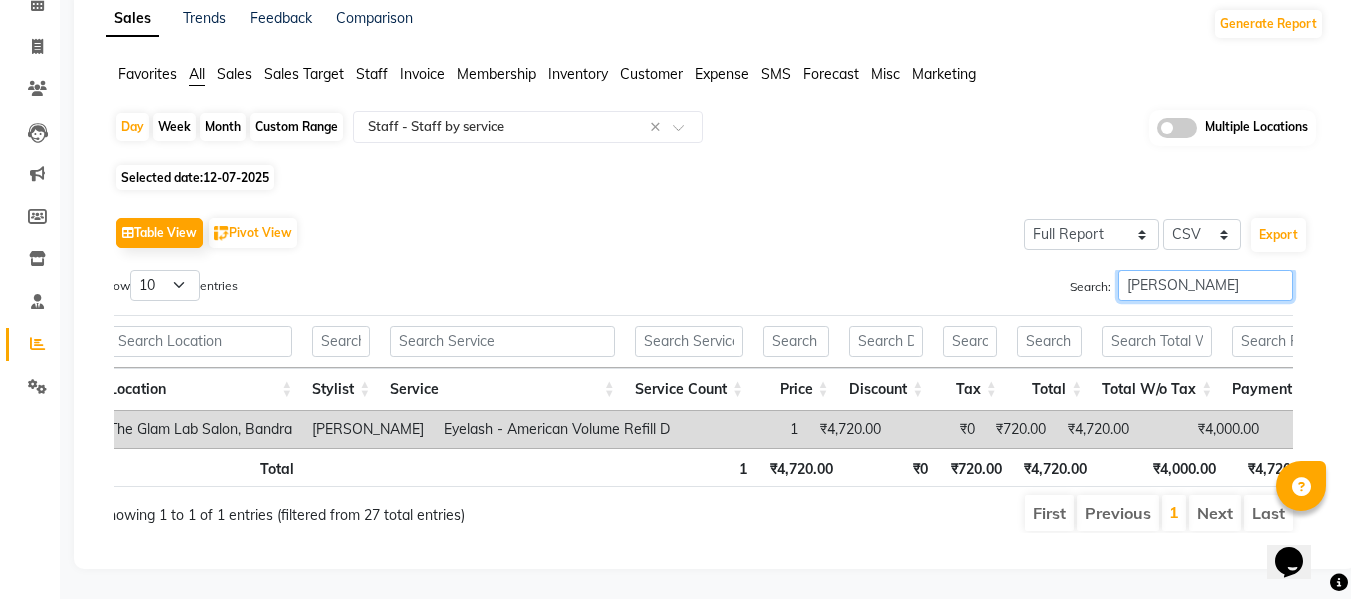 click on "[PERSON_NAME]" at bounding box center [1205, 285] 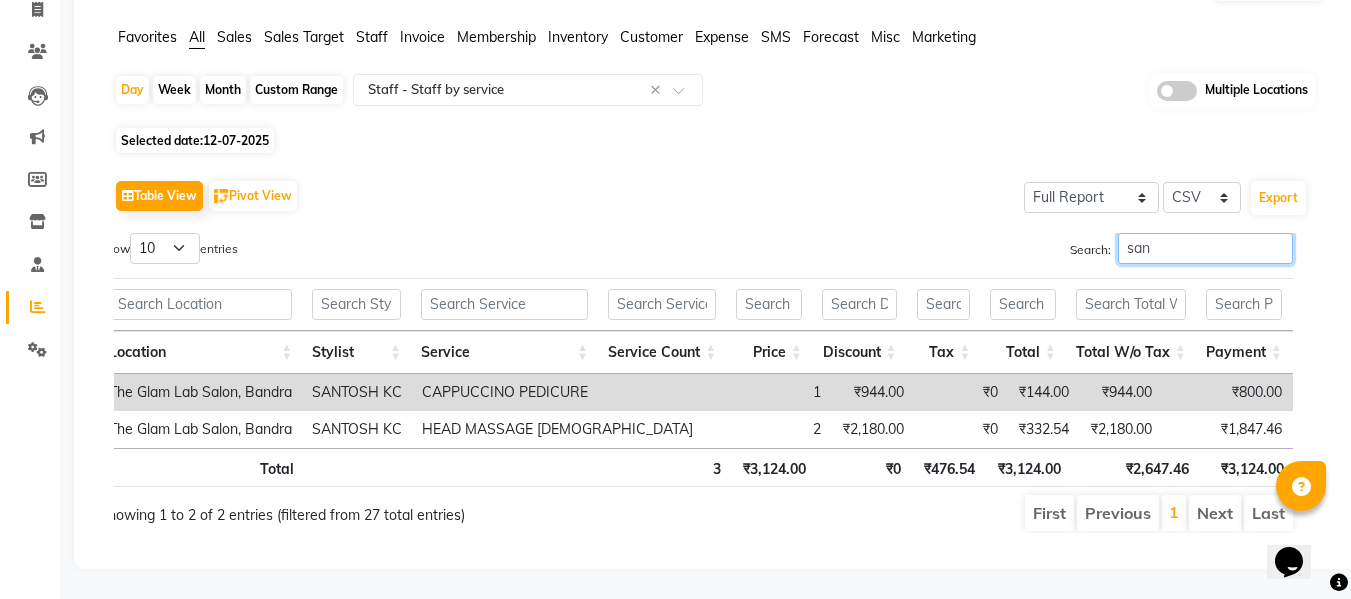 scroll, scrollTop: 166, scrollLeft: 0, axis: vertical 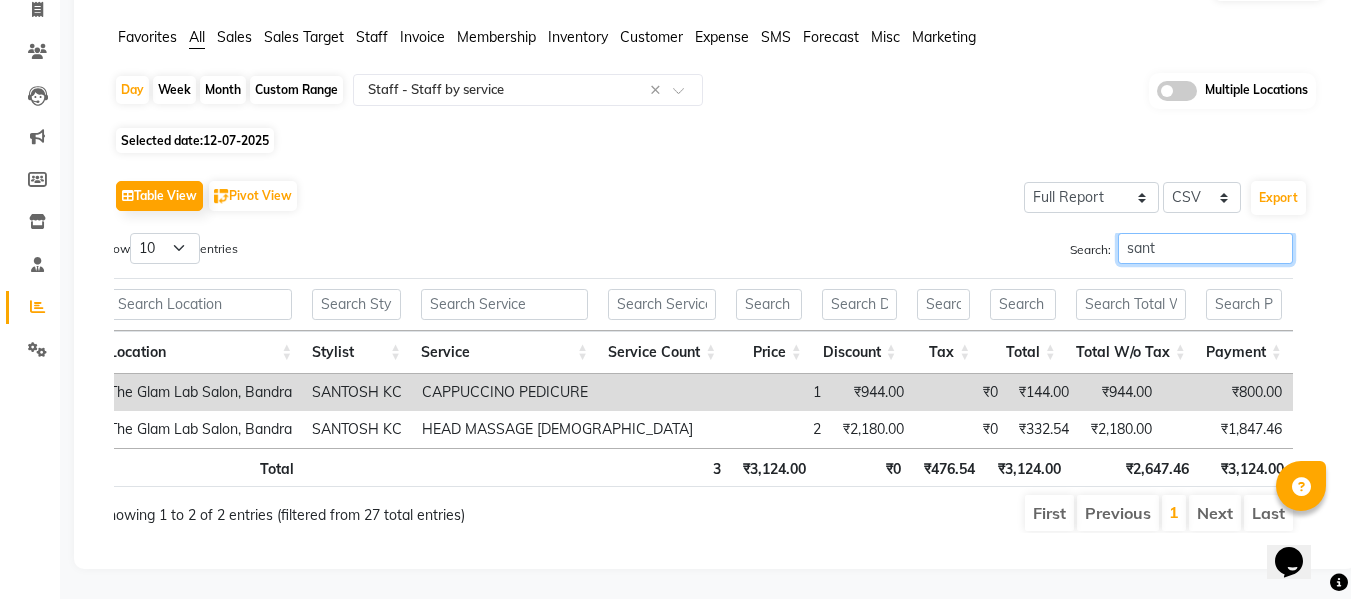 type on "[DEMOGRAPHIC_DATA]" 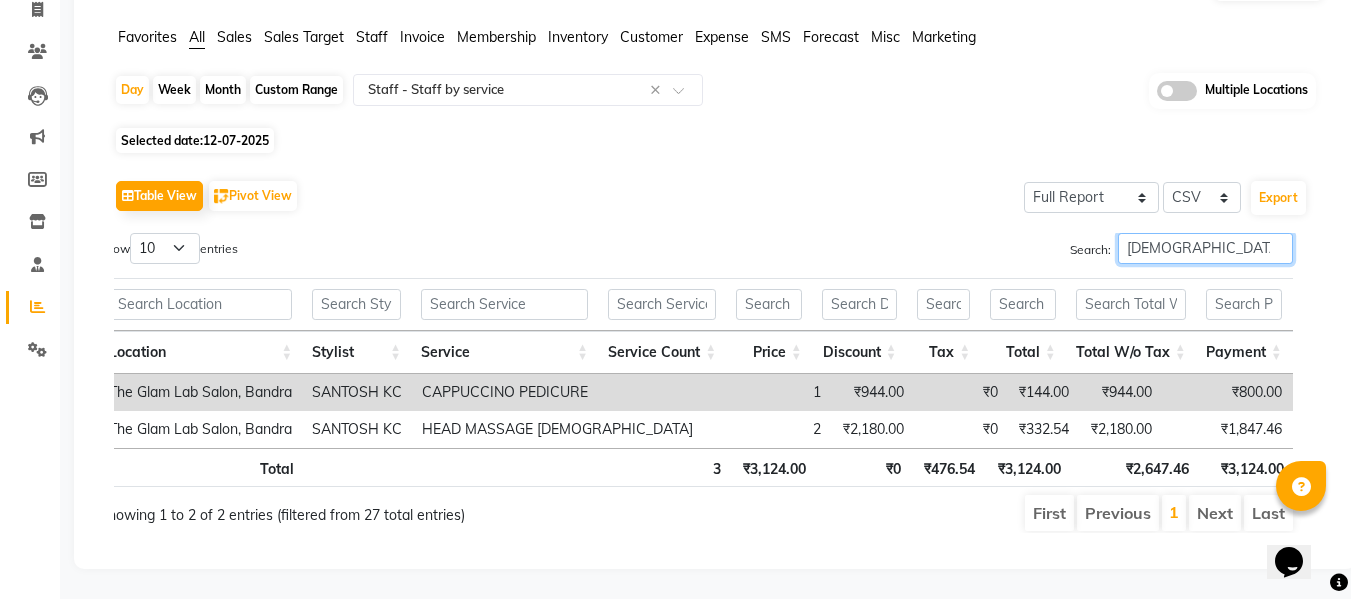 click on "[DEMOGRAPHIC_DATA]" at bounding box center (1205, 248) 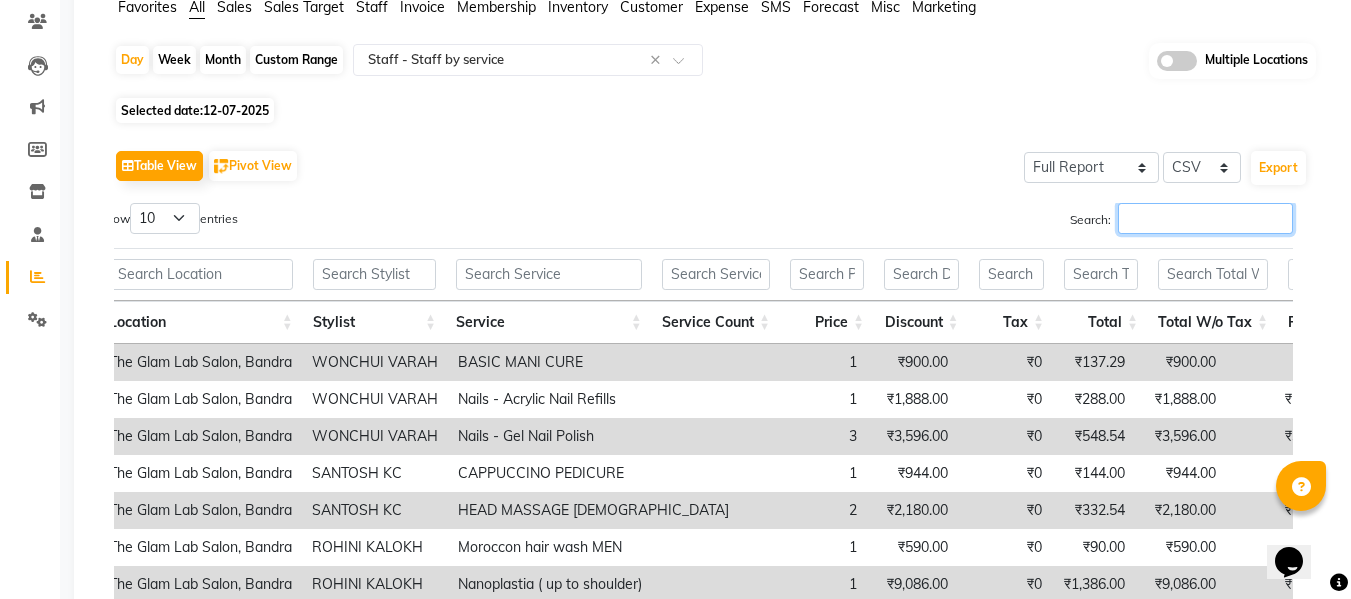 scroll, scrollTop: 207, scrollLeft: 0, axis: vertical 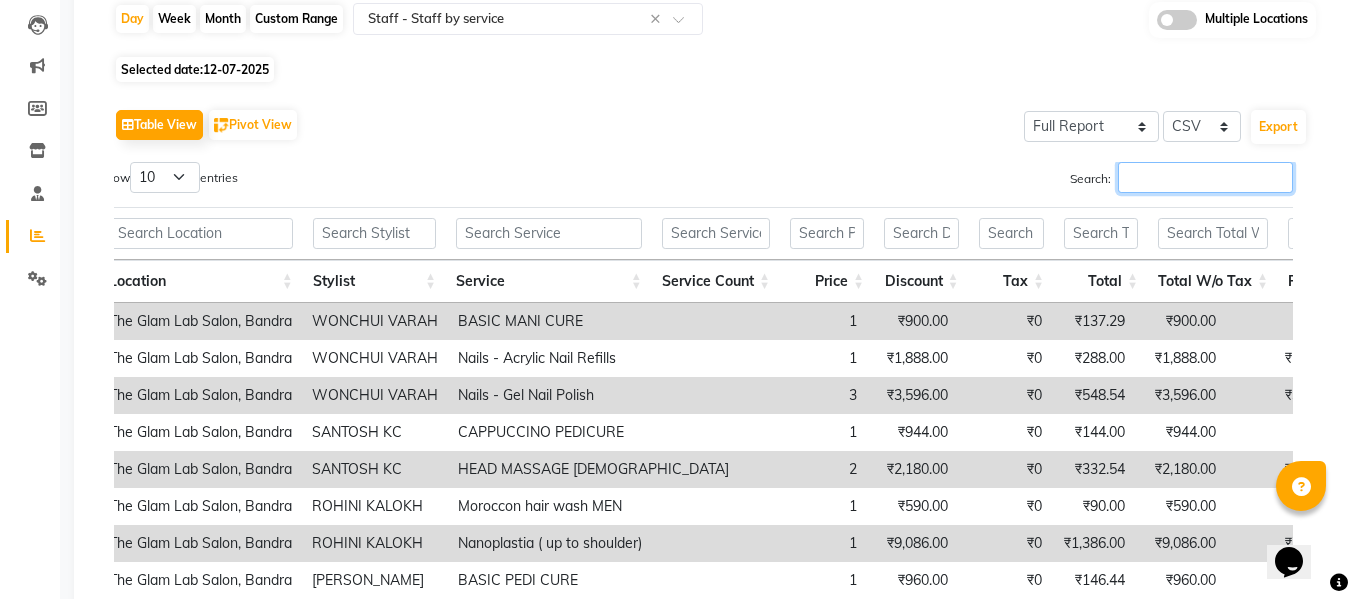 click on "Search:" at bounding box center [1205, 177] 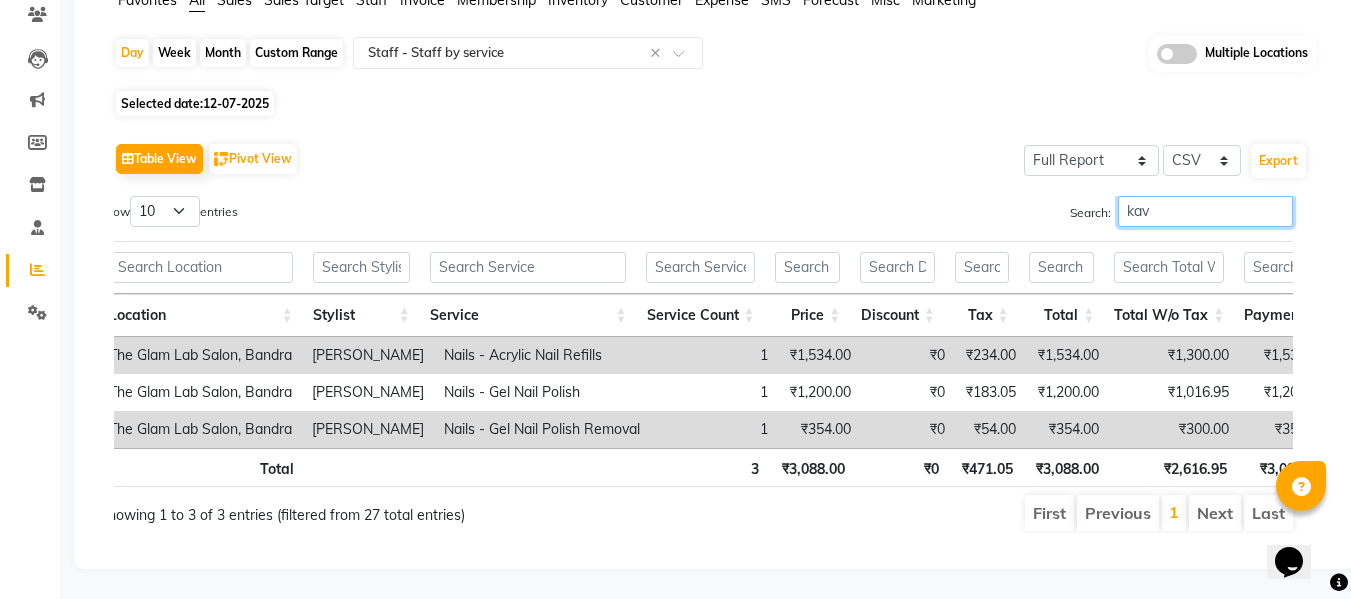 scroll, scrollTop: 203, scrollLeft: 0, axis: vertical 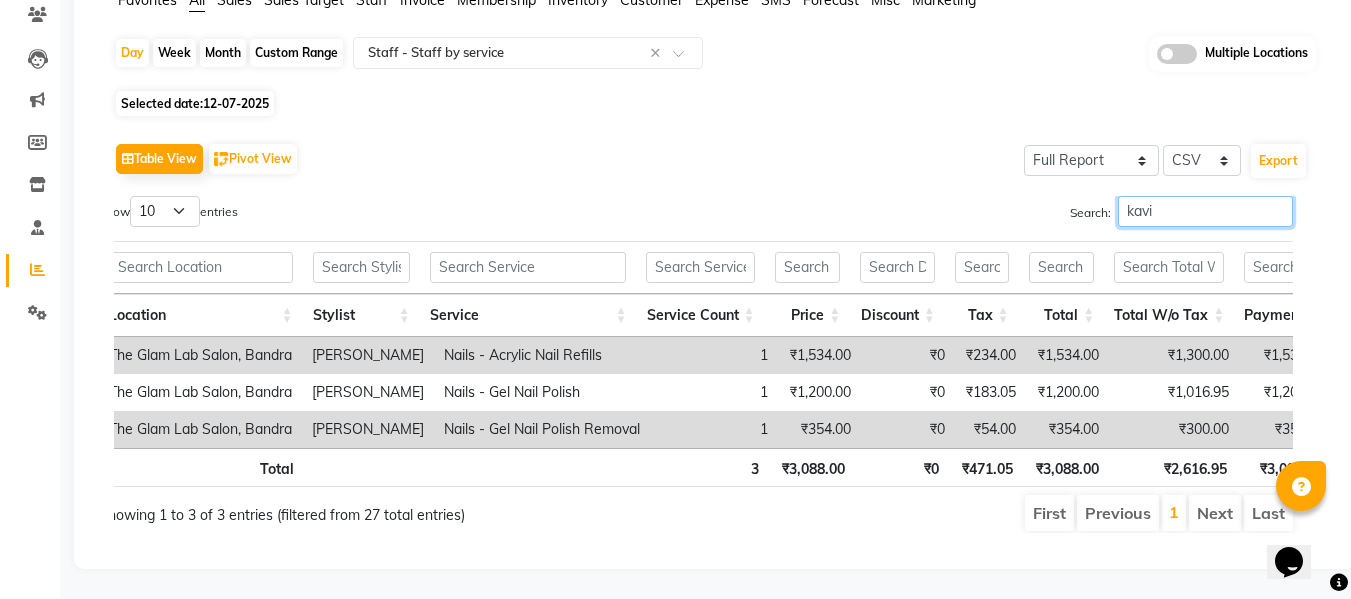 type on "[PERSON_NAME]" 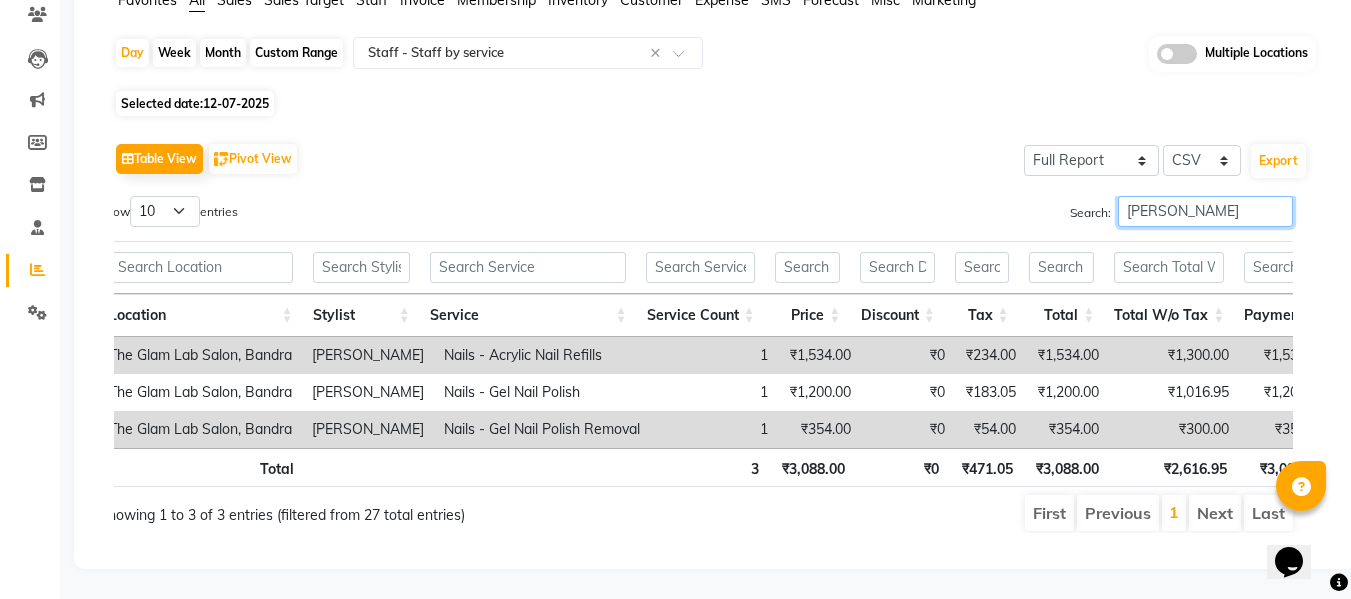 click on "[PERSON_NAME]" at bounding box center [1205, 211] 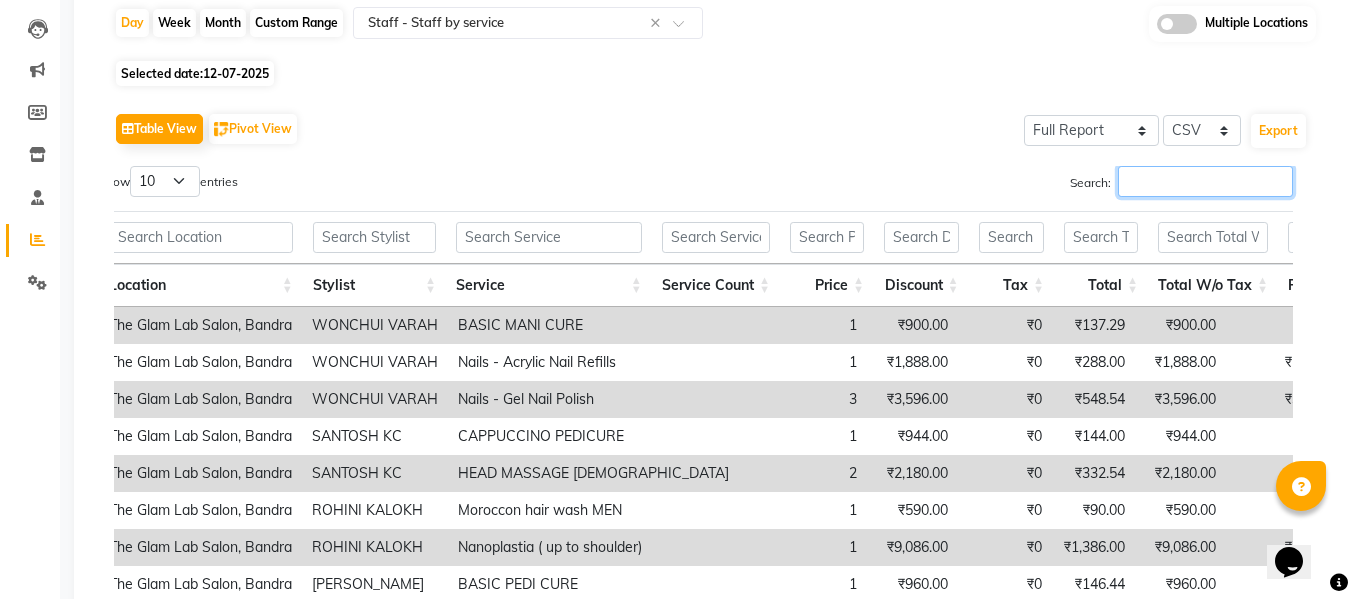 scroll, scrollTop: 207, scrollLeft: 0, axis: vertical 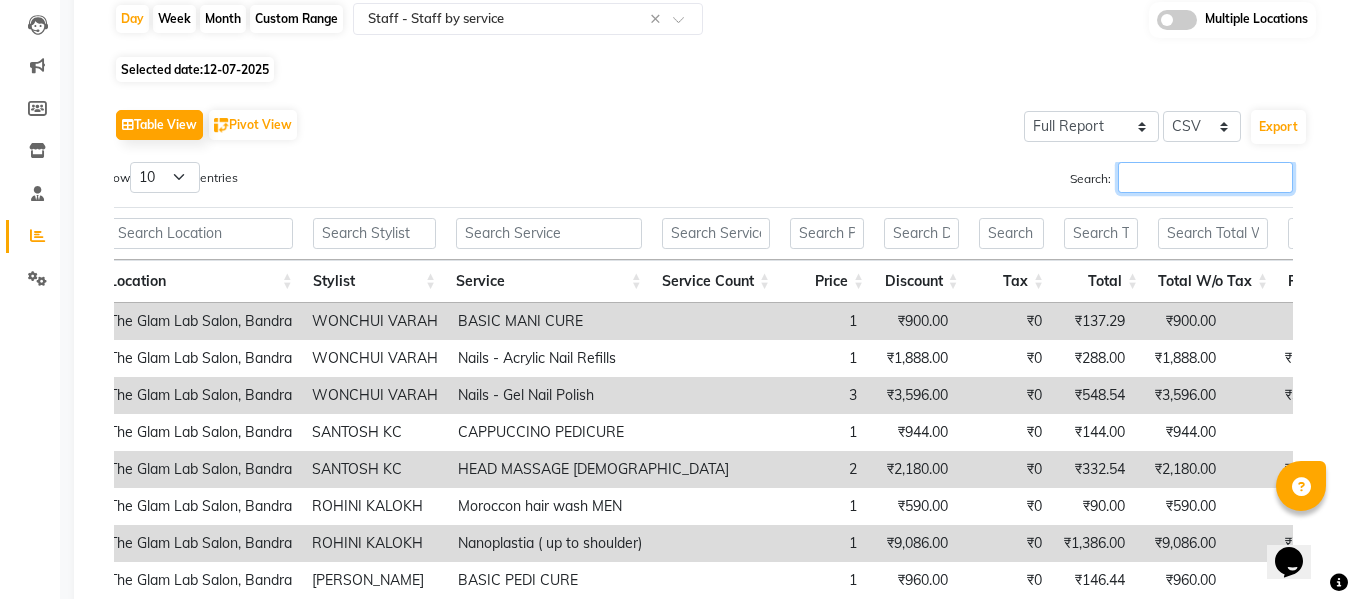 click on "Search:" at bounding box center (1205, 177) 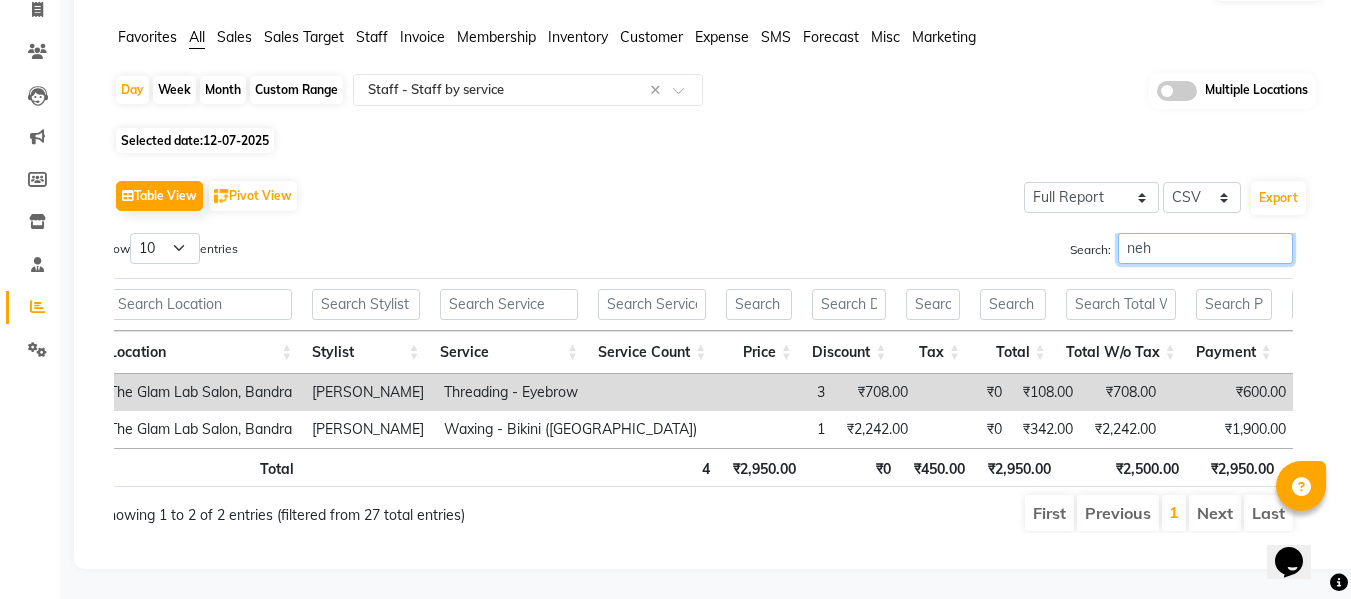 scroll, scrollTop: 166, scrollLeft: 0, axis: vertical 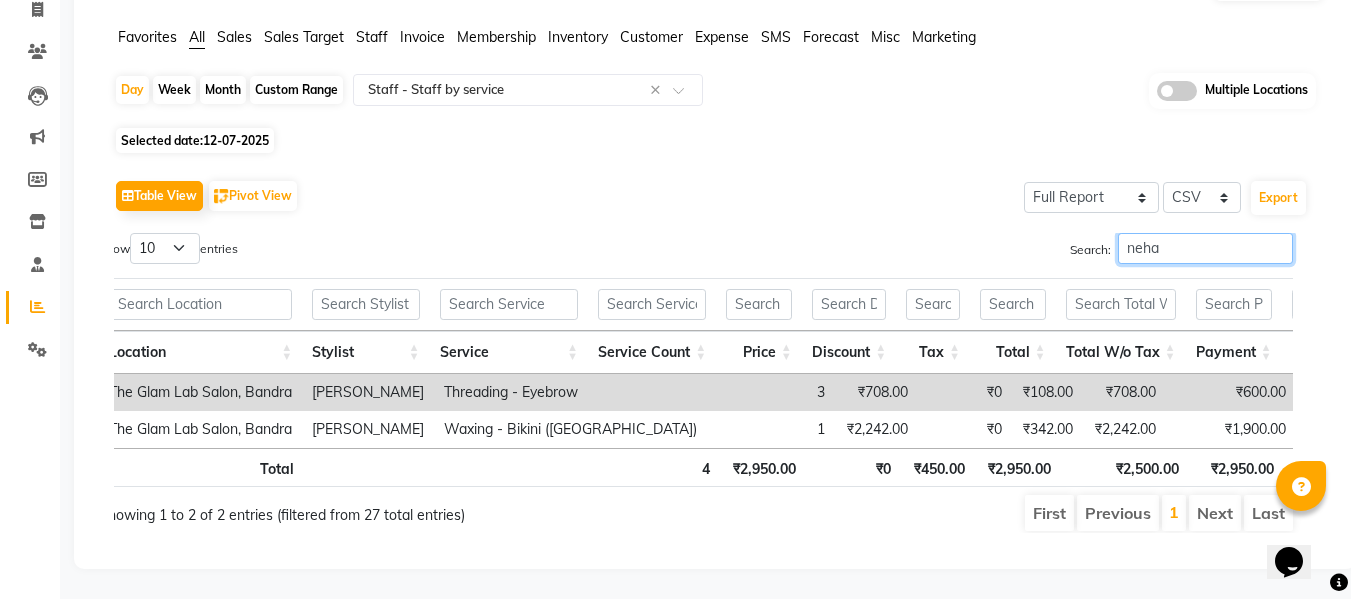 type on "neha" 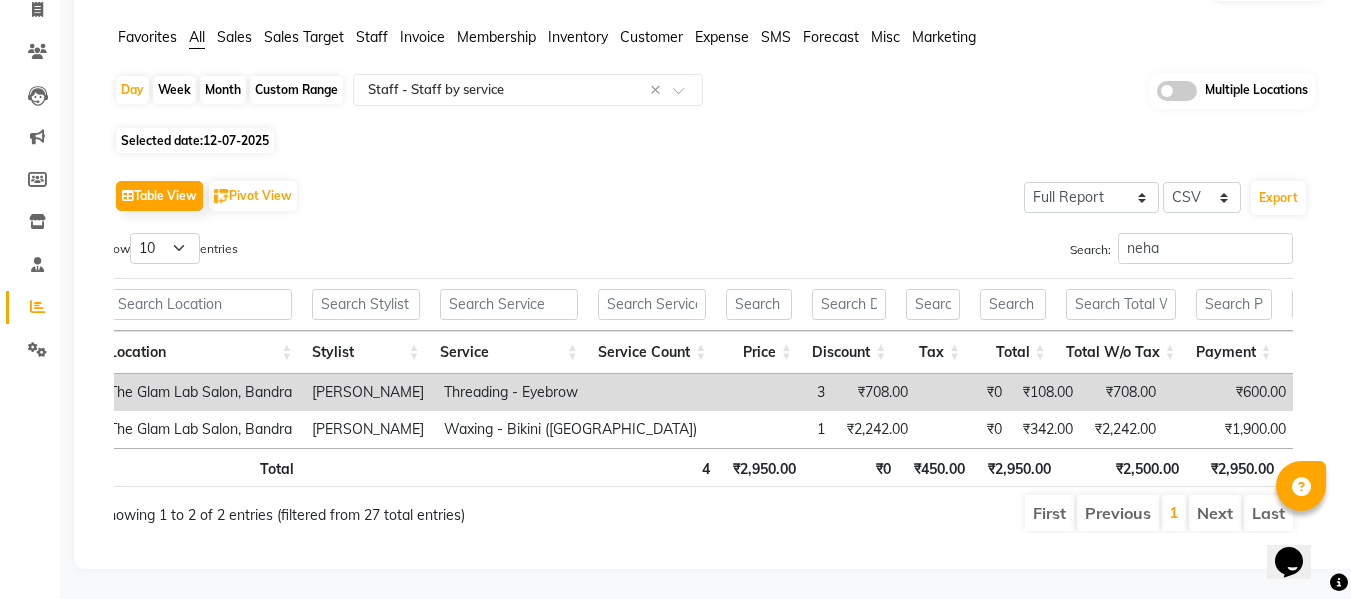 click on "Select Full Report Filtered Report Select CSV PDF  Export" 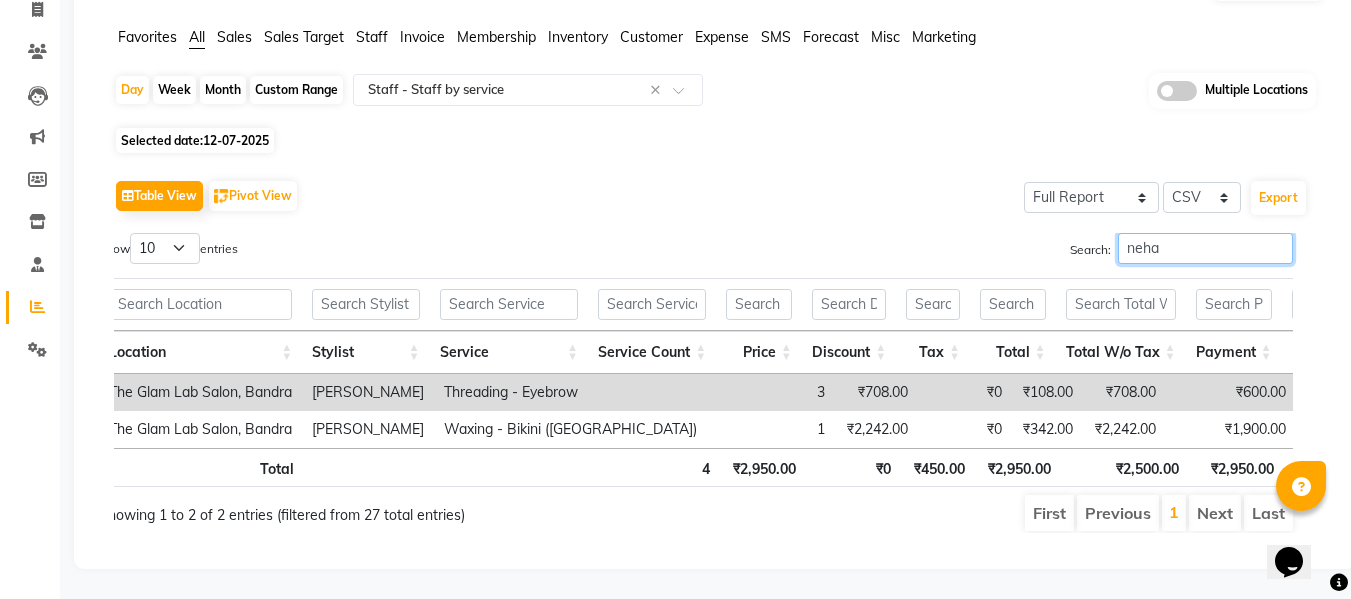 drag, startPoint x: 1270, startPoint y: 227, endPoint x: 1276, endPoint y: 218, distance: 10.816654 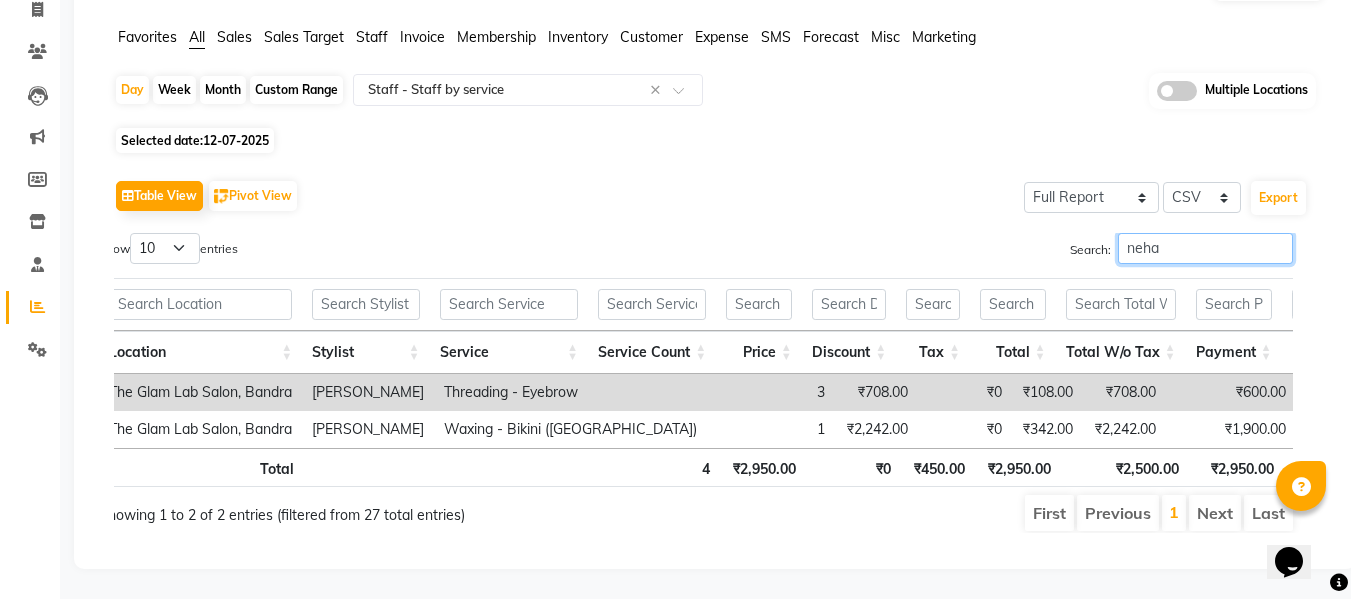 click on "neha" at bounding box center (1205, 248) 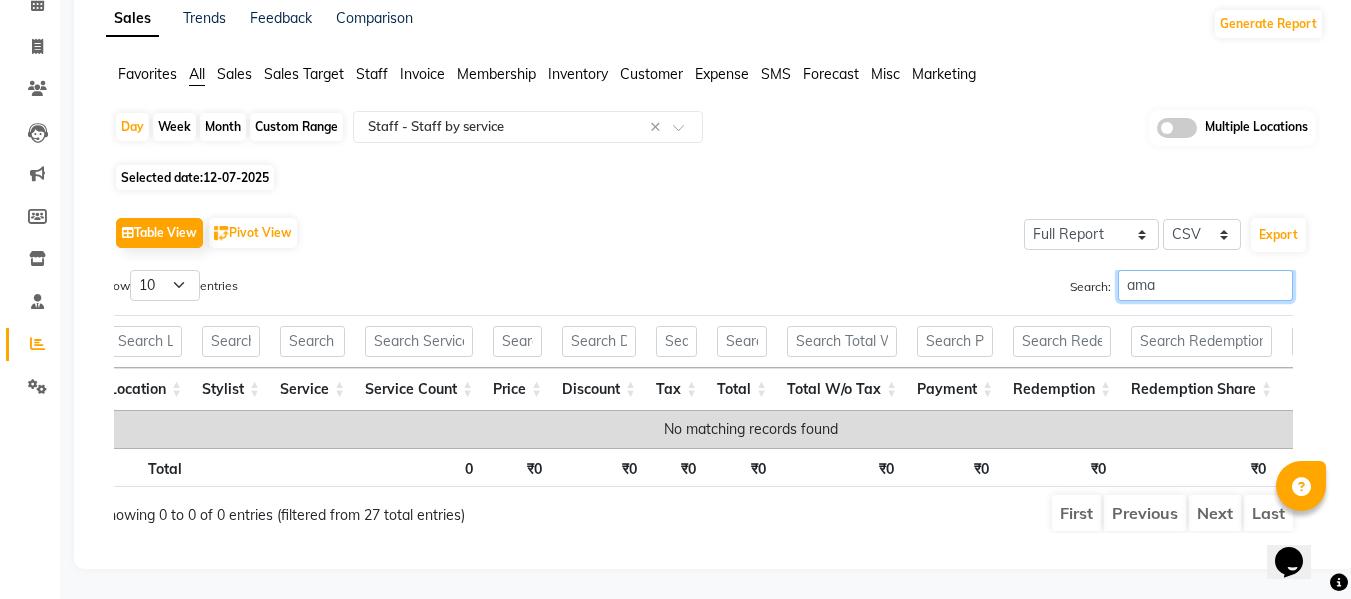 scroll, scrollTop: 129, scrollLeft: 0, axis: vertical 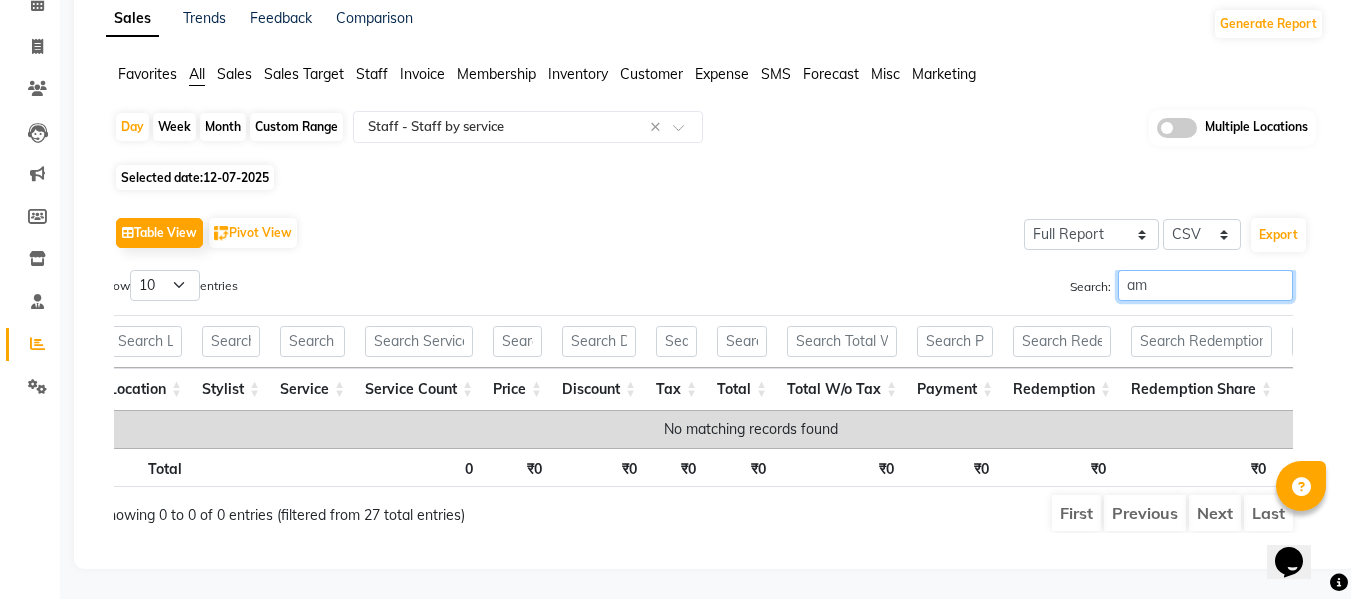 type on "a" 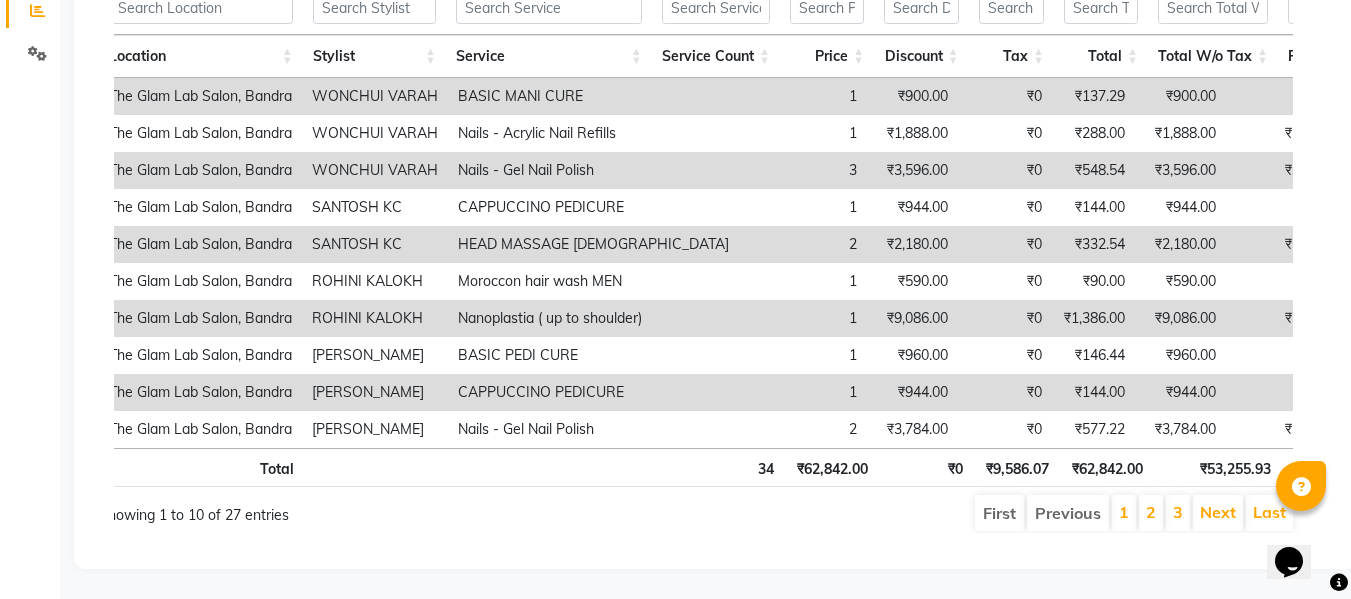 scroll, scrollTop: 271, scrollLeft: 0, axis: vertical 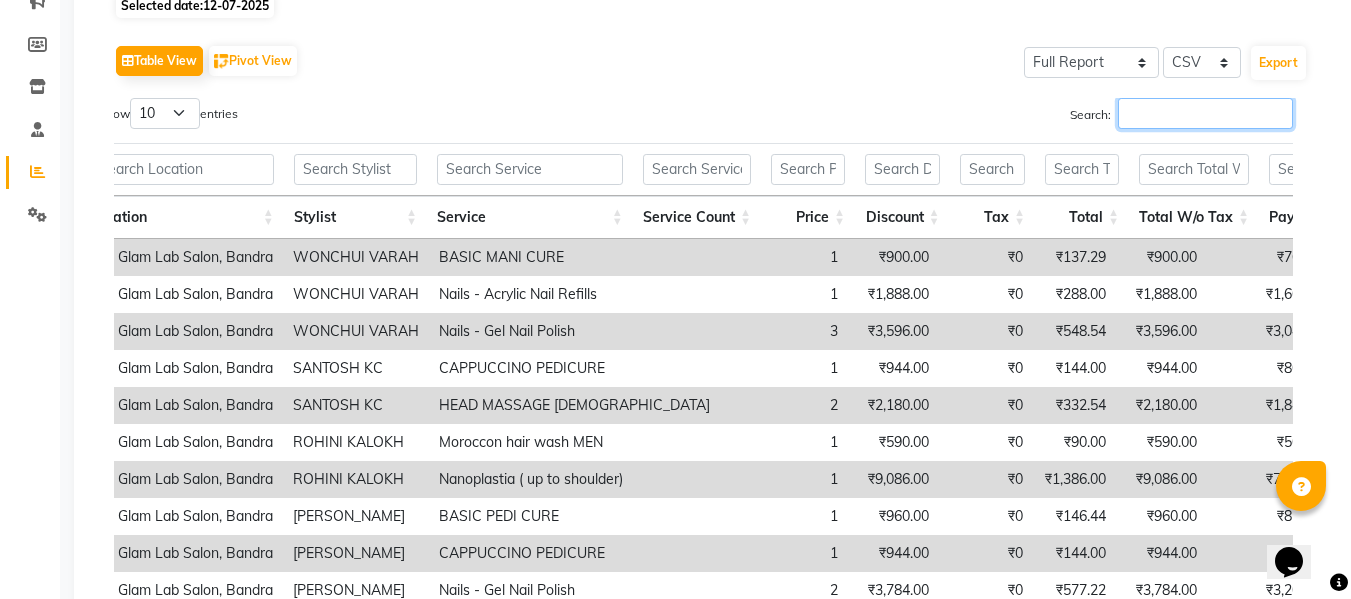click on "Search:" at bounding box center [1205, 113] 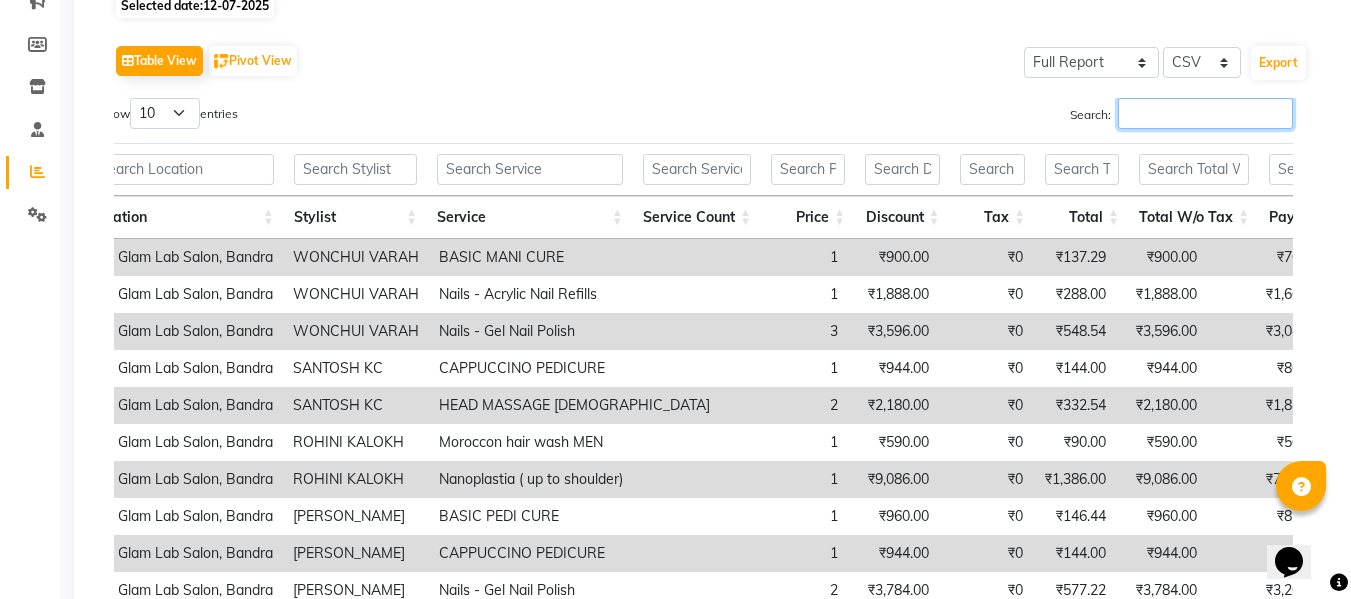 click on "Search:" at bounding box center [1205, 113] 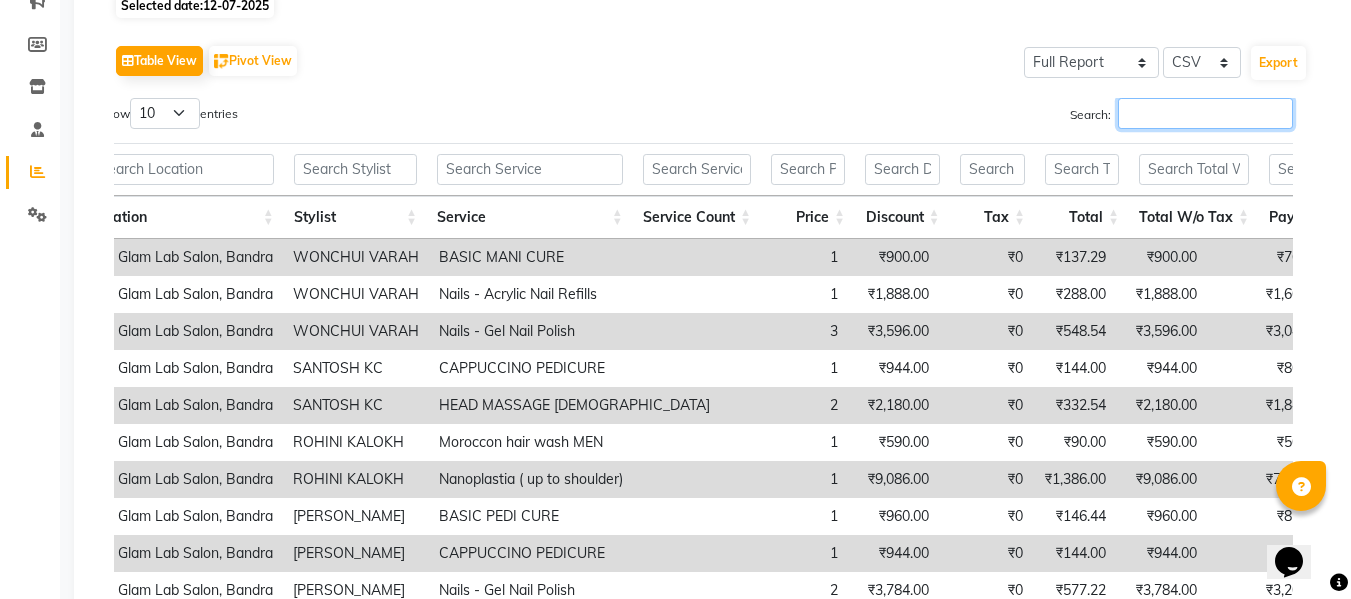scroll, scrollTop: 299, scrollLeft: 0, axis: vertical 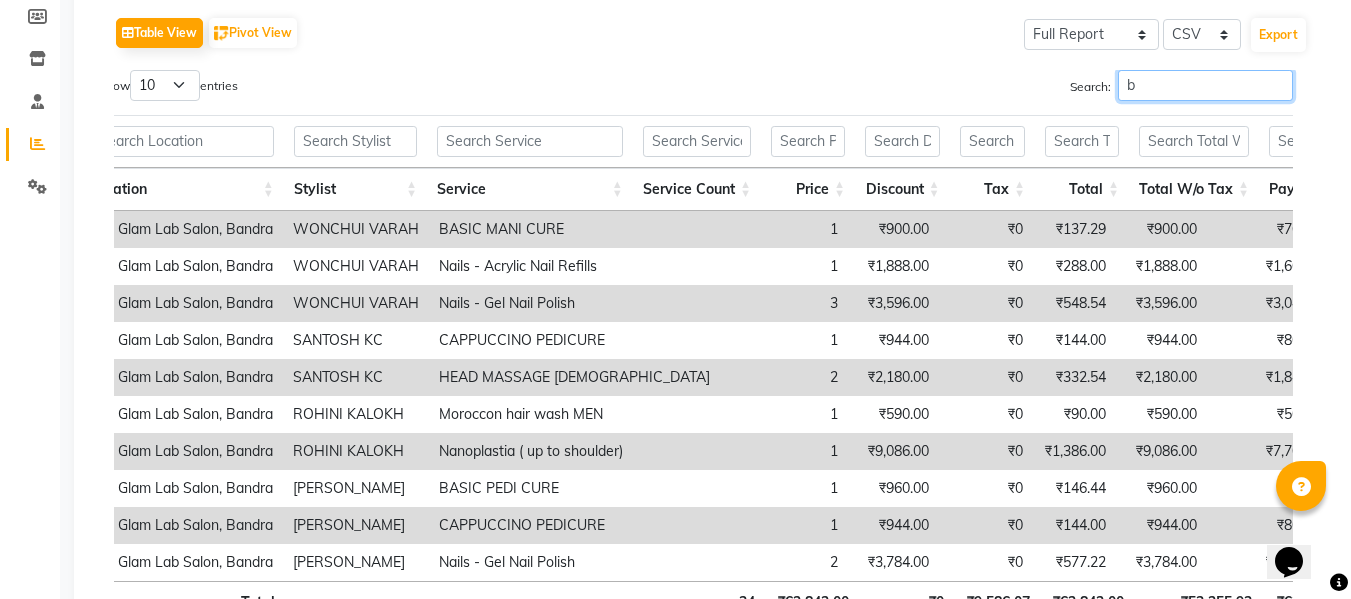 type on "bh" 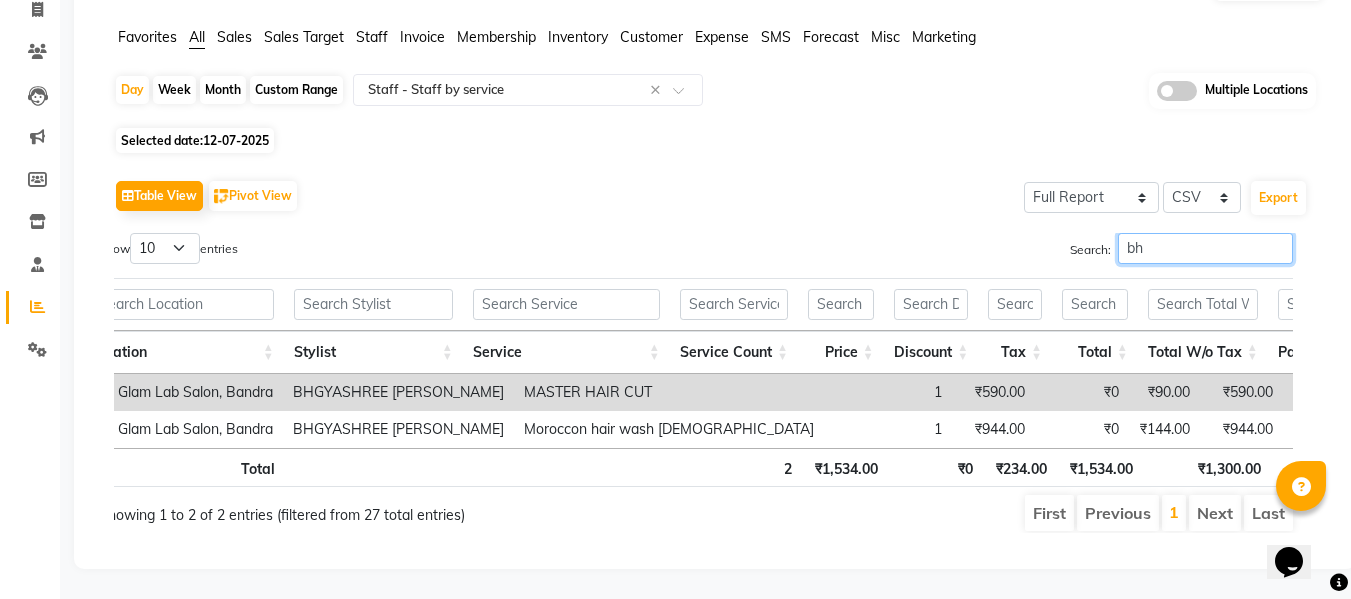 scroll, scrollTop: 166, scrollLeft: 0, axis: vertical 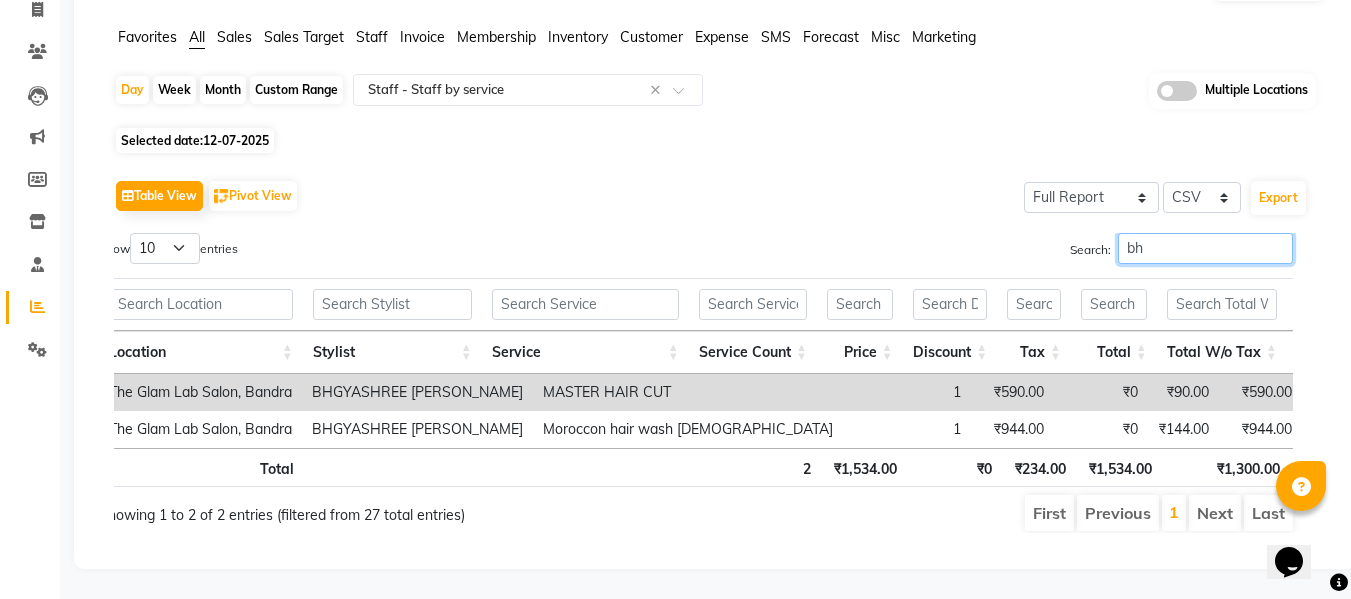 click on "bh" at bounding box center (1205, 248) 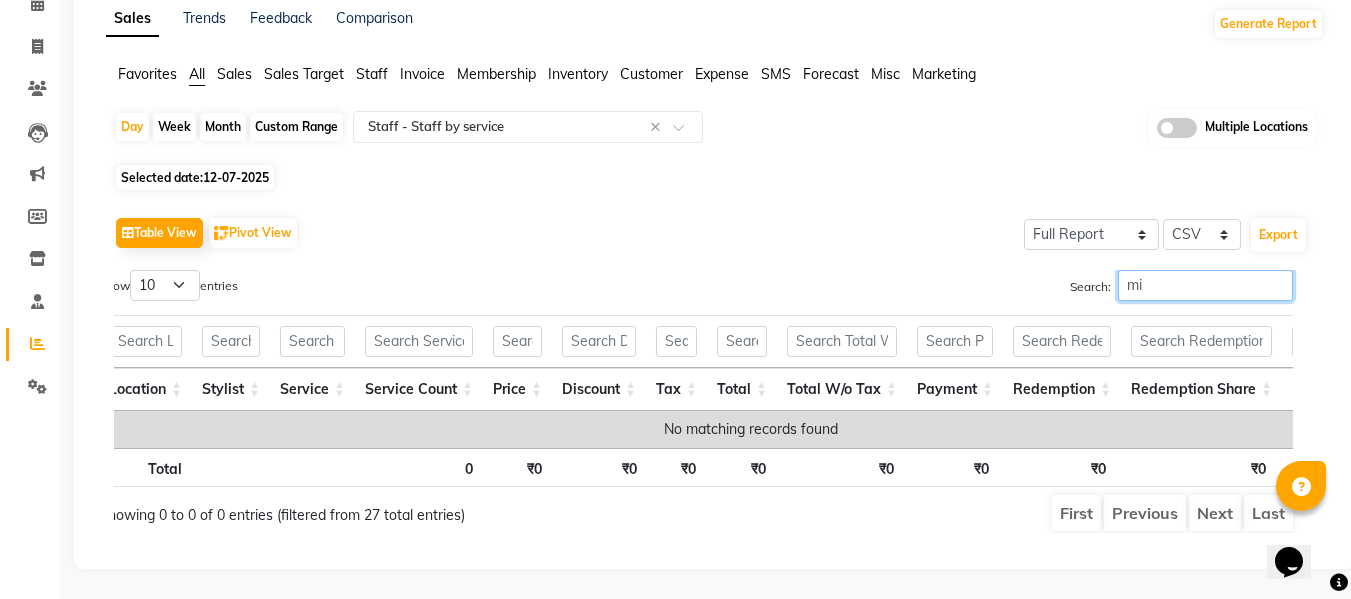 scroll, scrollTop: 129, scrollLeft: 0, axis: vertical 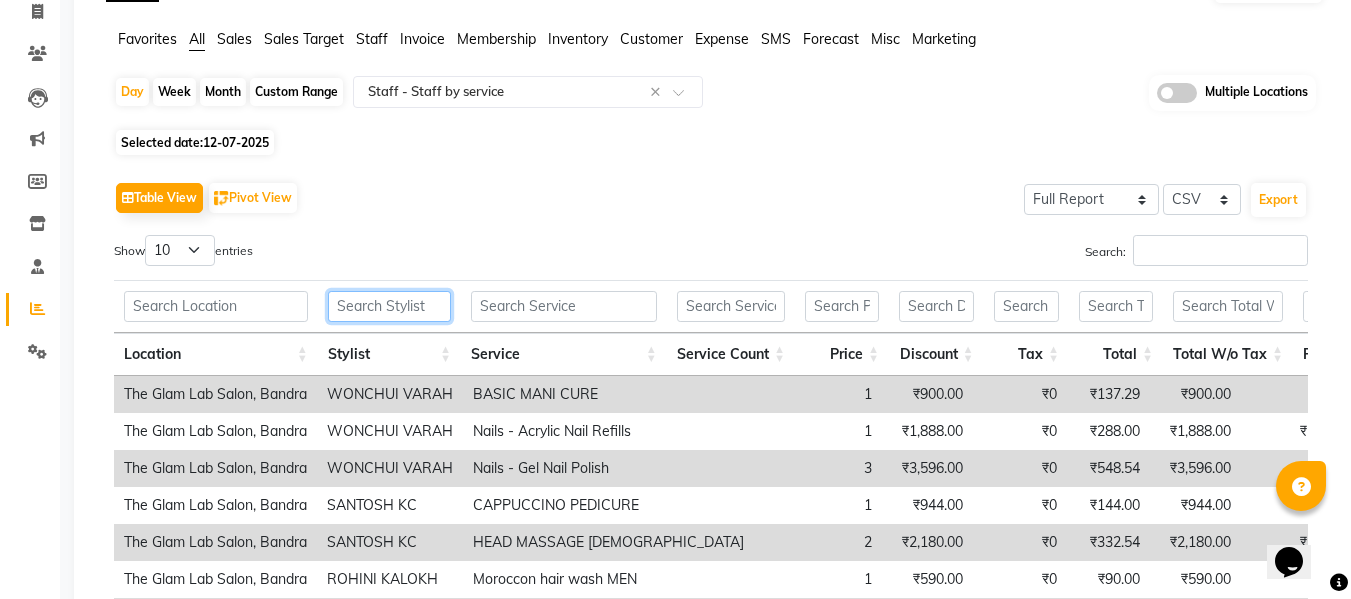 click at bounding box center (389, 306) 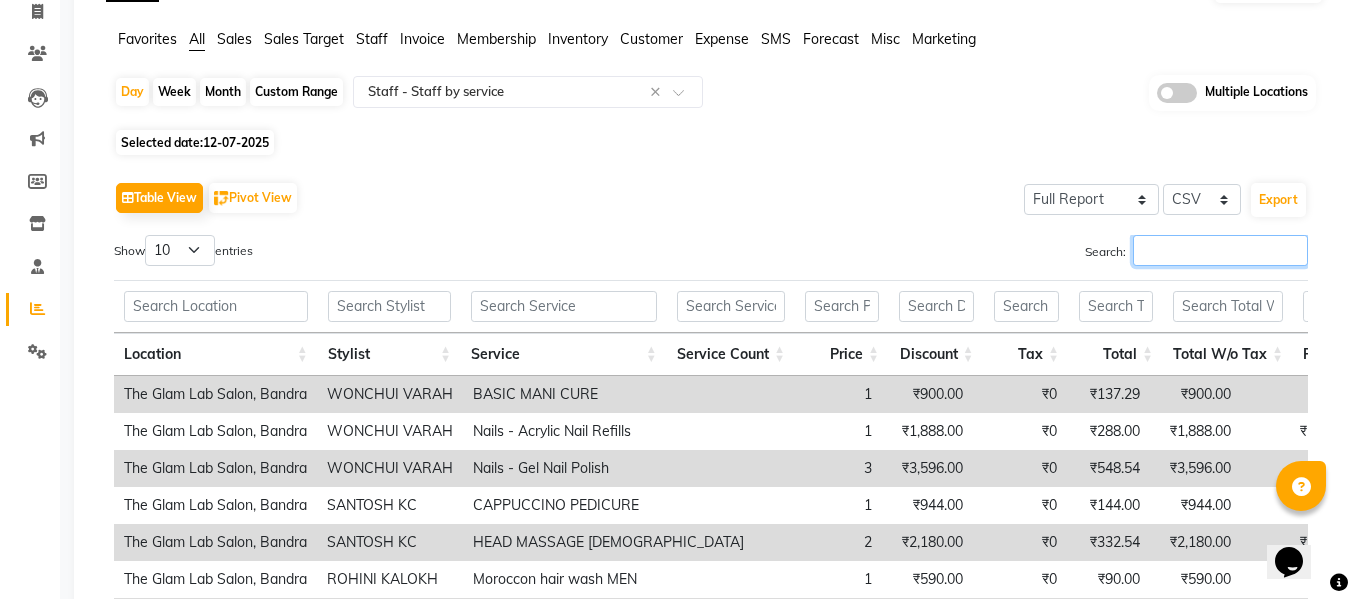 click on "Search:" at bounding box center (1220, 250) 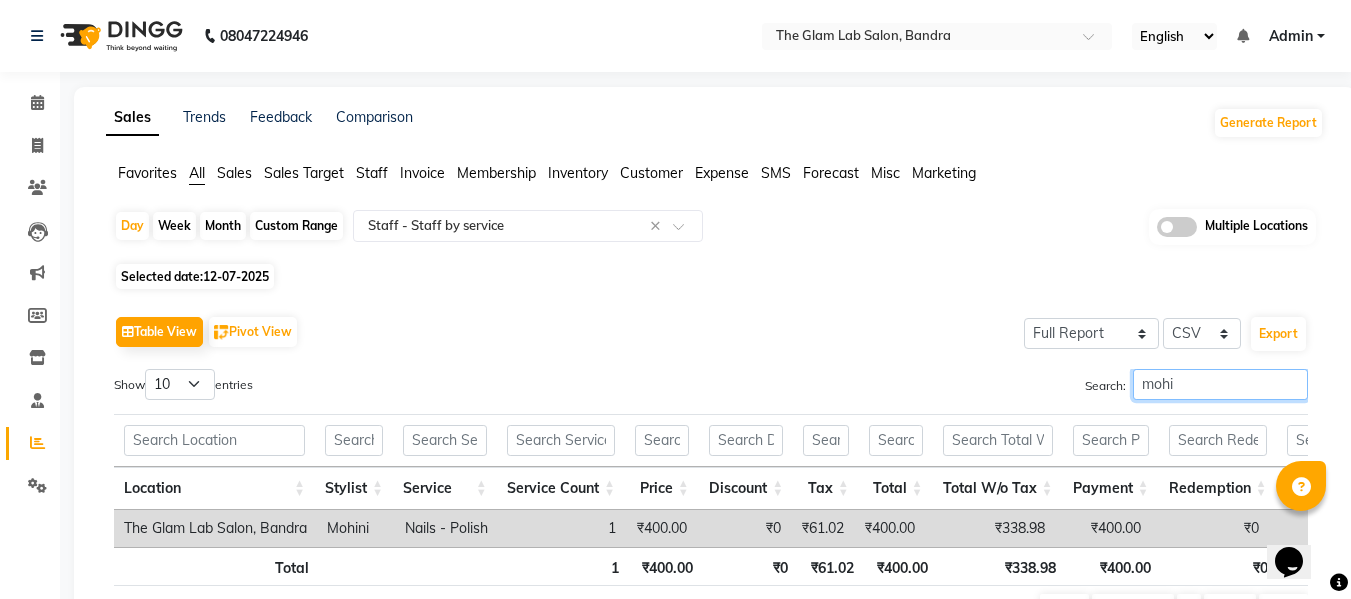 scroll, scrollTop: 129, scrollLeft: 0, axis: vertical 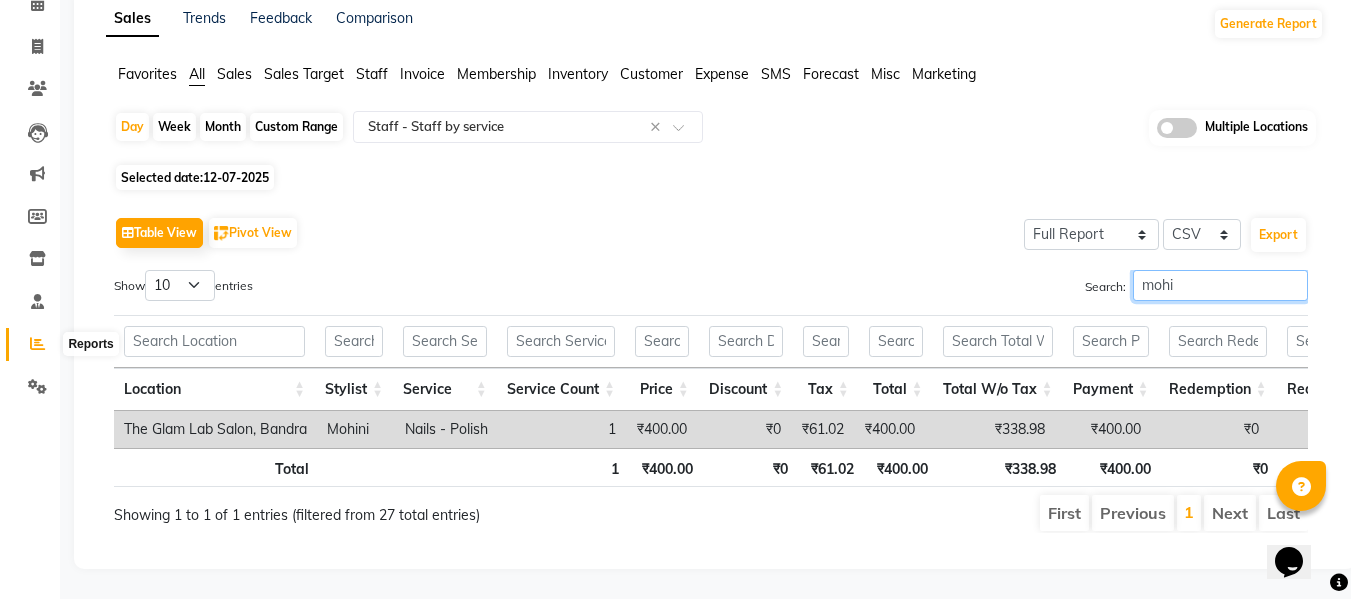 type on "mohi" 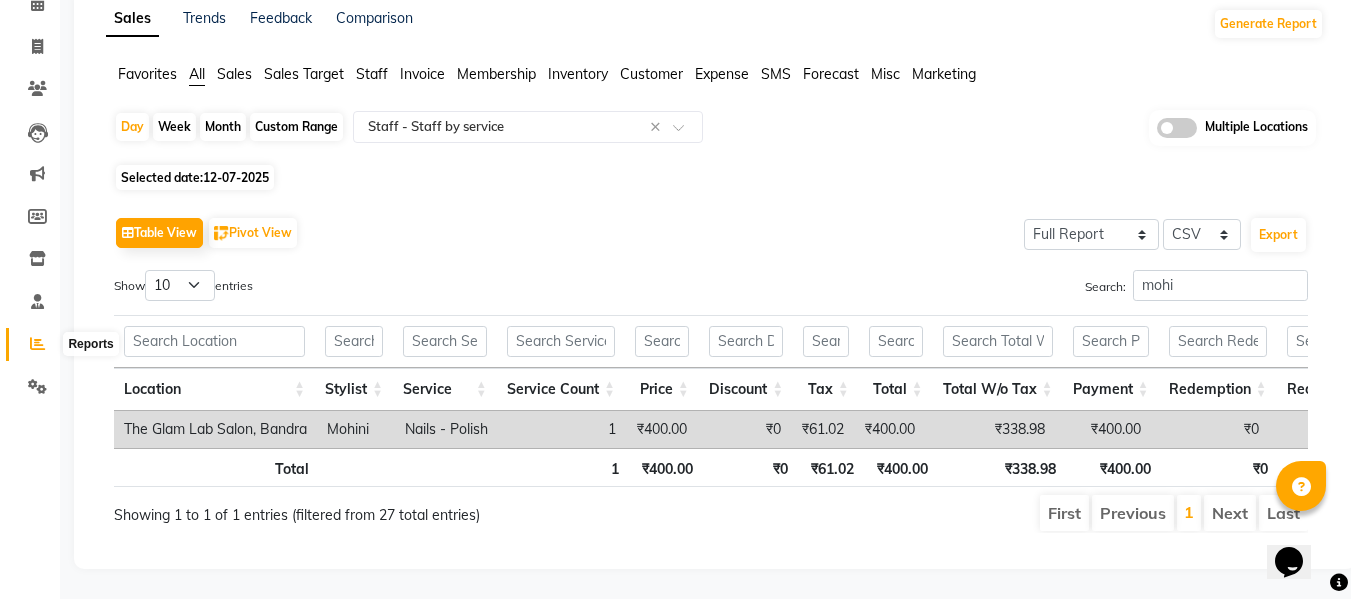 click 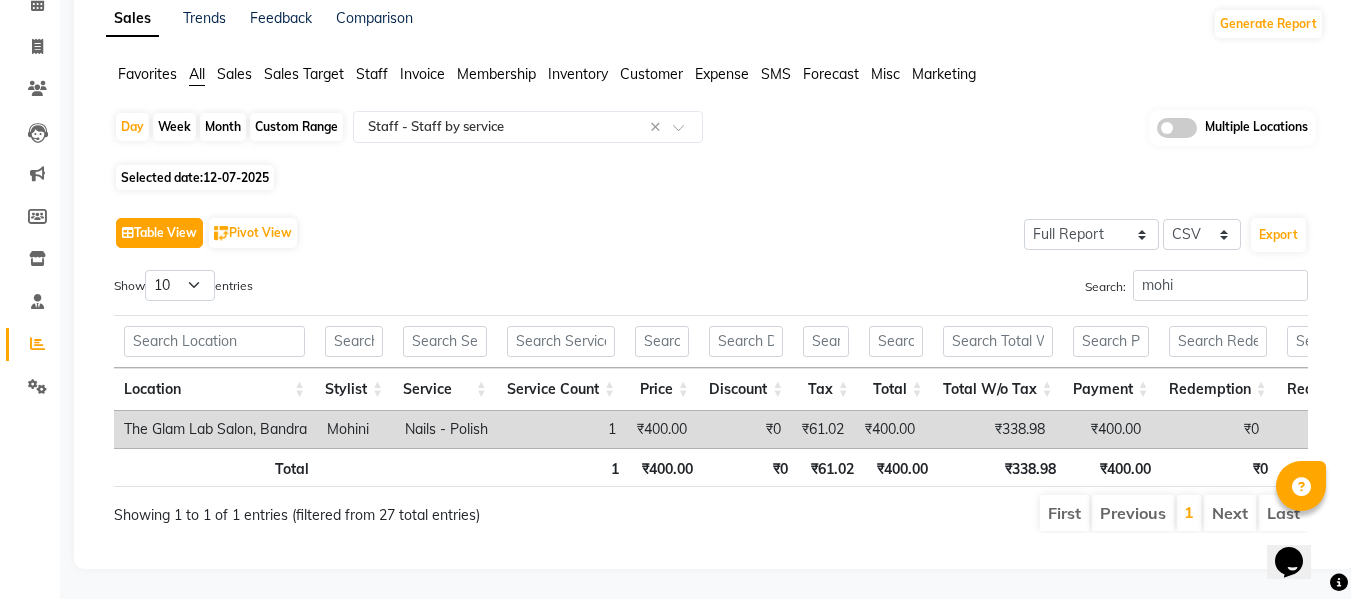 click on "Table View" 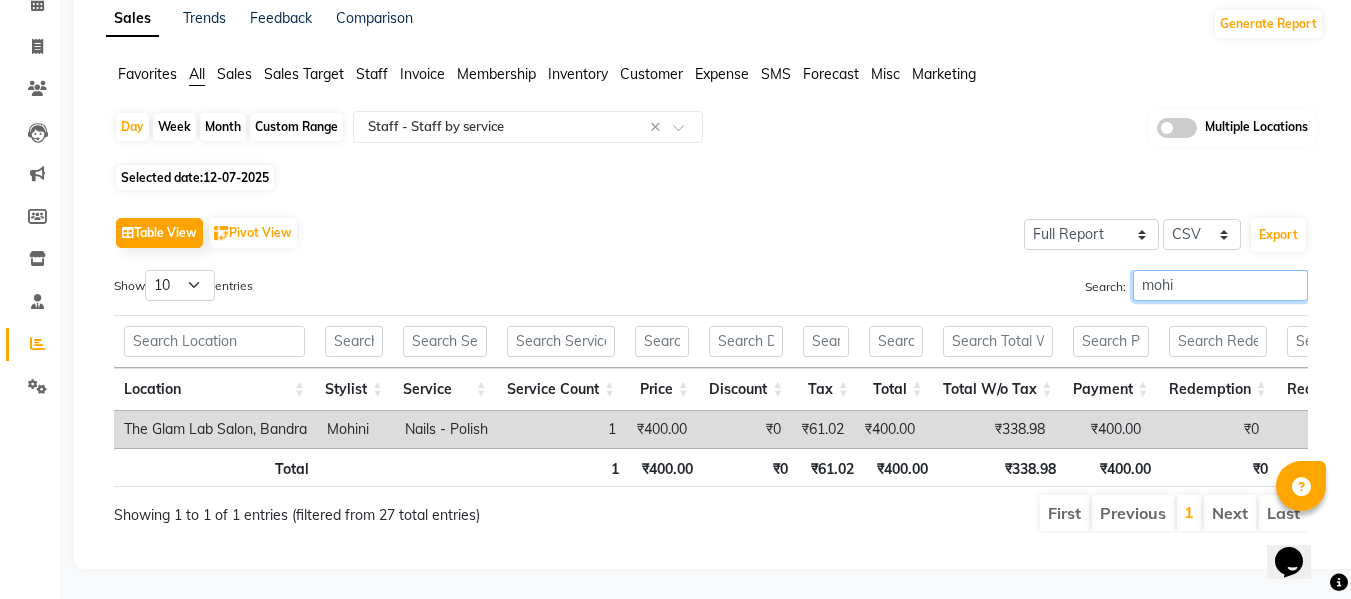 click on "mohi" at bounding box center [1220, 285] 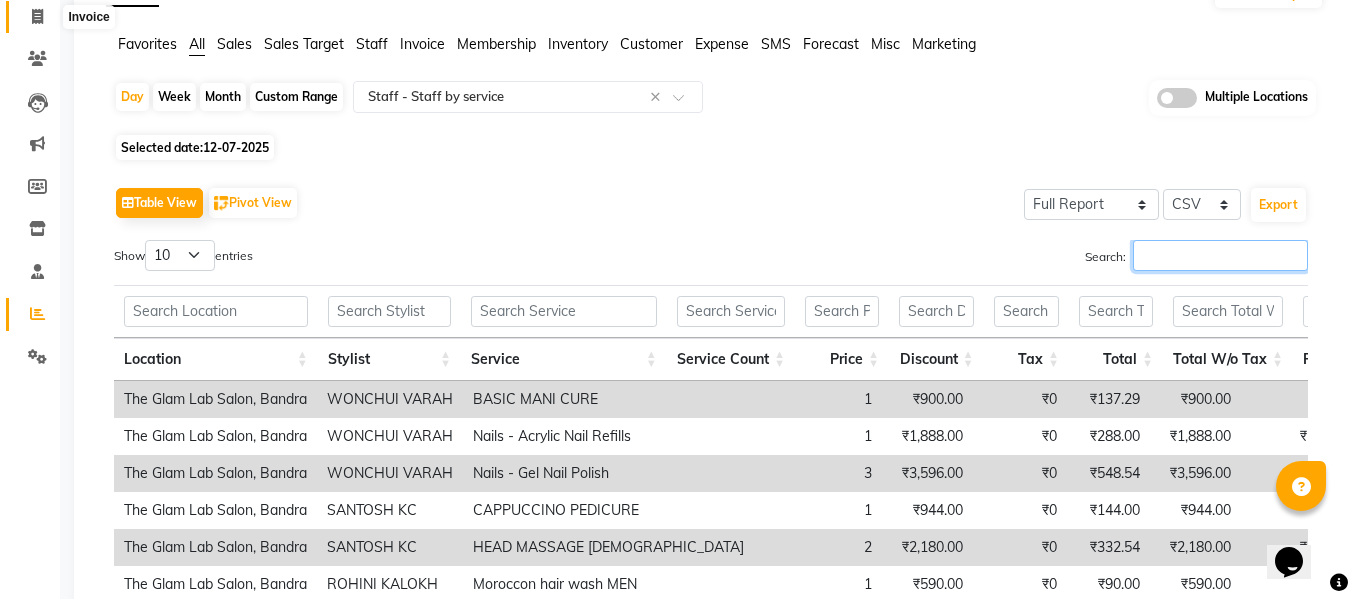 type 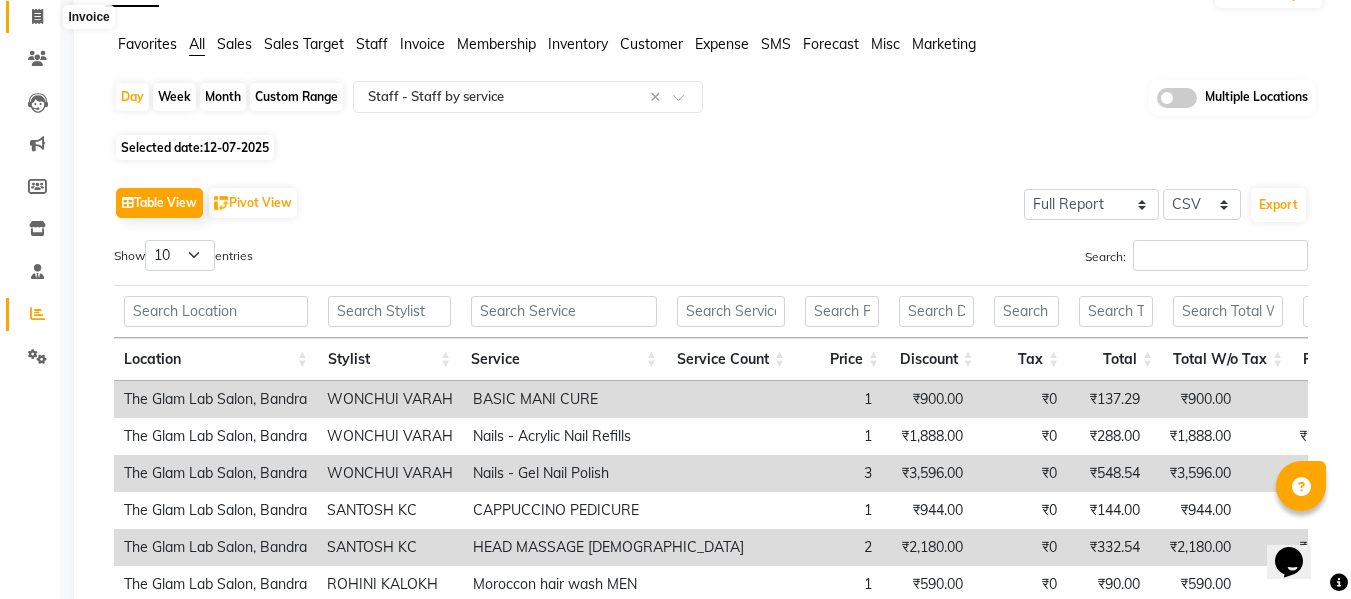 click 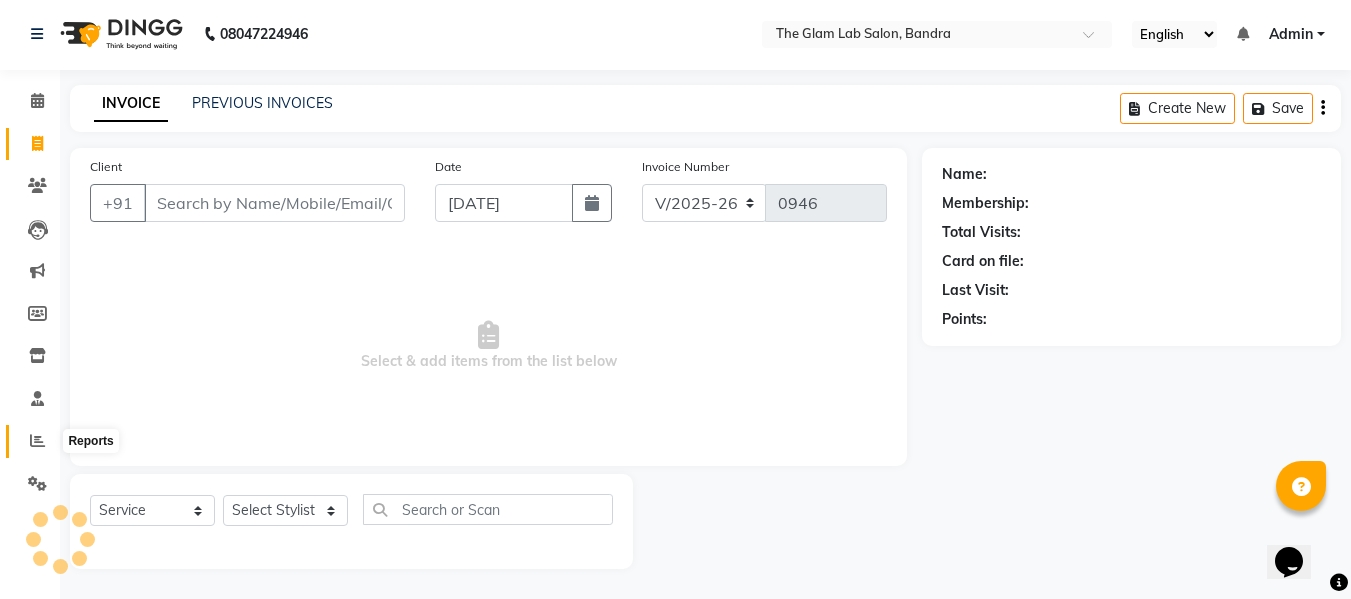 click 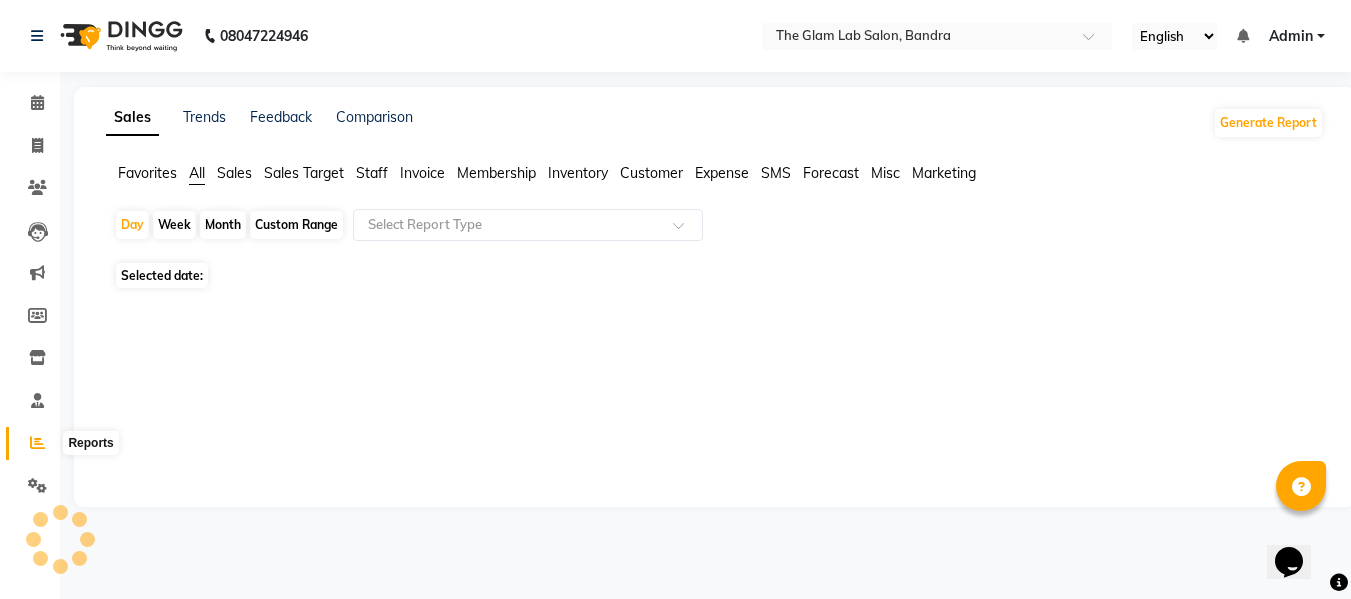scroll, scrollTop: 0, scrollLeft: 0, axis: both 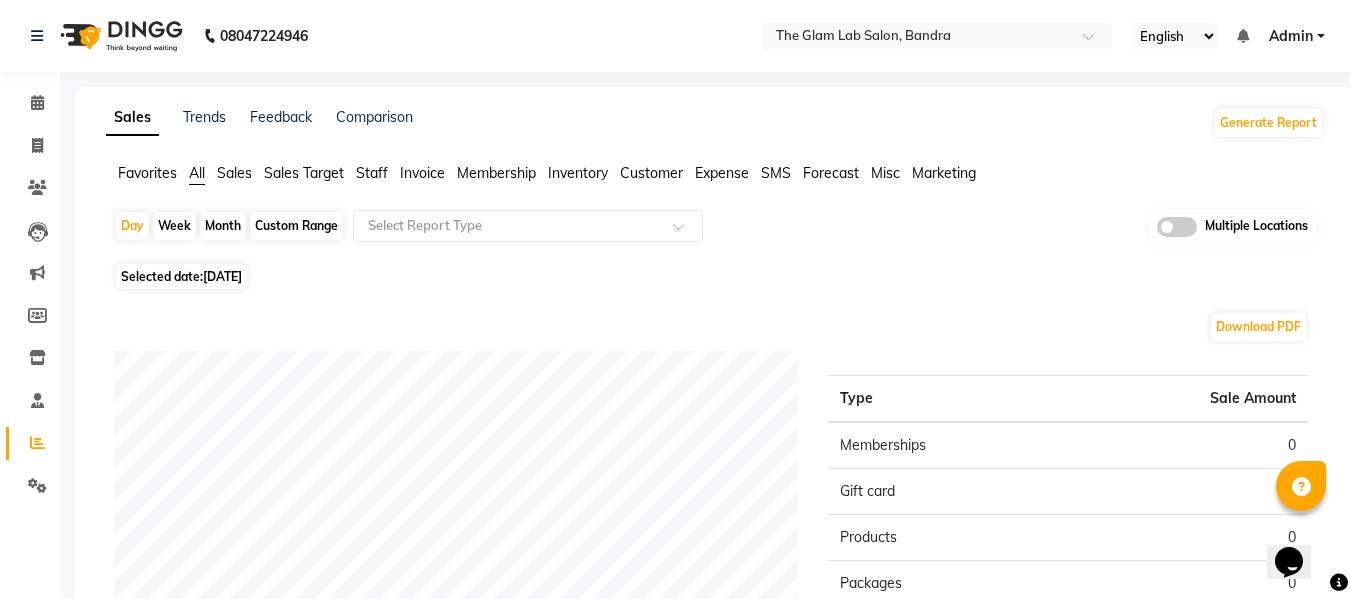 click on "[DATE]" 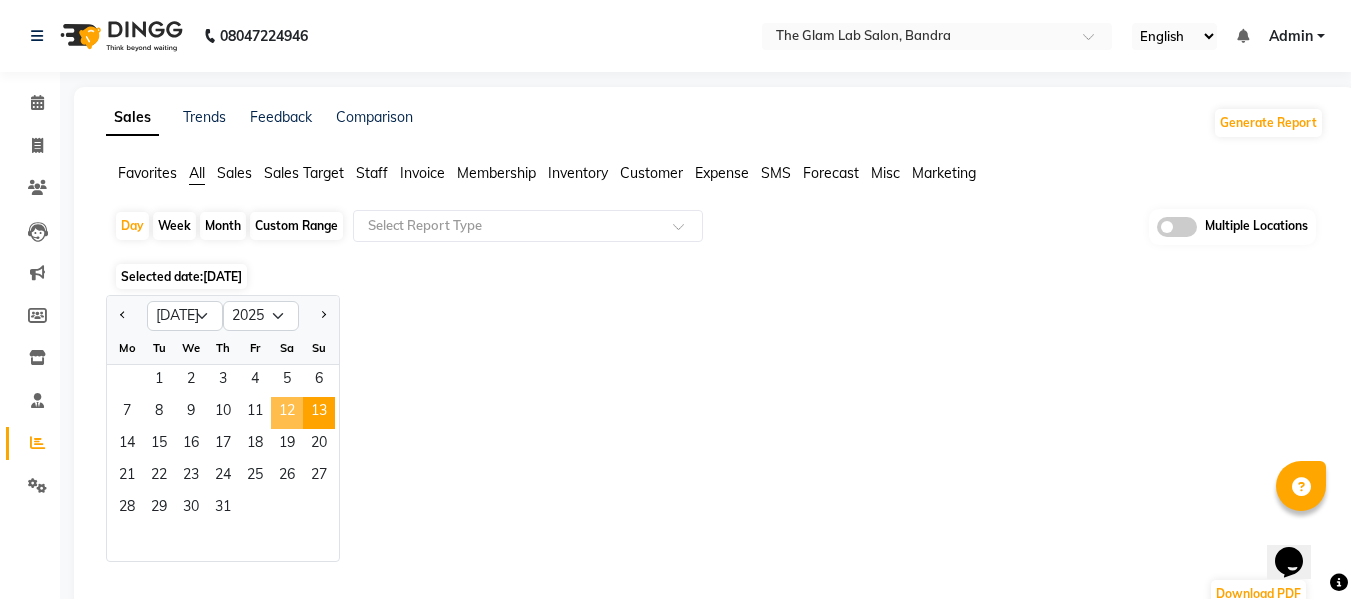 click on "12" 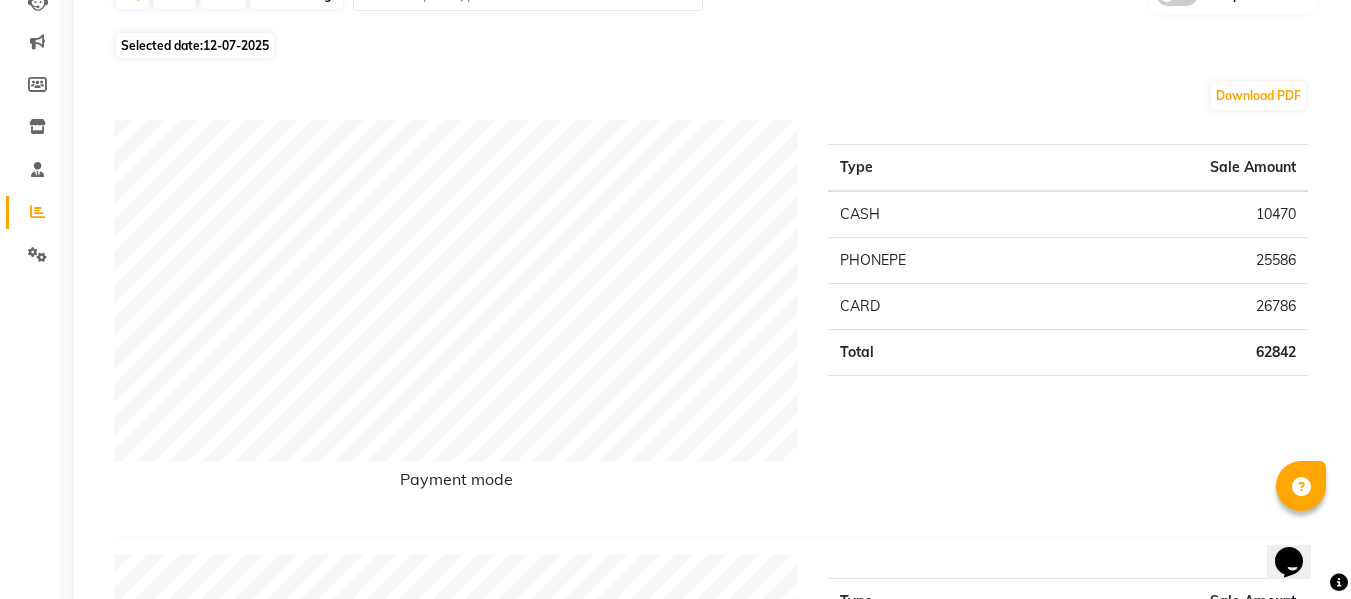 scroll, scrollTop: 86, scrollLeft: 0, axis: vertical 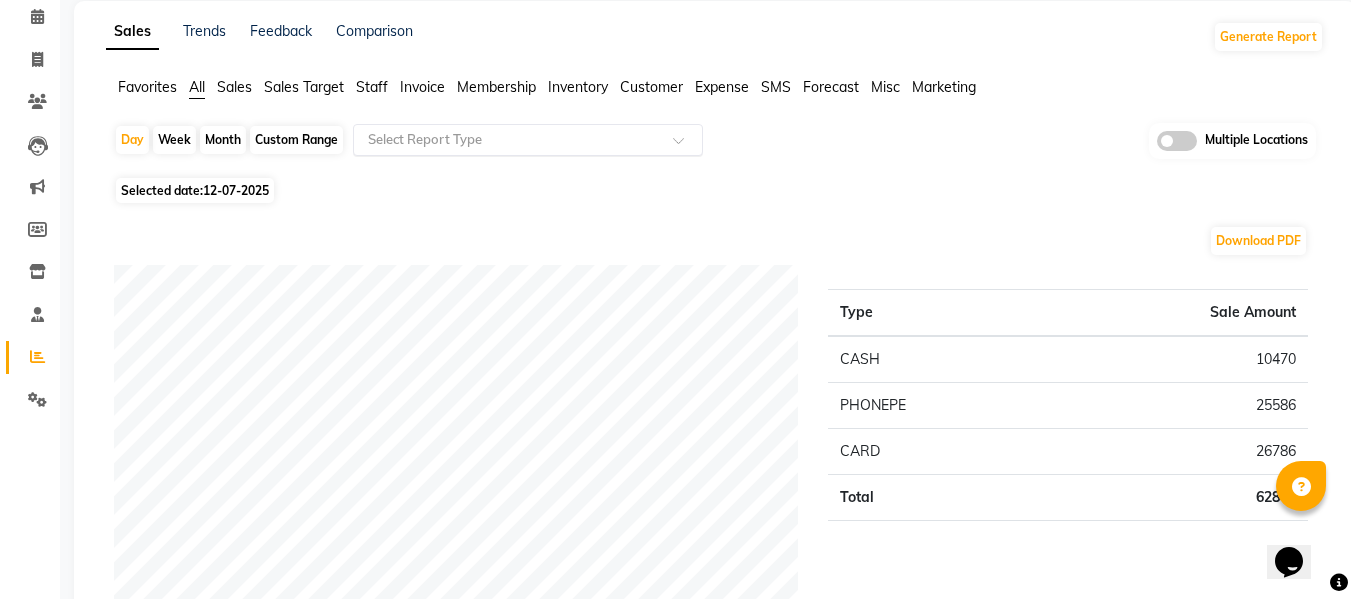 click 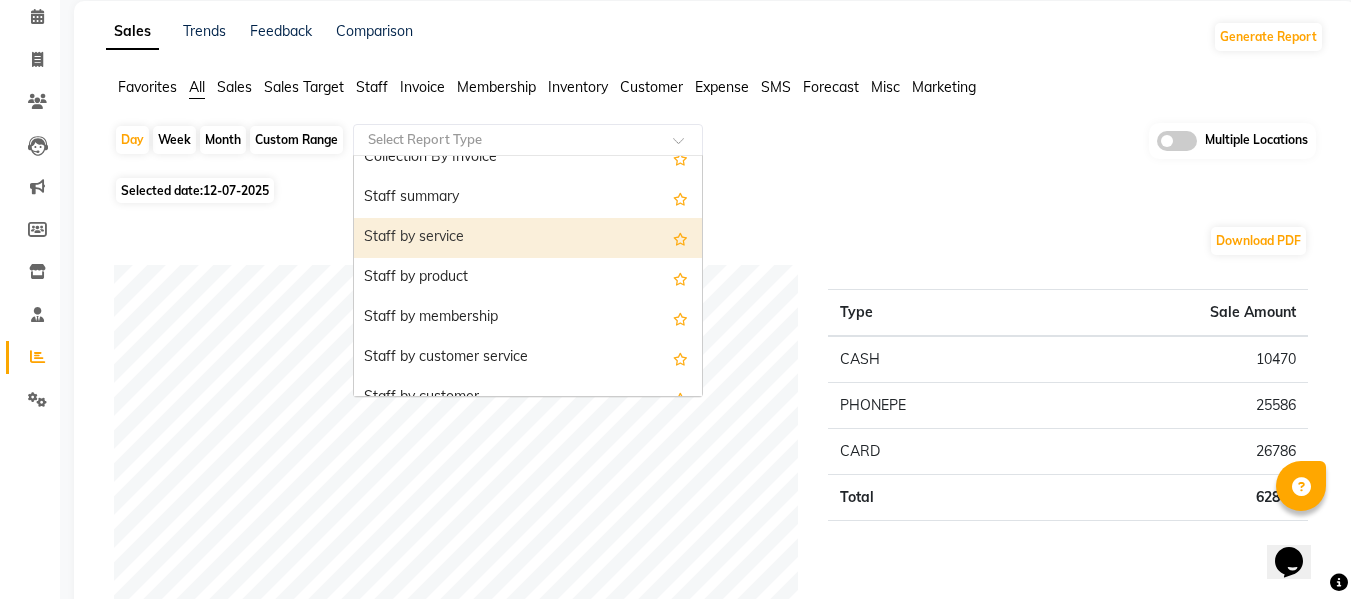 scroll, scrollTop: 715, scrollLeft: 0, axis: vertical 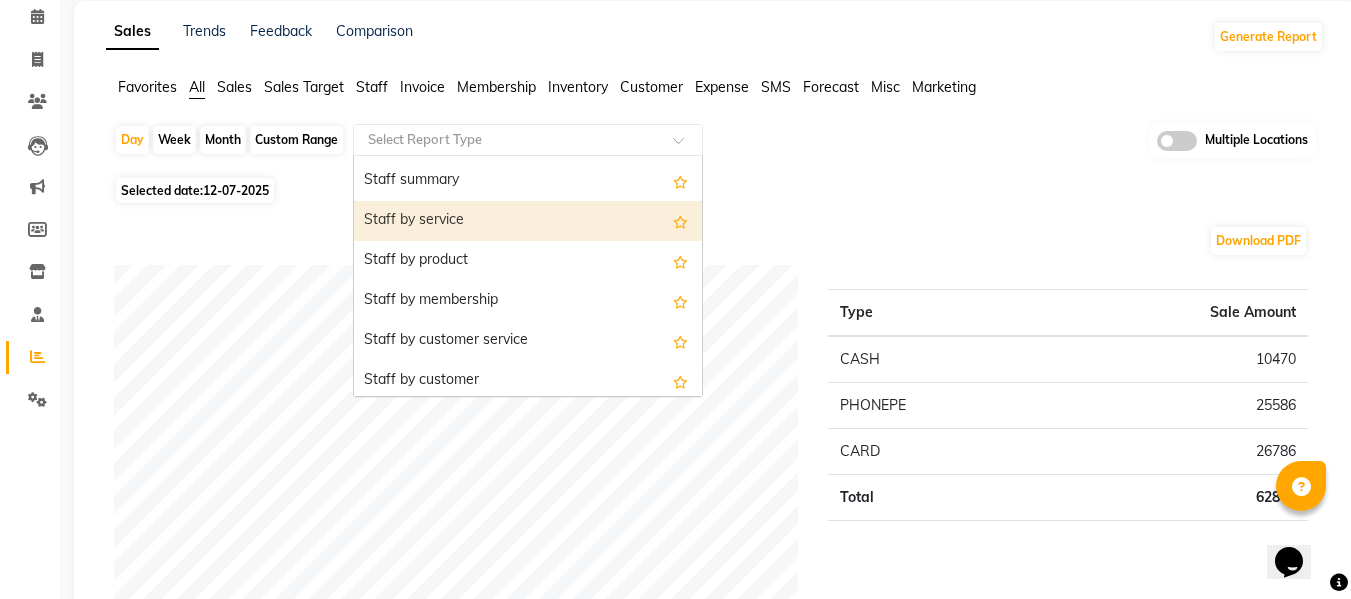click on "Staff by service" at bounding box center [528, 221] 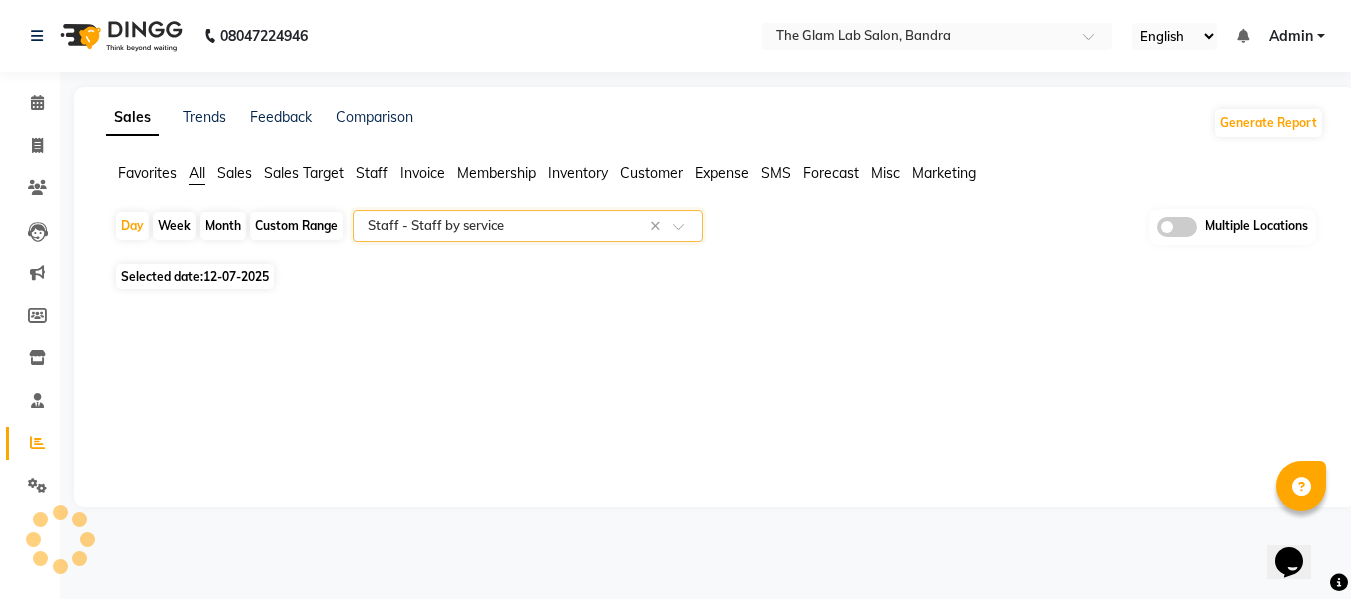 scroll, scrollTop: 0, scrollLeft: 0, axis: both 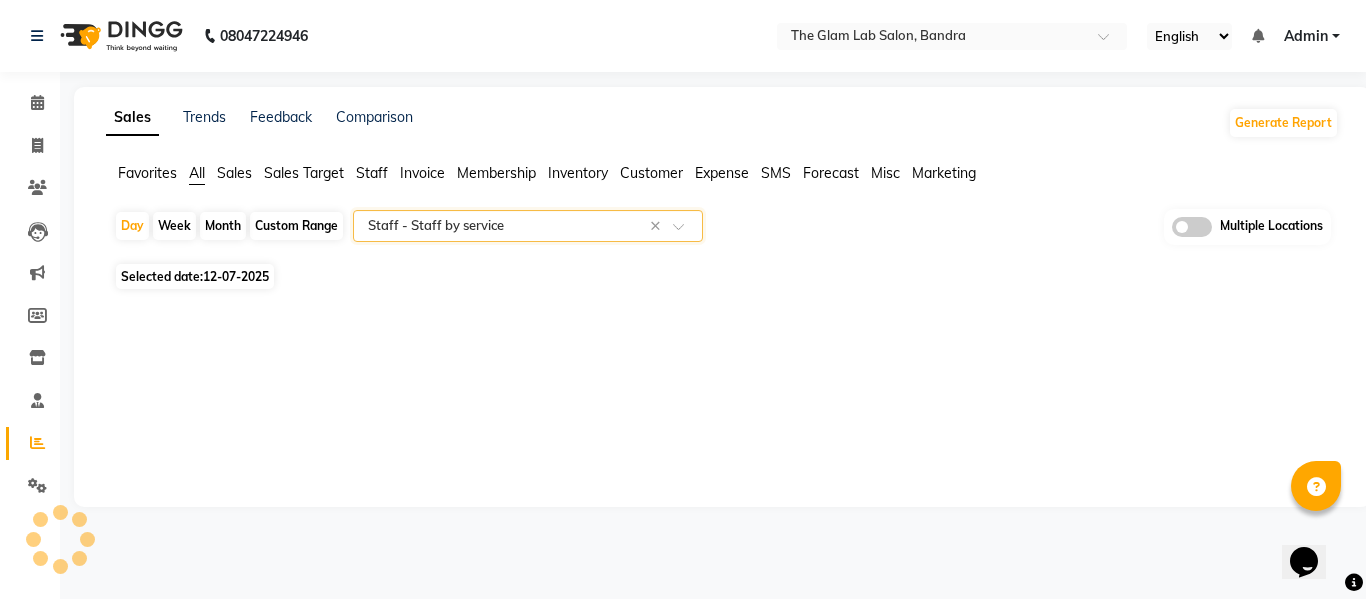 select on "full_report" 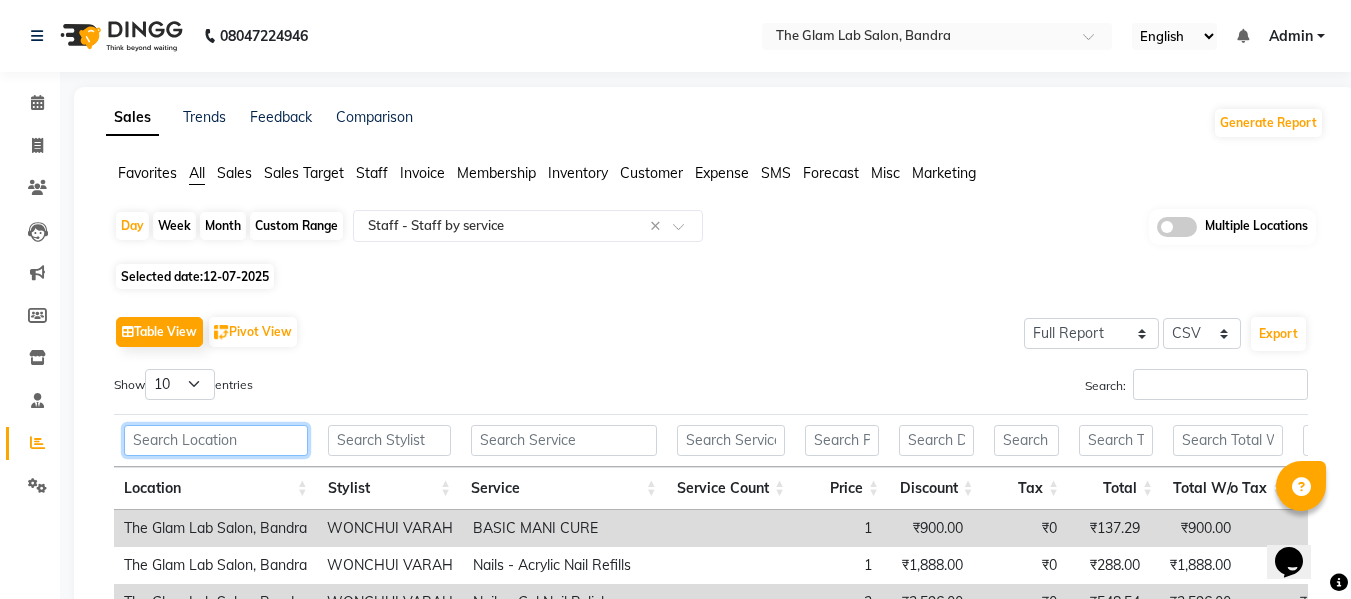 click at bounding box center [216, 440] 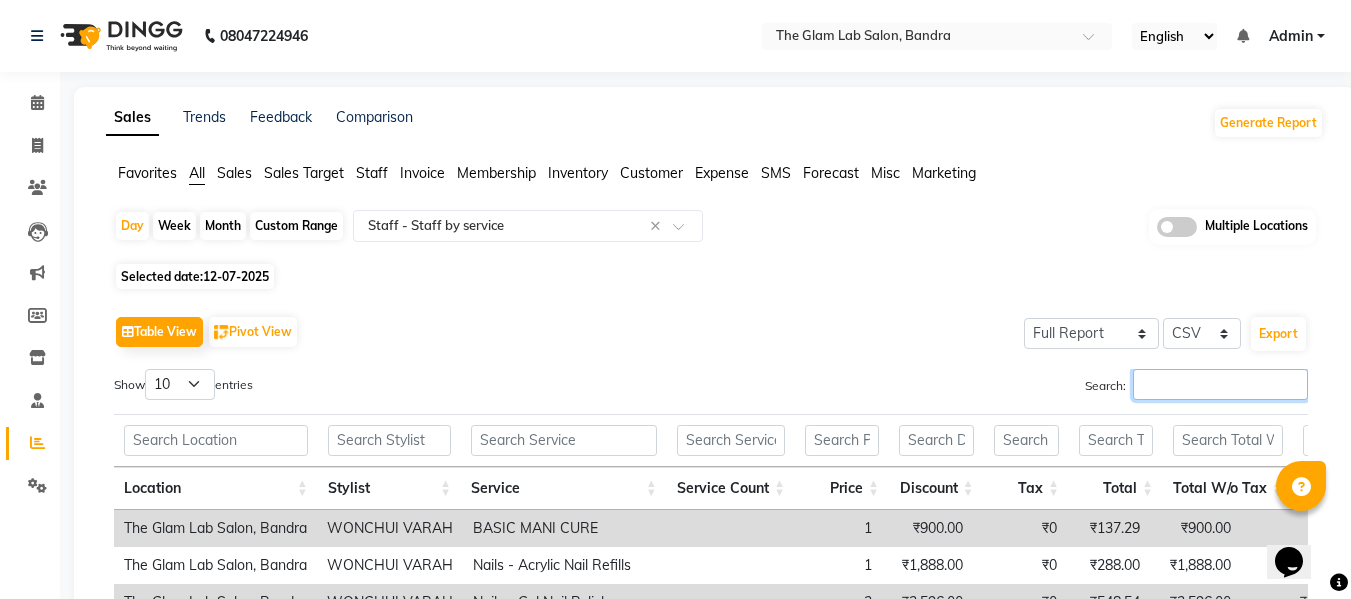 click on "Search:" at bounding box center (1220, 384) 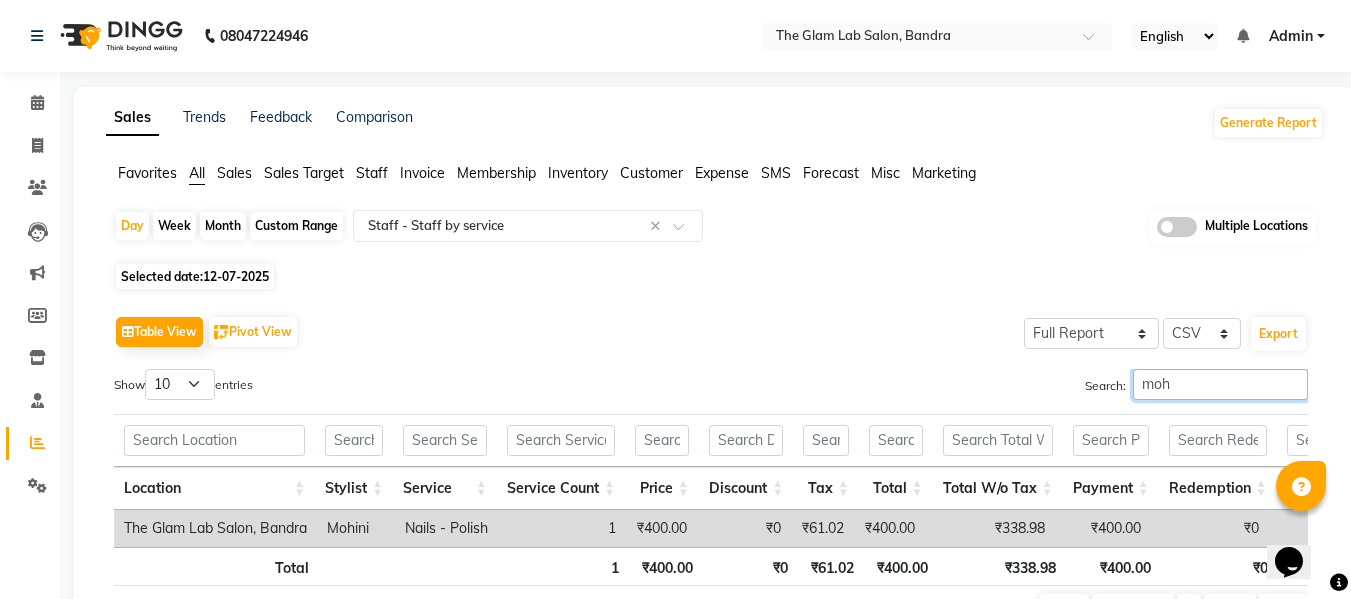 type on "mohi" 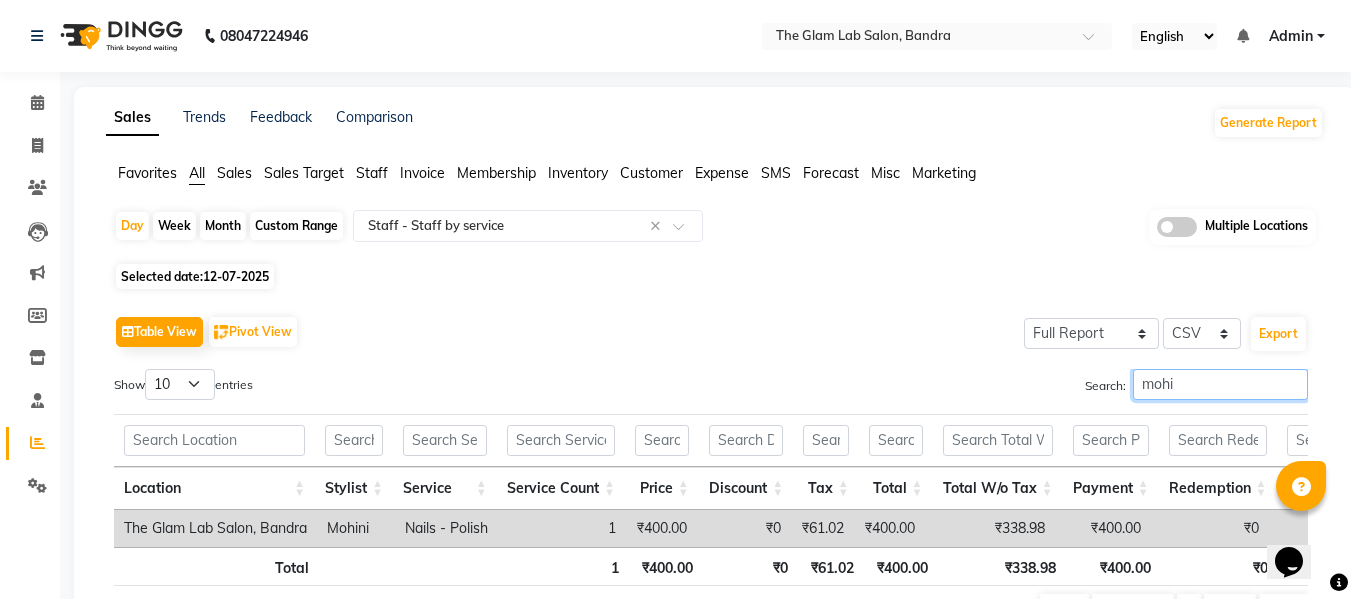 scroll, scrollTop: 129, scrollLeft: 0, axis: vertical 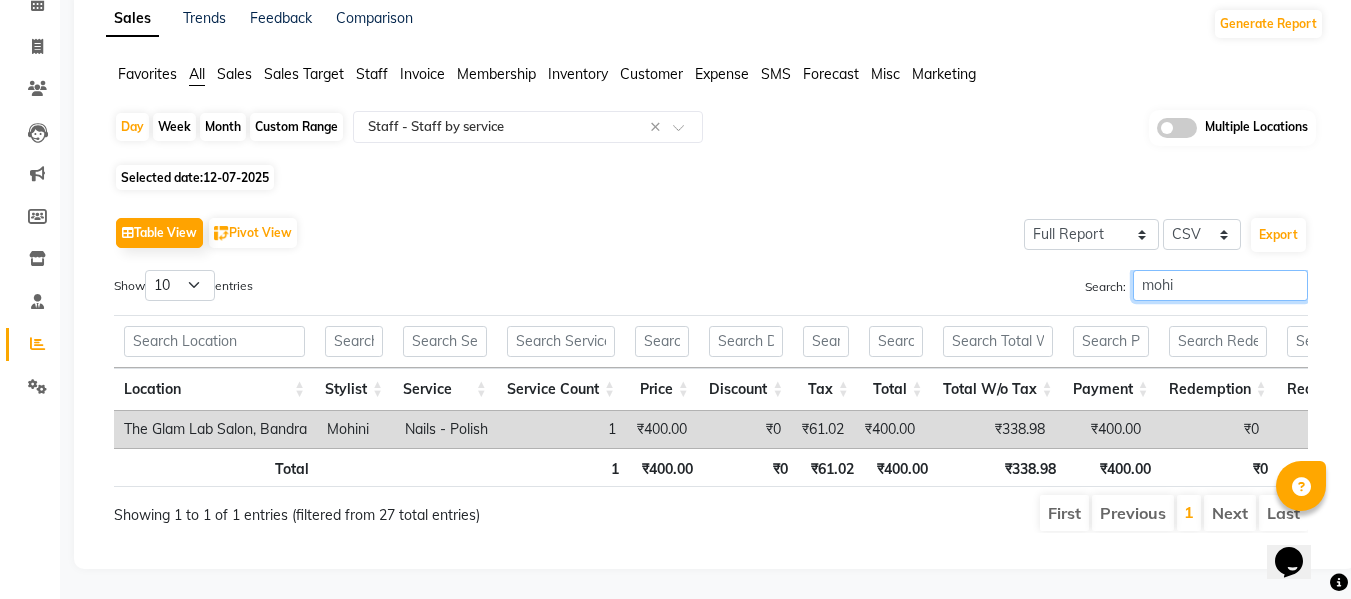 click on "mohi" at bounding box center (1220, 285) 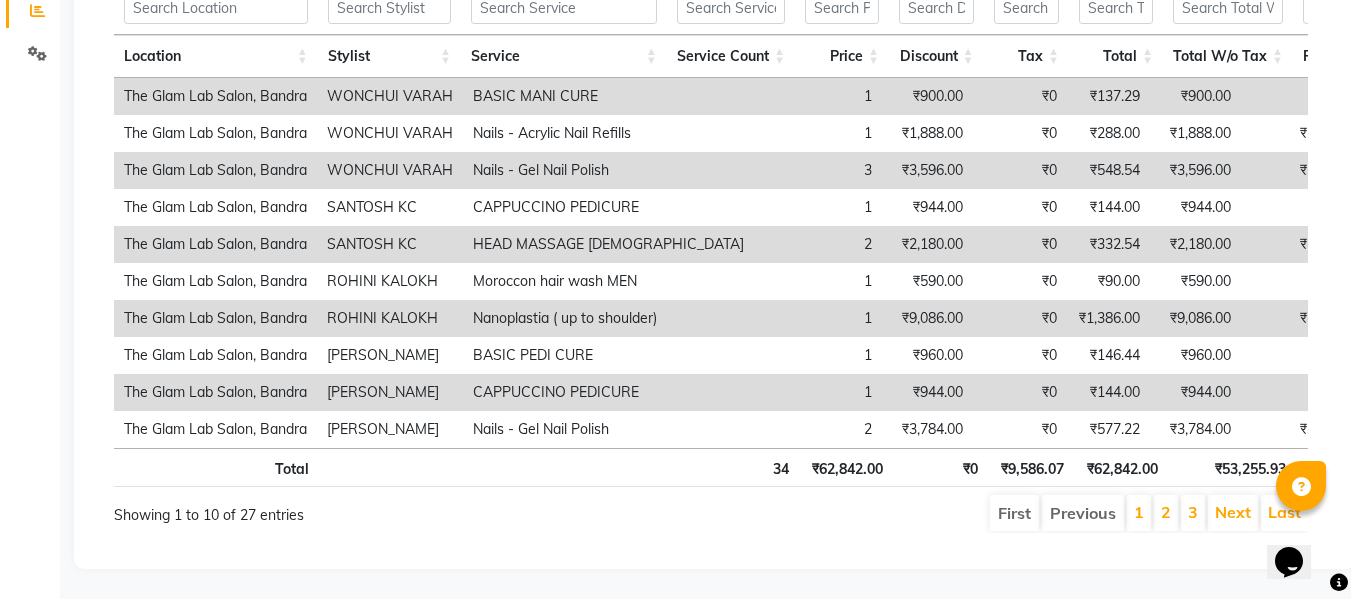 scroll, scrollTop: 0, scrollLeft: 0, axis: both 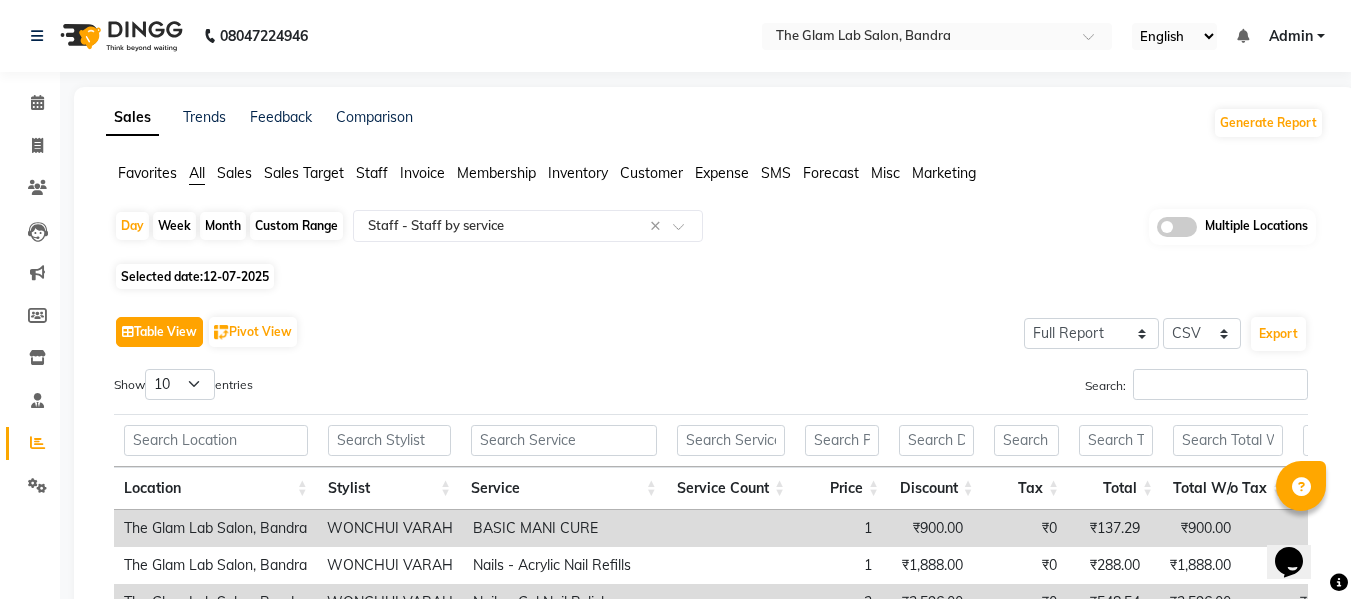 click on "Table View" 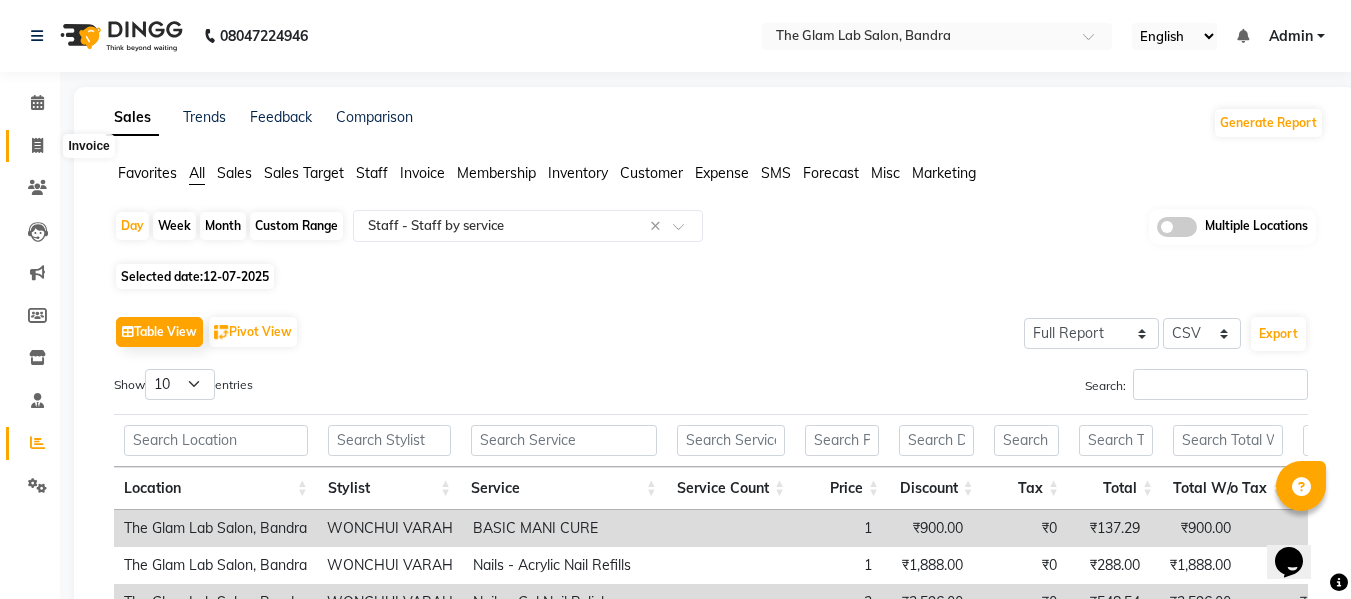 click 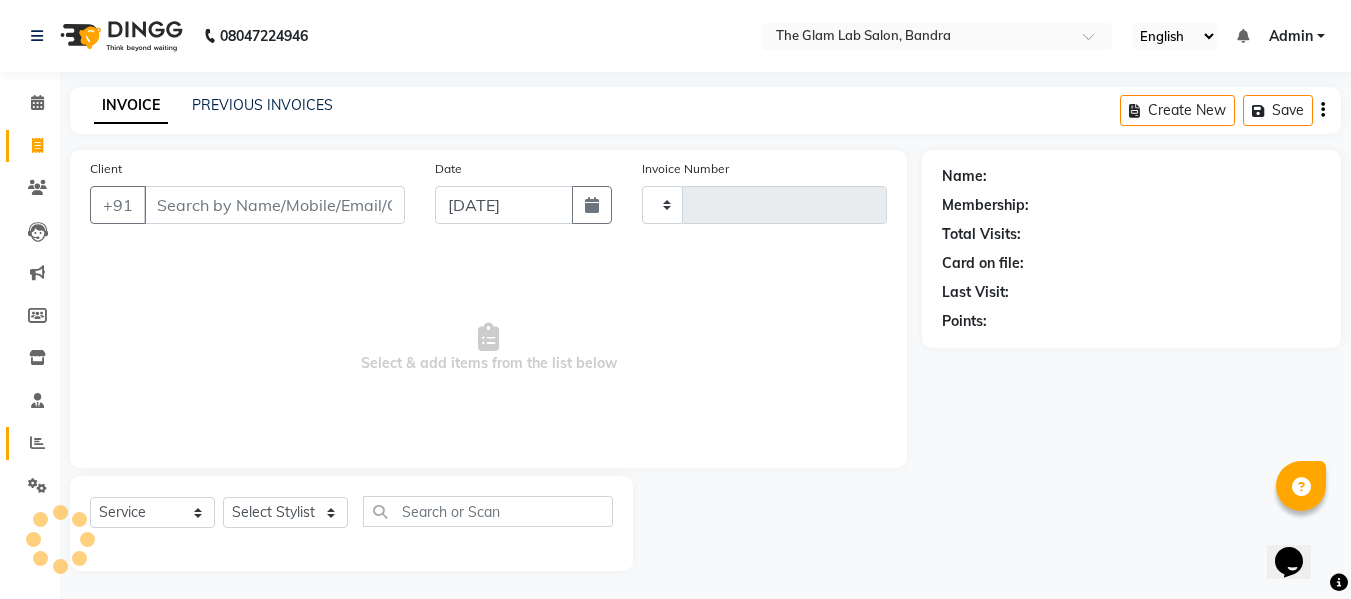 scroll, scrollTop: 2, scrollLeft: 0, axis: vertical 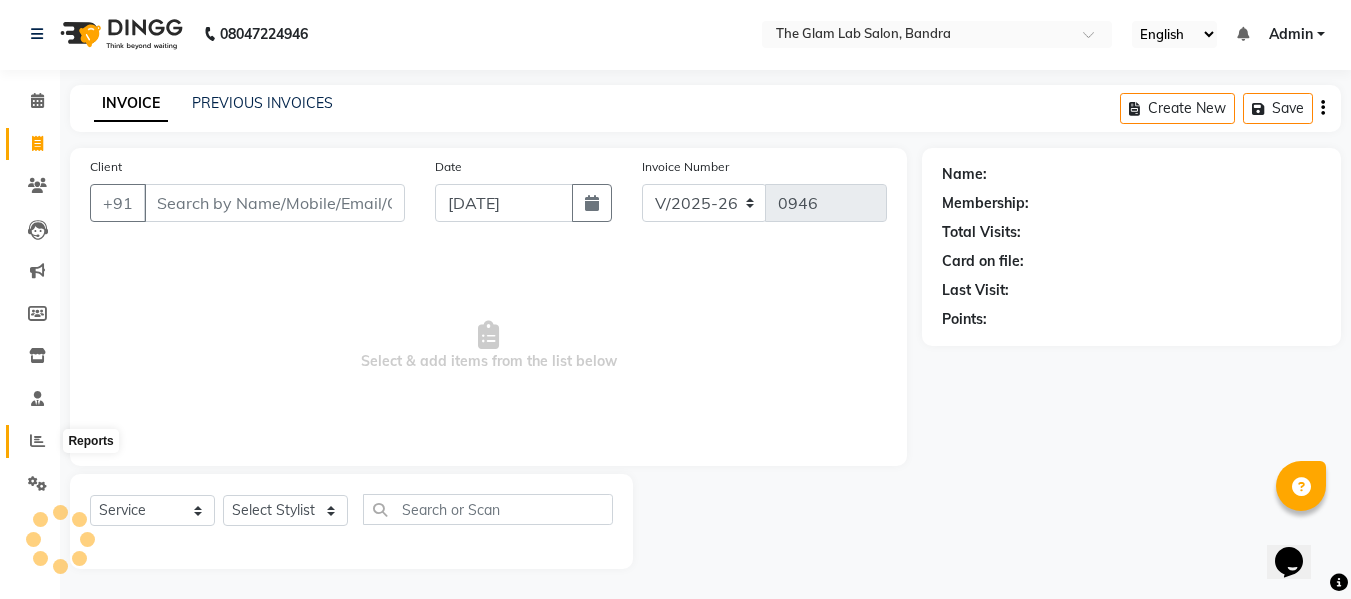 click 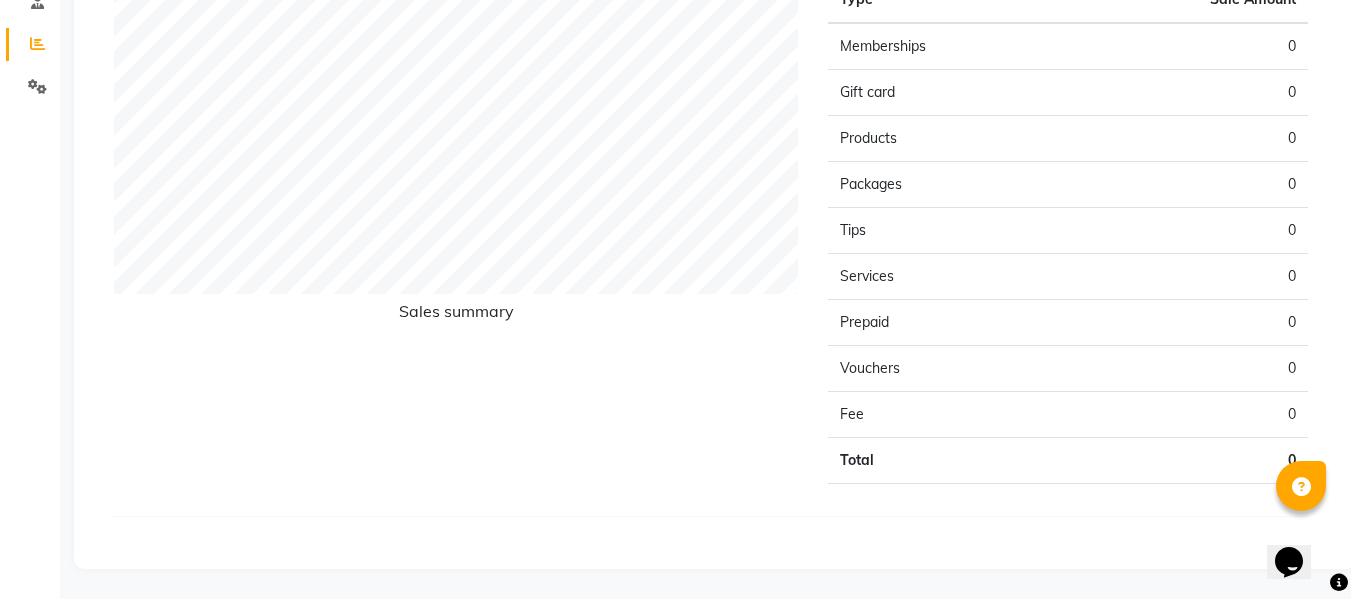 scroll, scrollTop: 0, scrollLeft: 0, axis: both 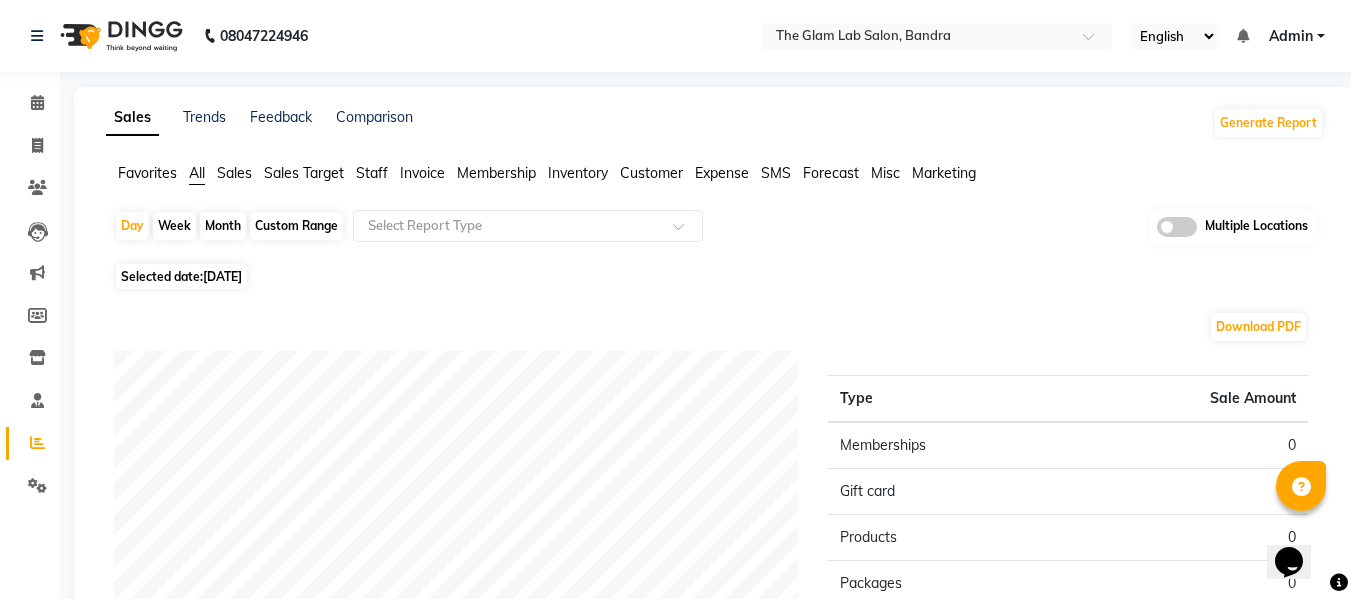 click on "[DATE]" 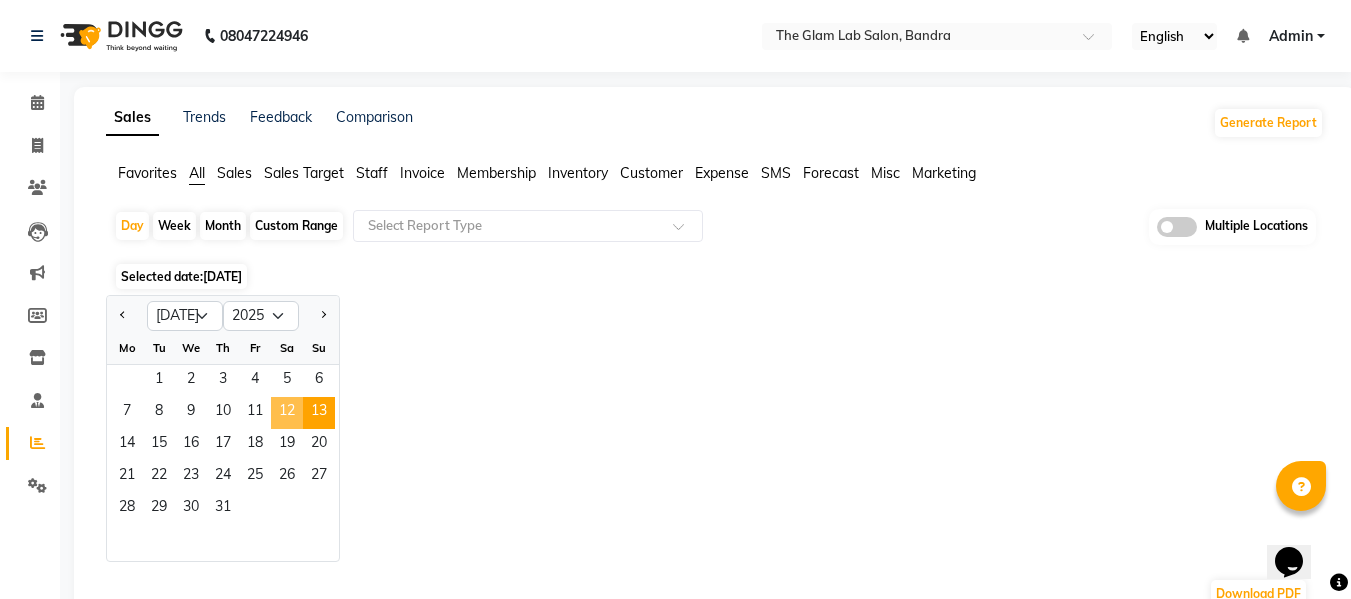 click on "12" 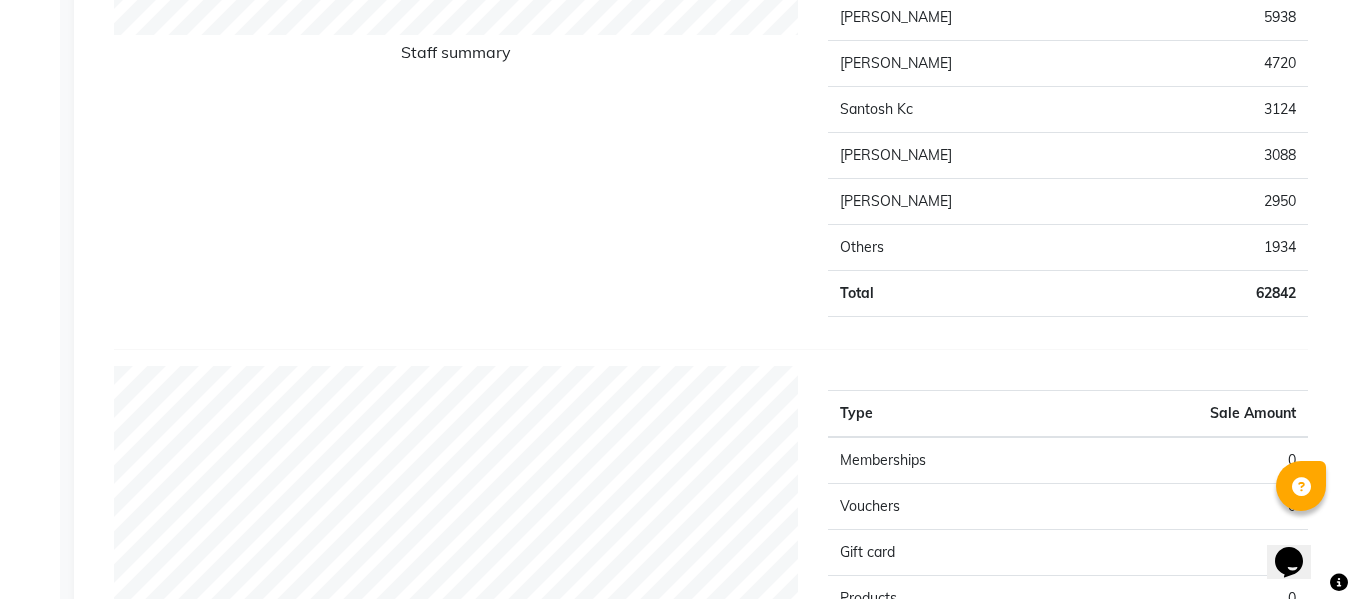 scroll, scrollTop: 0, scrollLeft: 0, axis: both 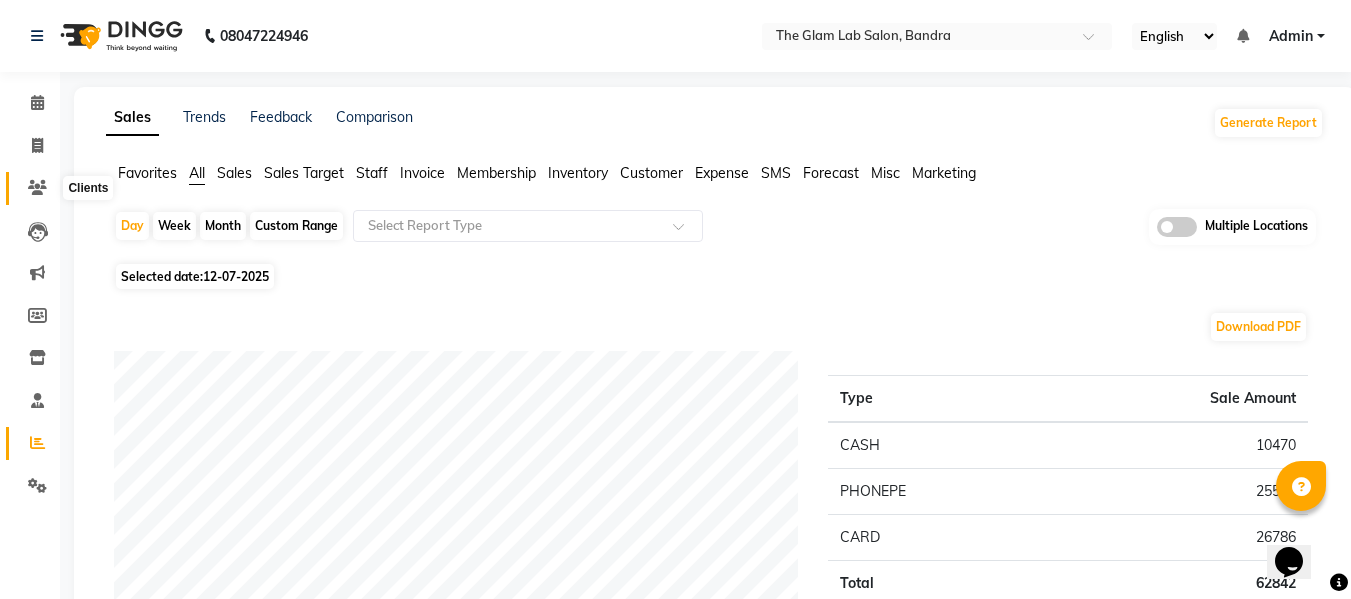 click 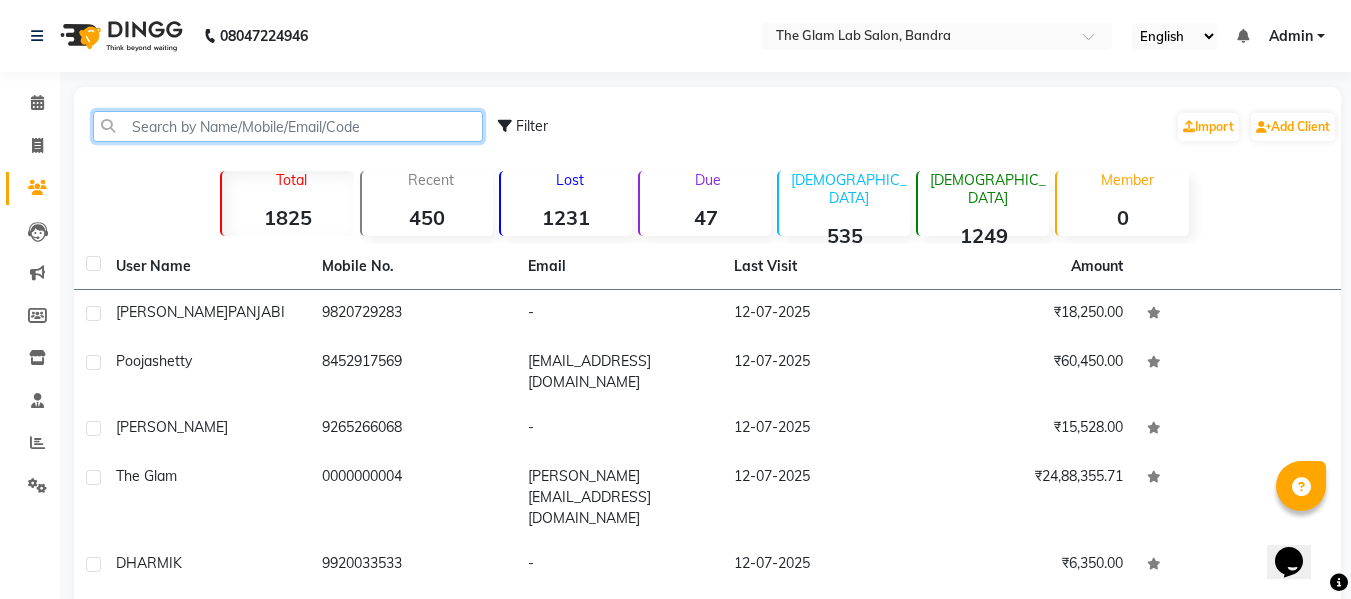 click 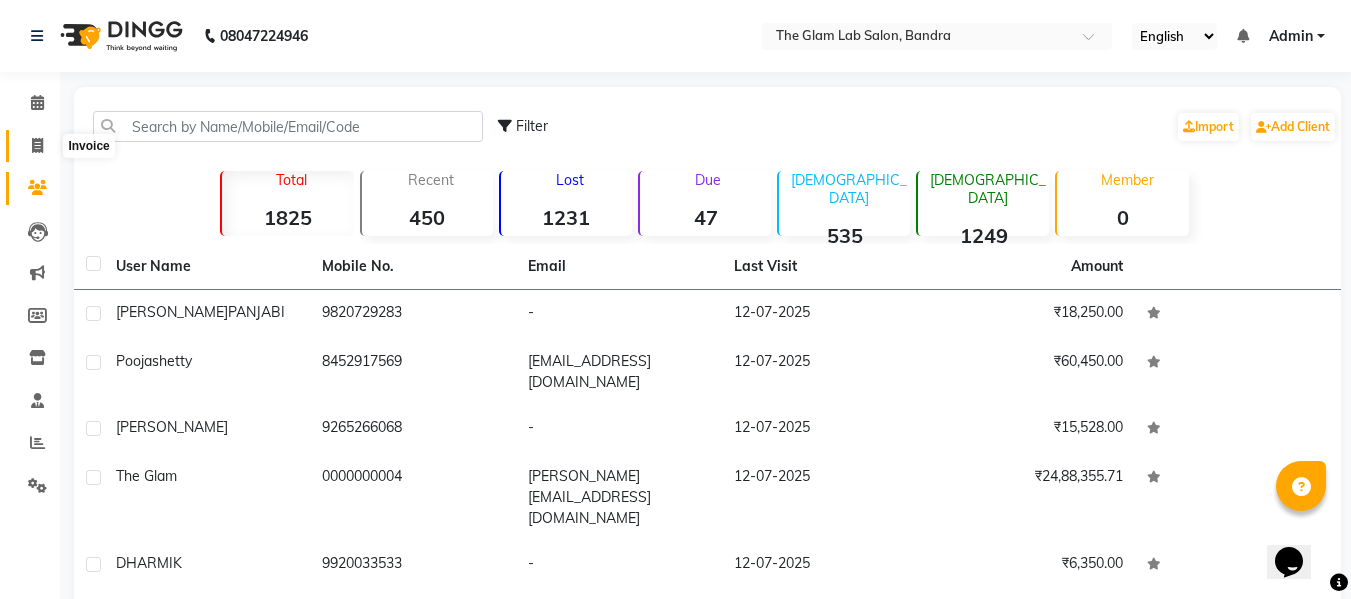 click 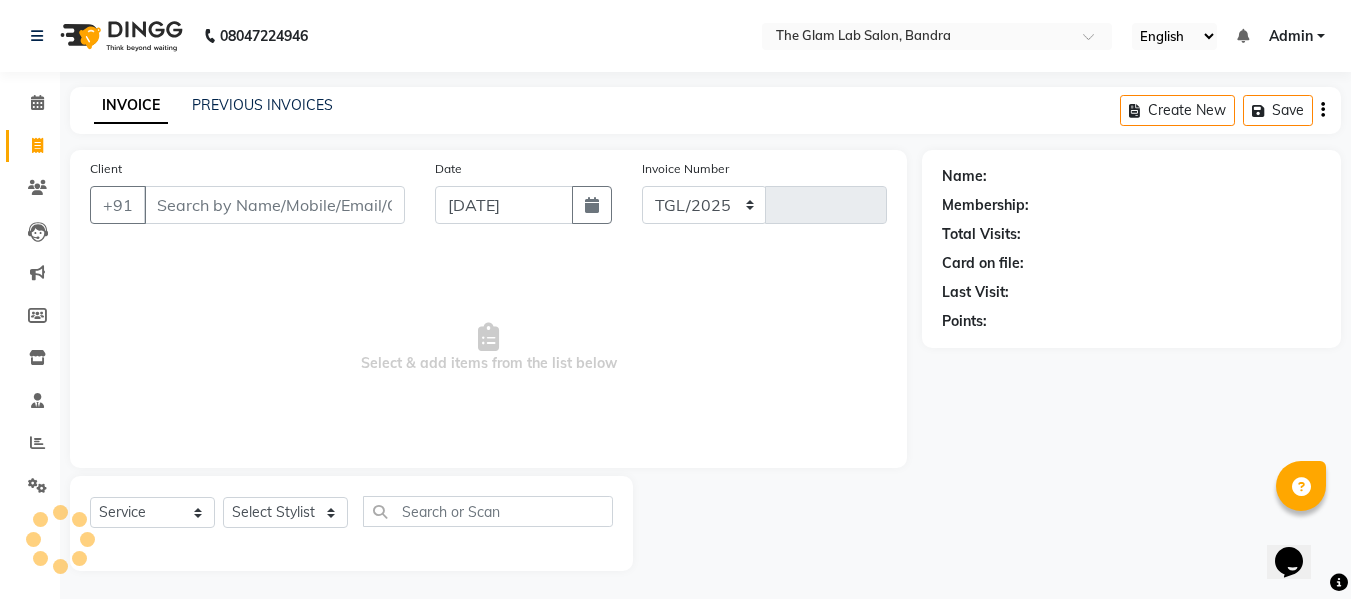 scroll, scrollTop: 2, scrollLeft: 0, axis: vertical 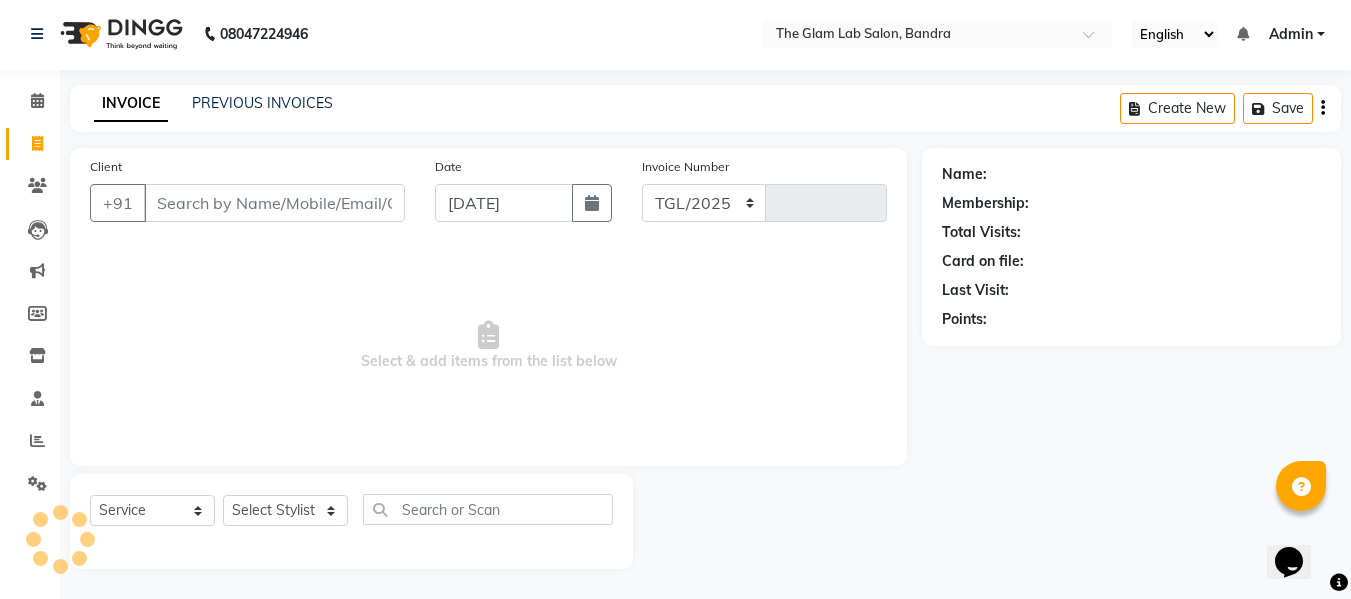 select on "734" 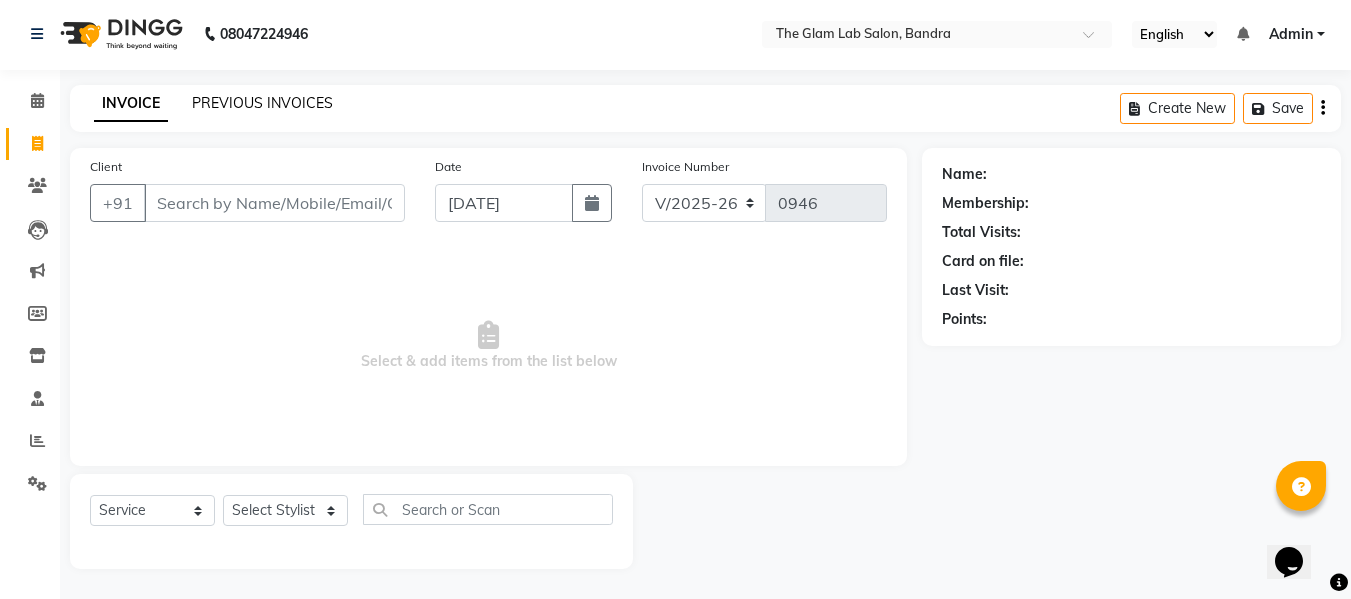 click on "PREVIOUS INVOICES" 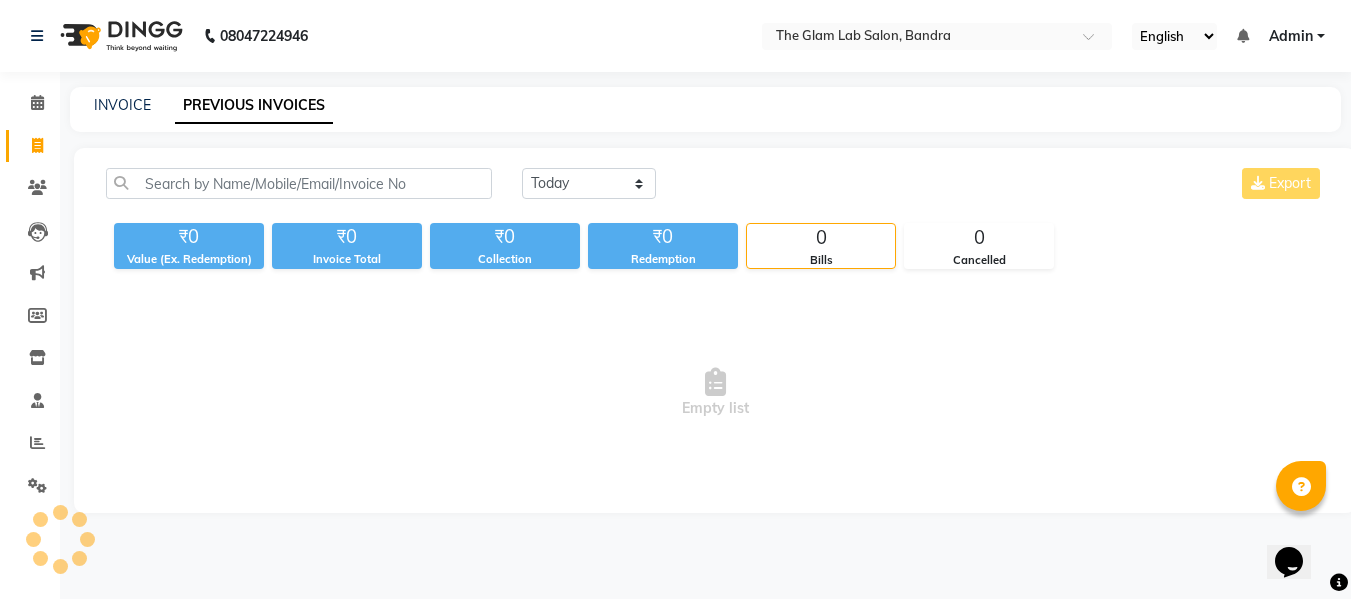 scroll, scrollTop: 0, scrollLeft: 0, axis: both 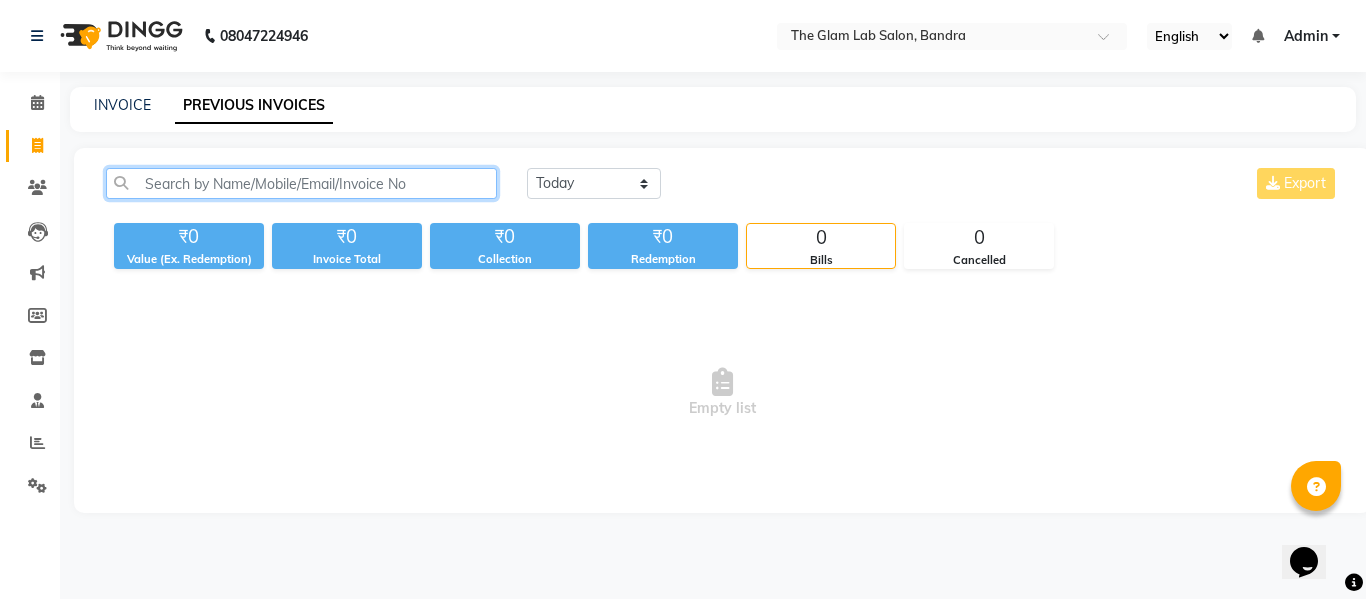click 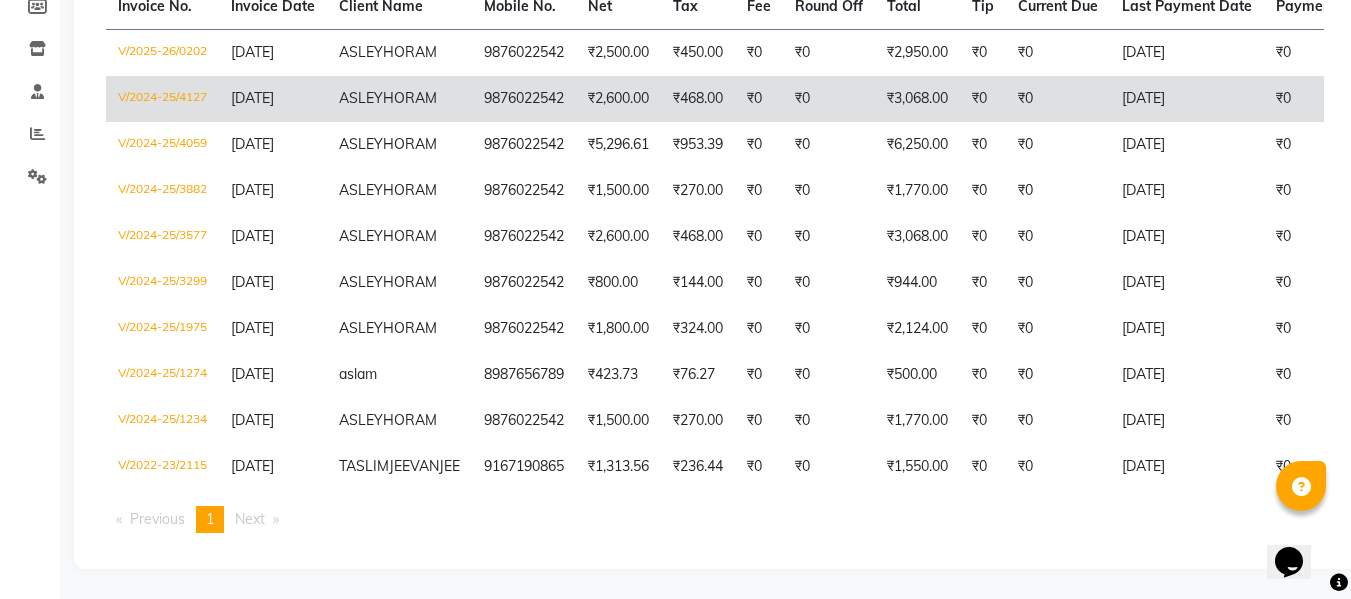 scroll, scrollTop: 460, scrollLeft: 0, axis: vertical 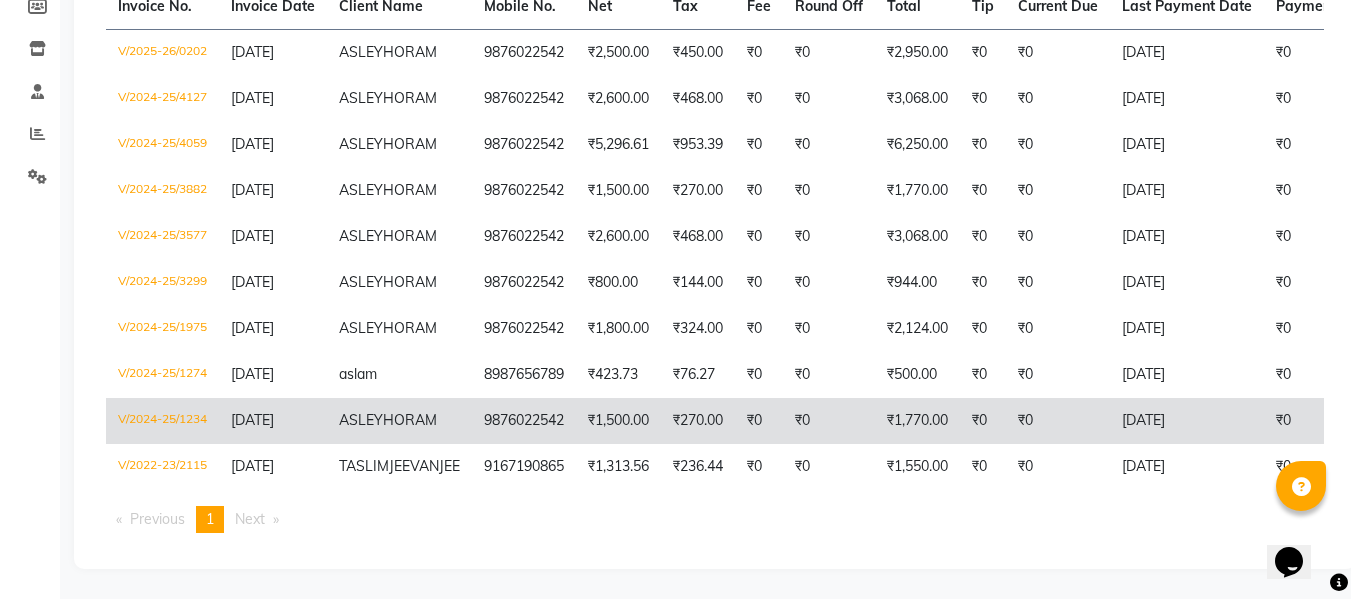 type on "asl" 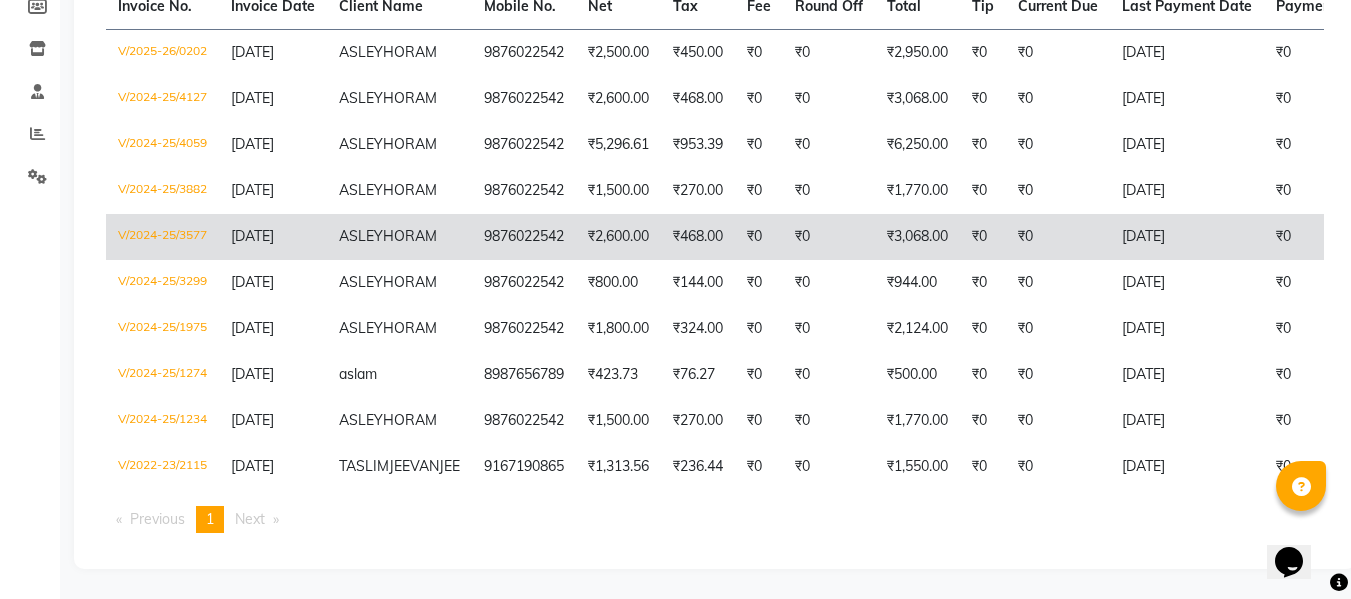 scroll, scrollTop: 414, scrollLeft: 0, axis: vertical 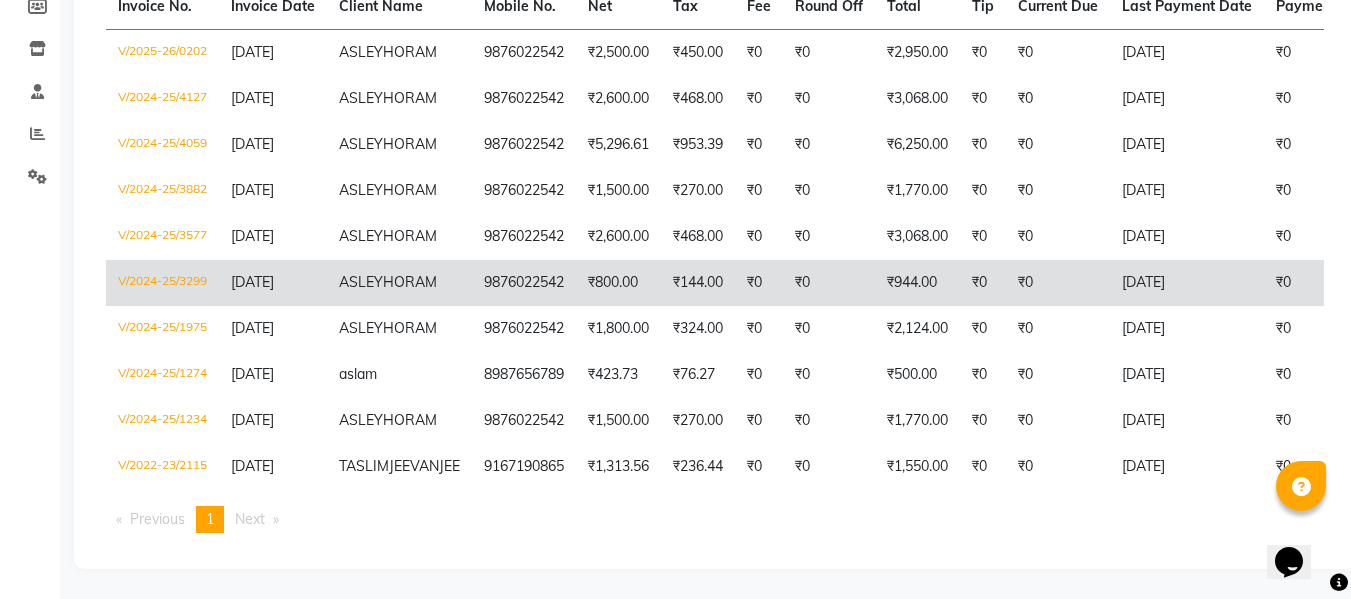 click on "ASLEY" 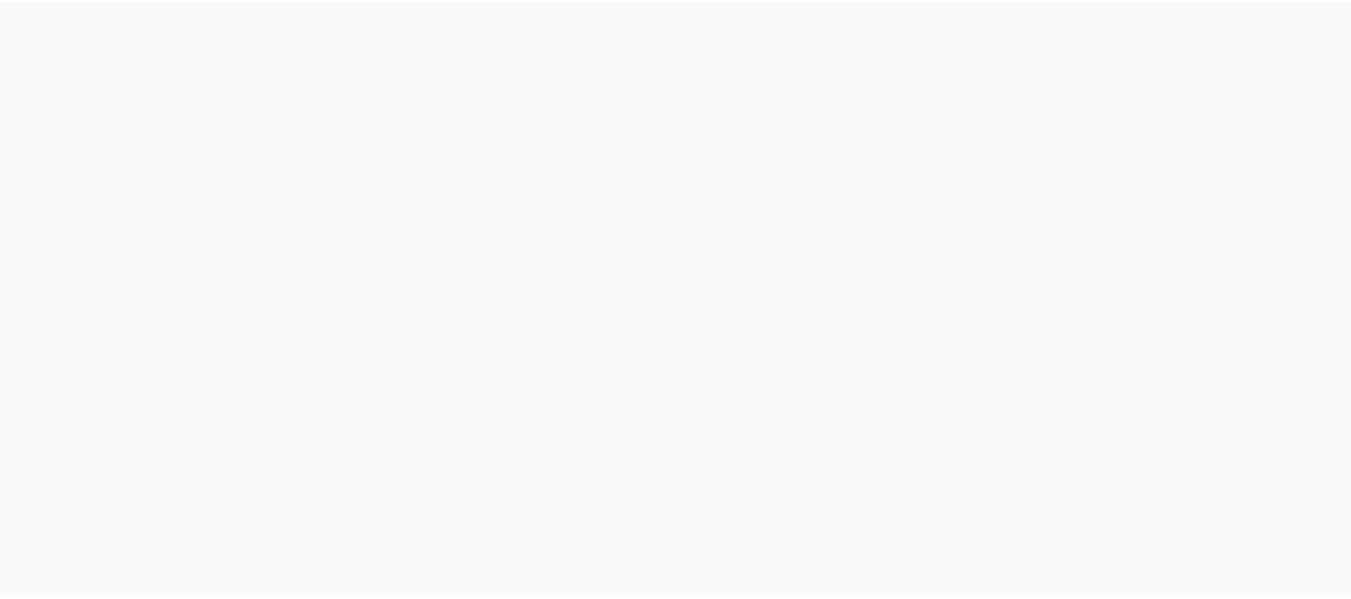 scroll, scrollTop: 0, scrollLeft: 0, axis: both 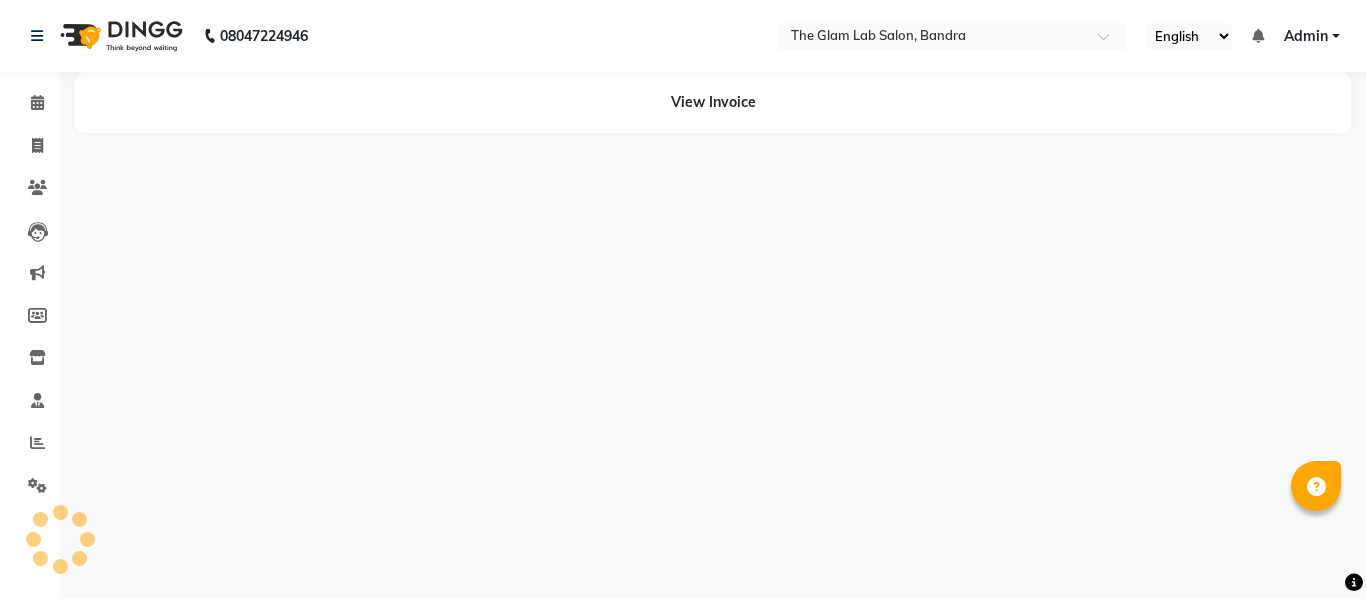 select on "en" 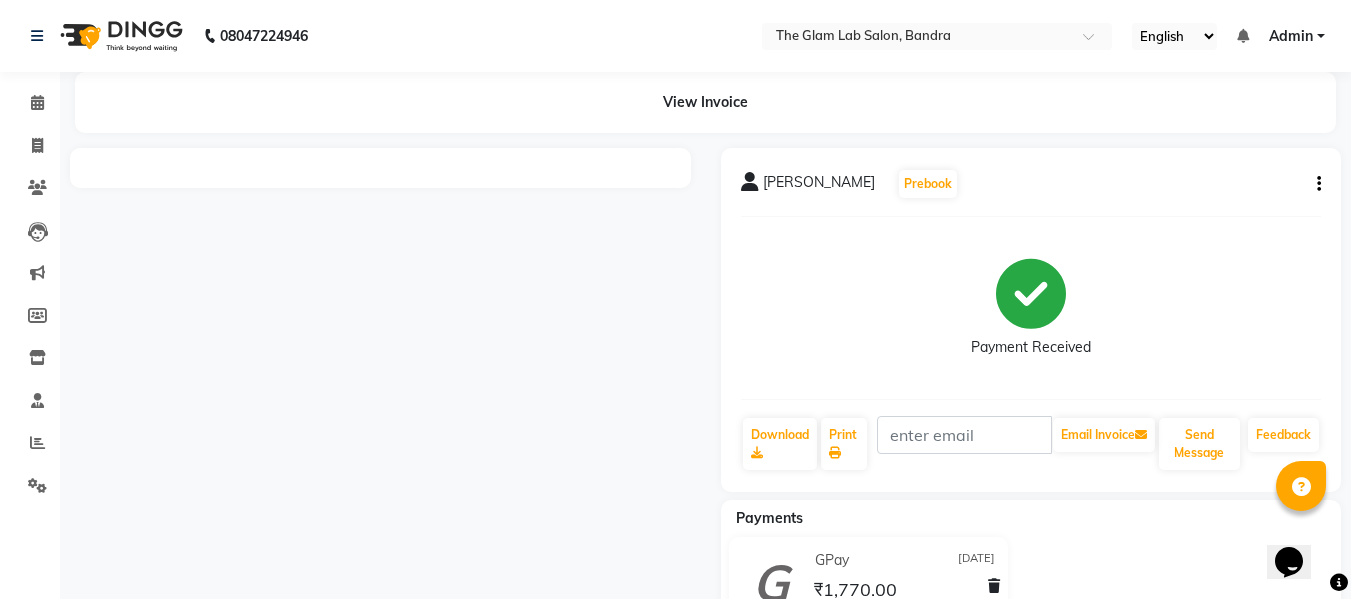scroll, scrollTop: 0, scrollLeft: 0, axis: both 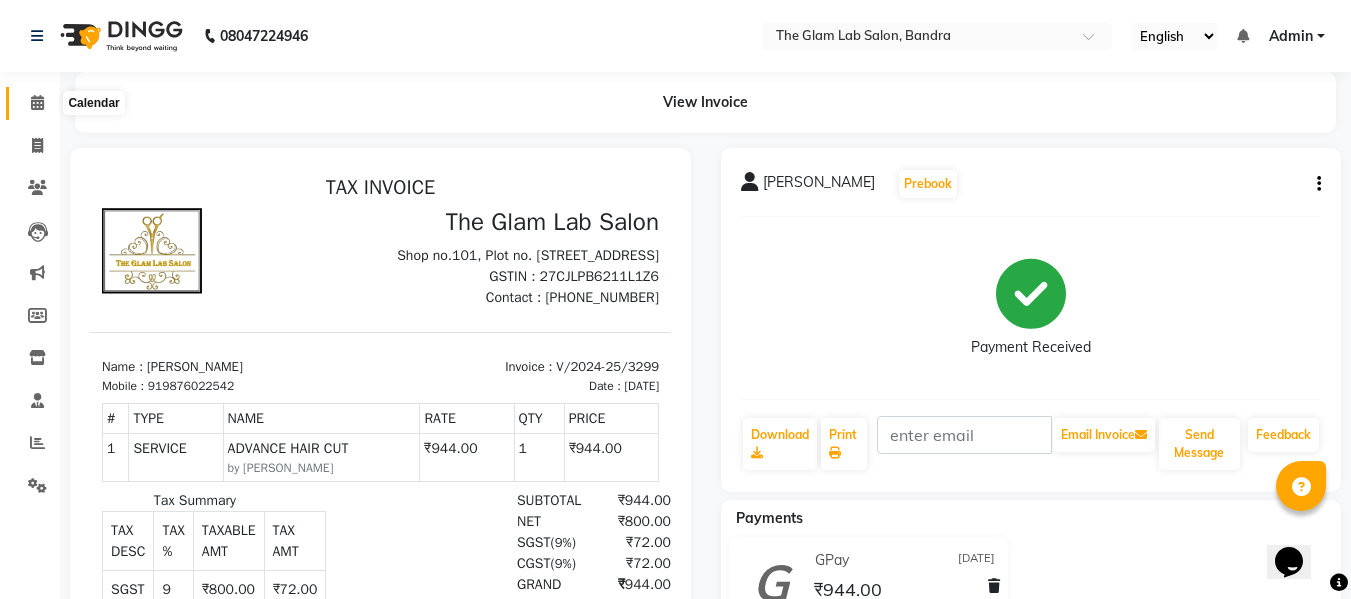 click 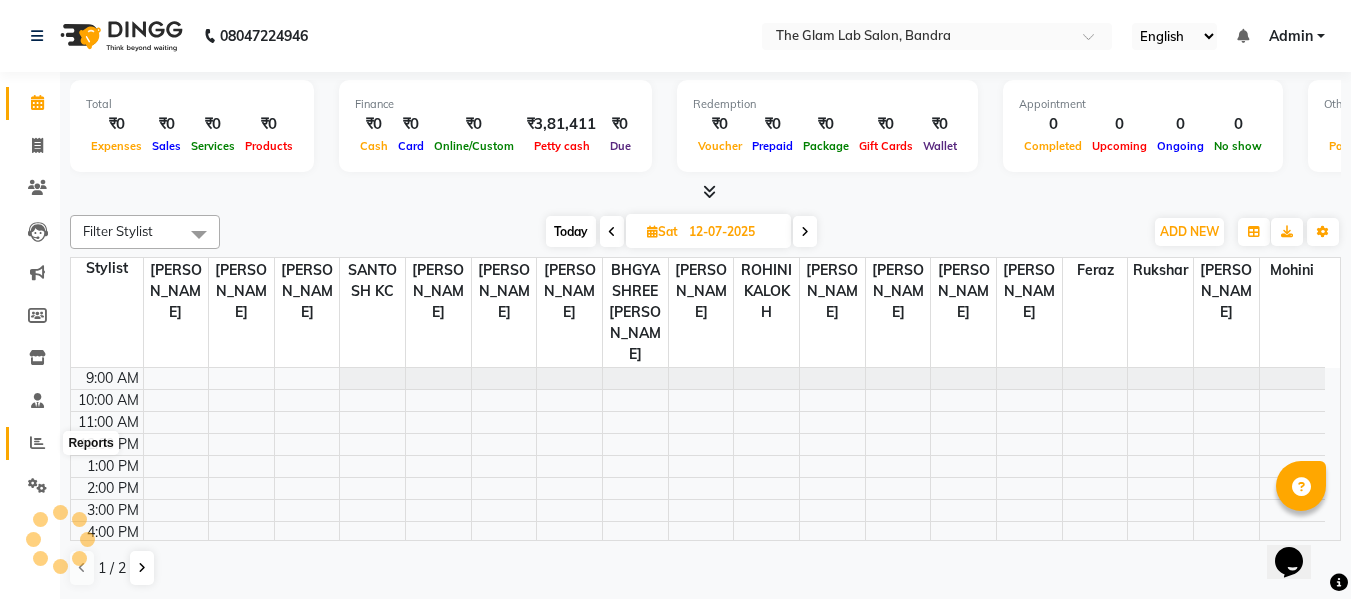 scroll, scrollTop: 0, scrollLeft: 0, axis: both 